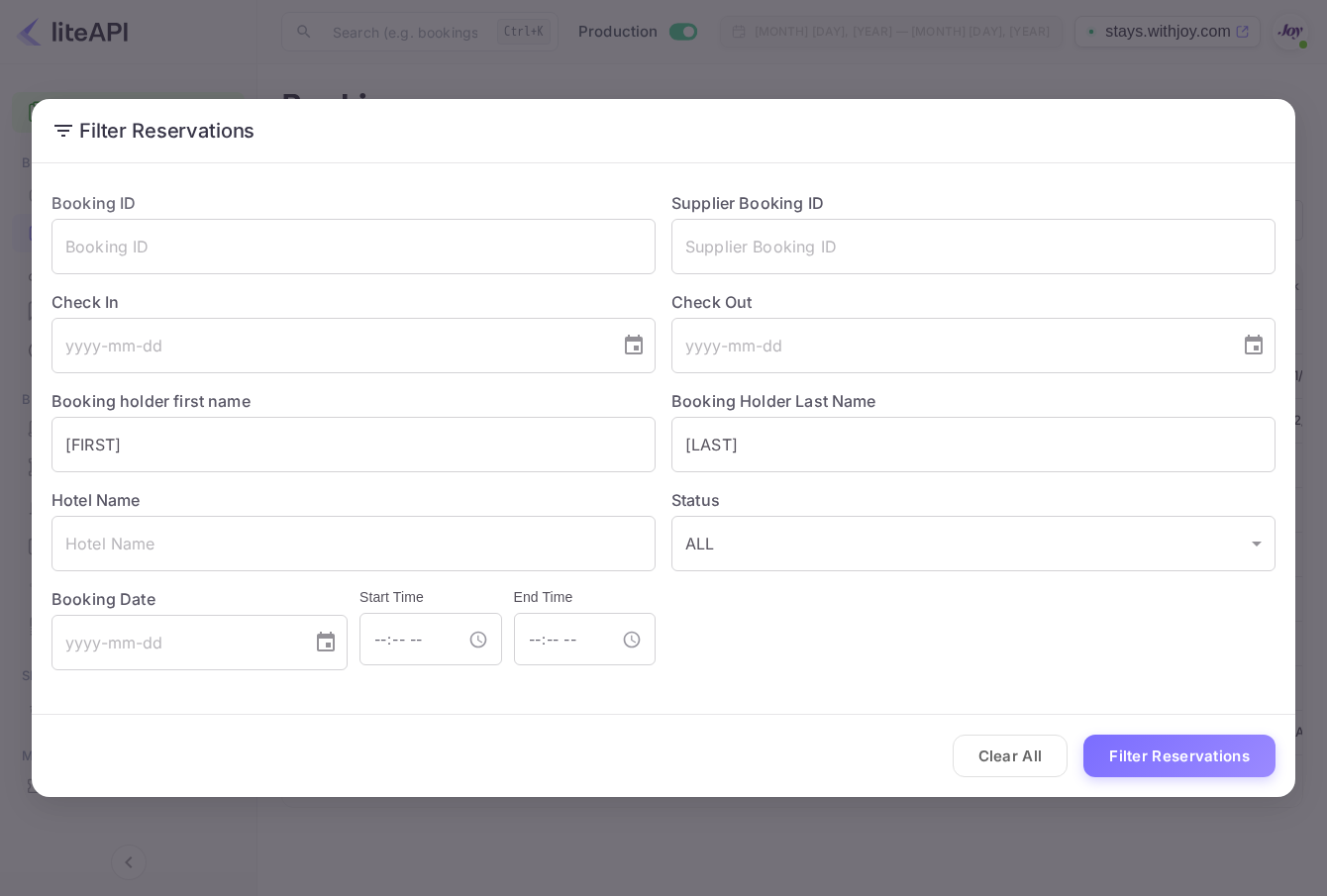scroll, scrollTop: 0, scrollLeft: 0, axis: both 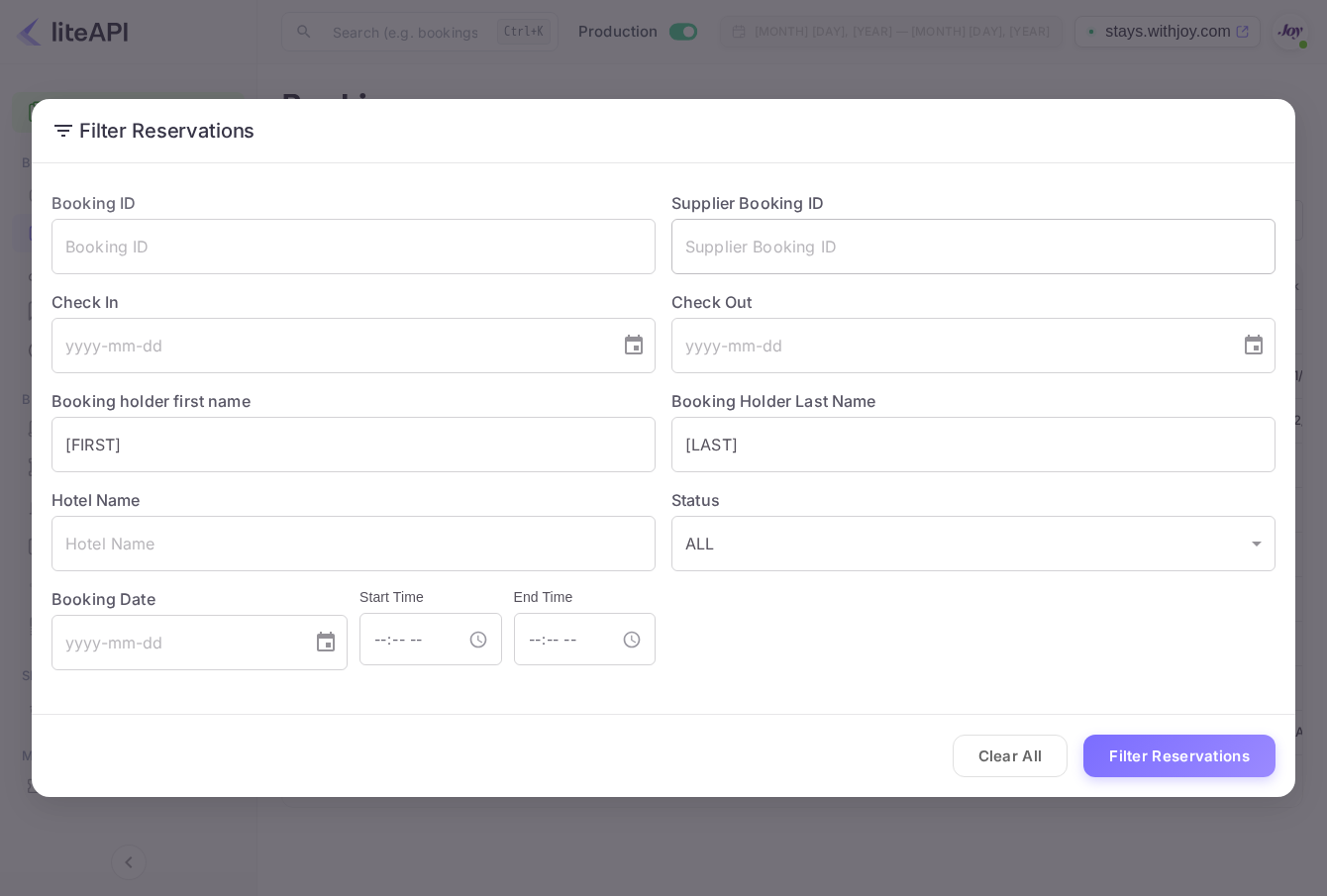 click at bounding box center (973, 247) 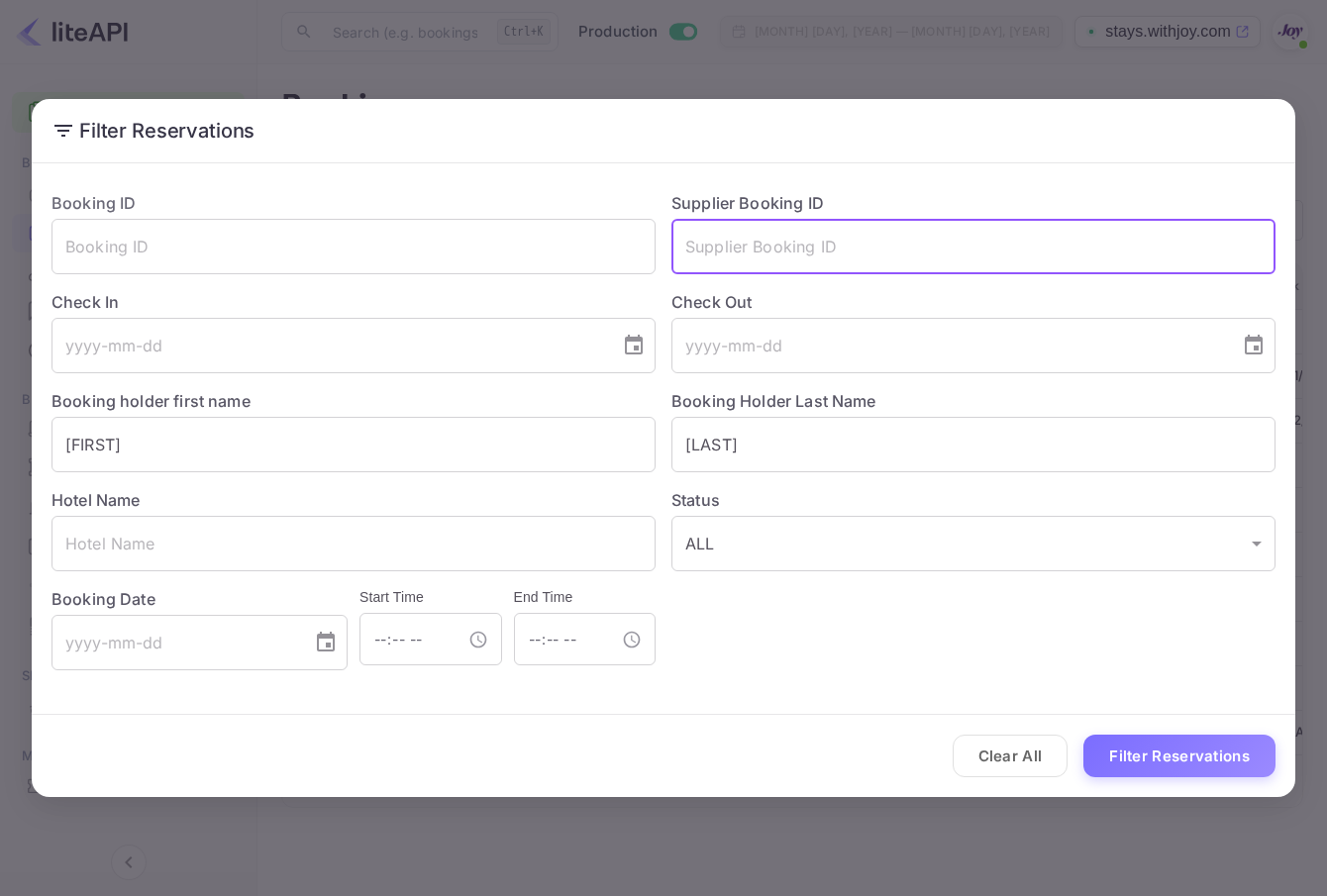 paste on "[NUMBER]" 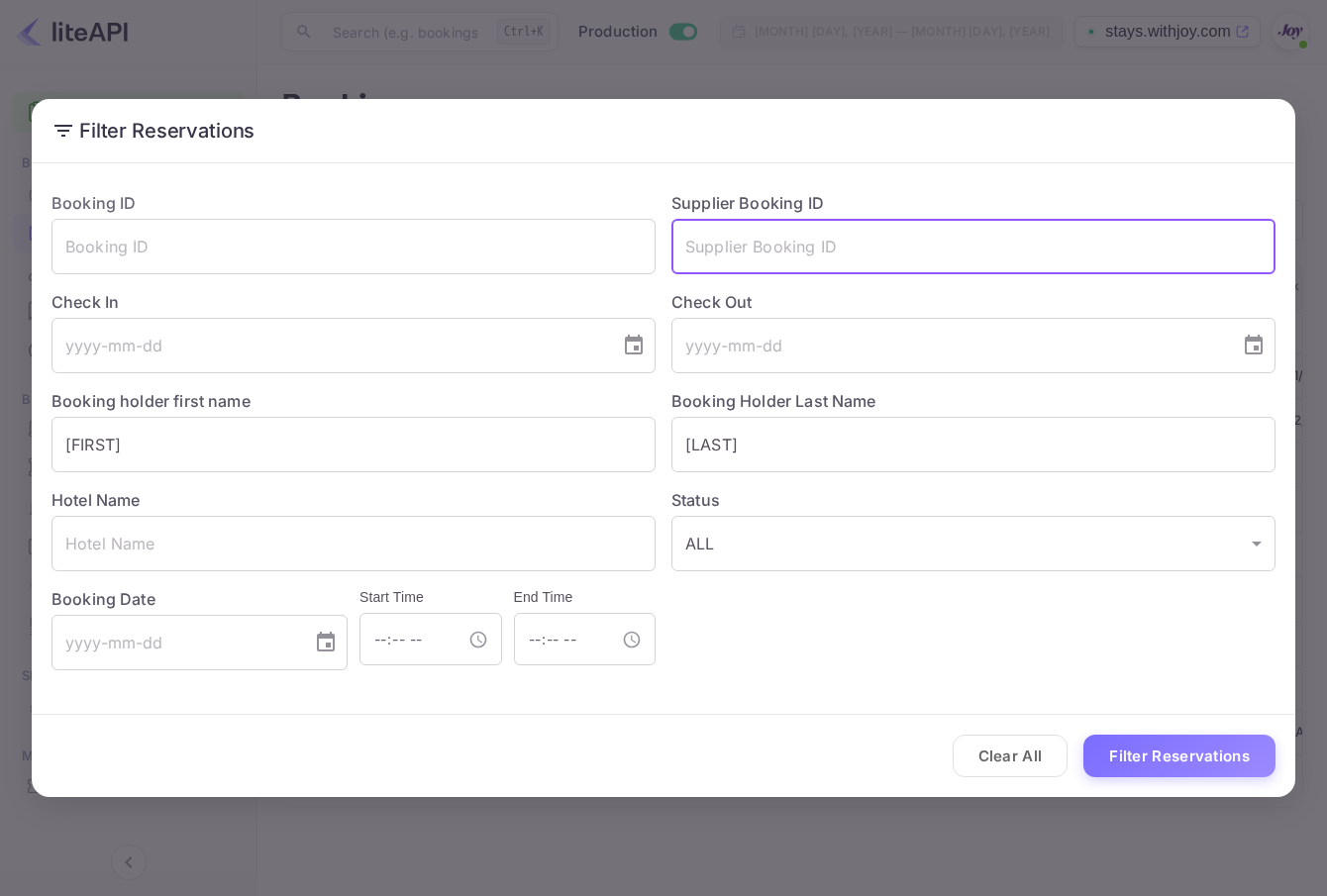 paste on "[NUMBER]" 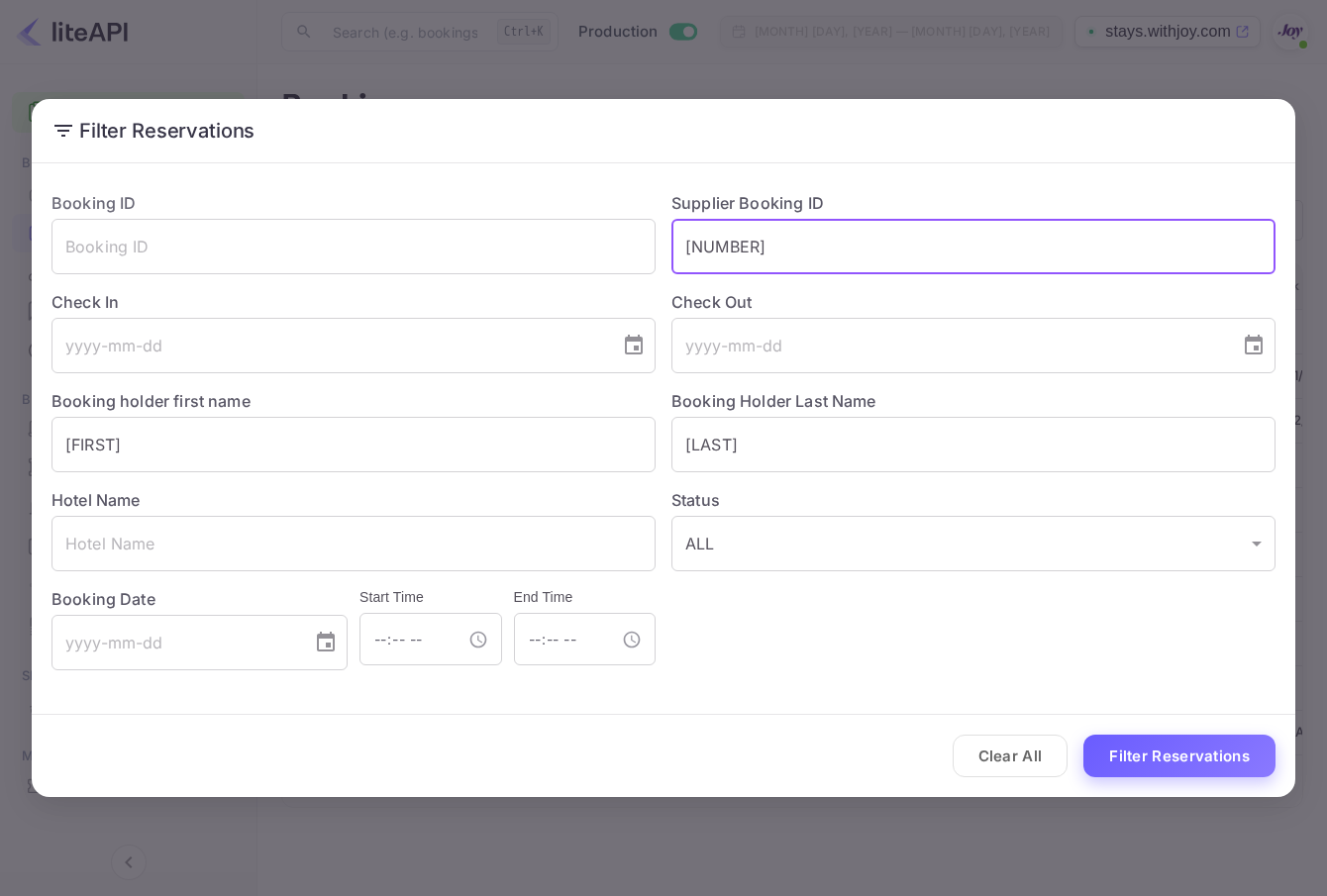 type on "8795861" 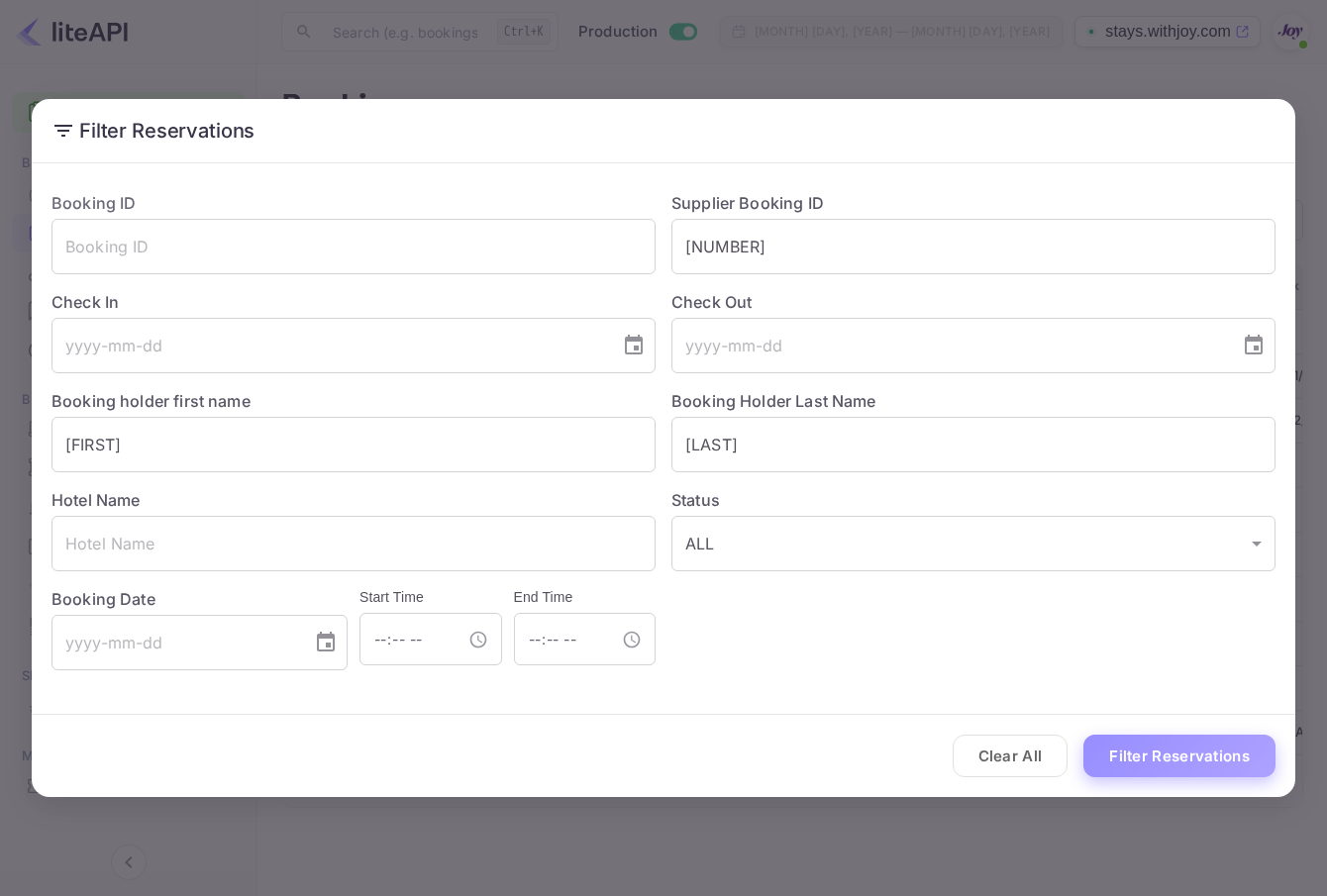 click on "Filter Reservations" at bounding box center (1179, 755) 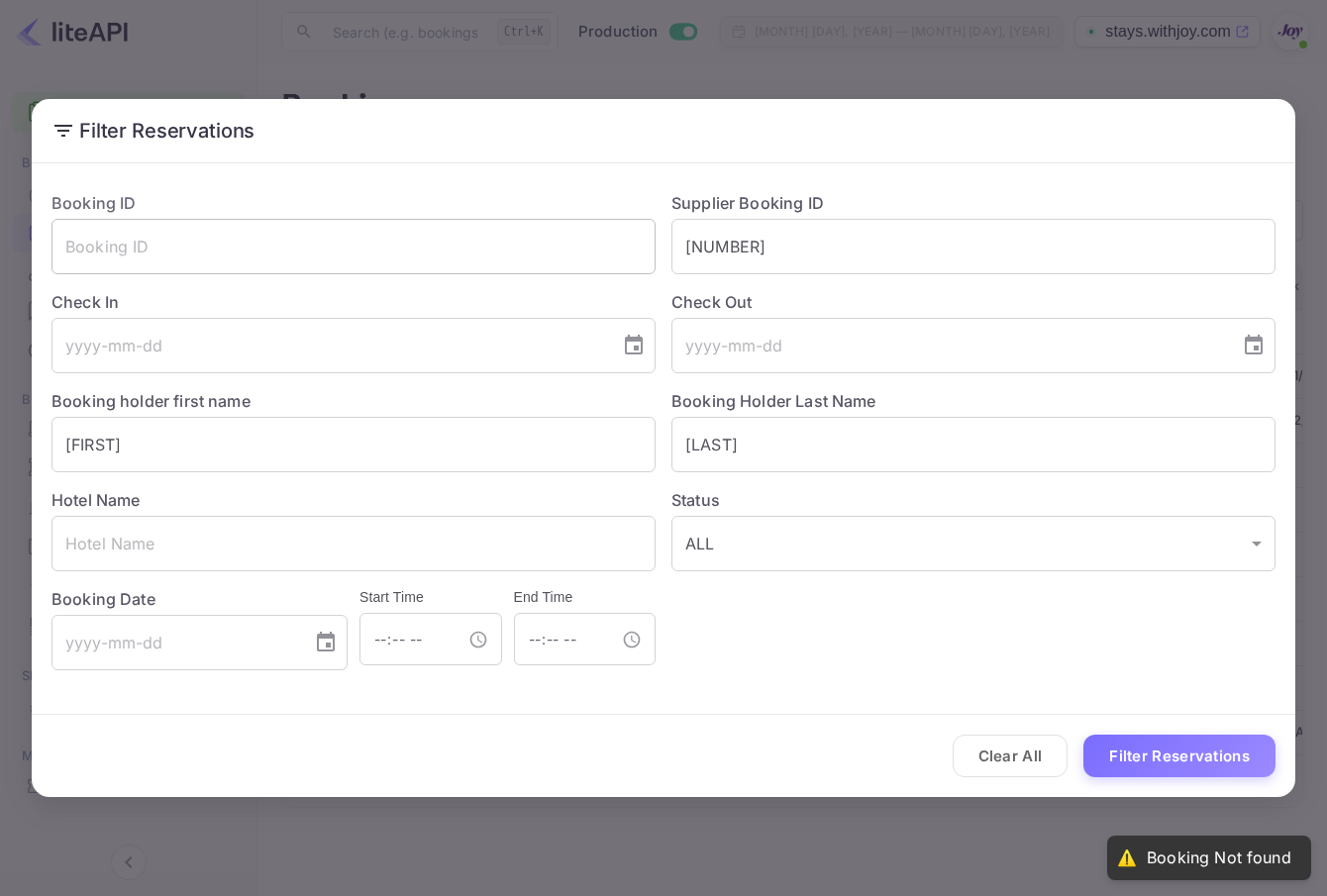 drag, startPoint x: 750, startPoint y: 252, endPoint x: 439, endPoint y: 240, distance: 311.23143 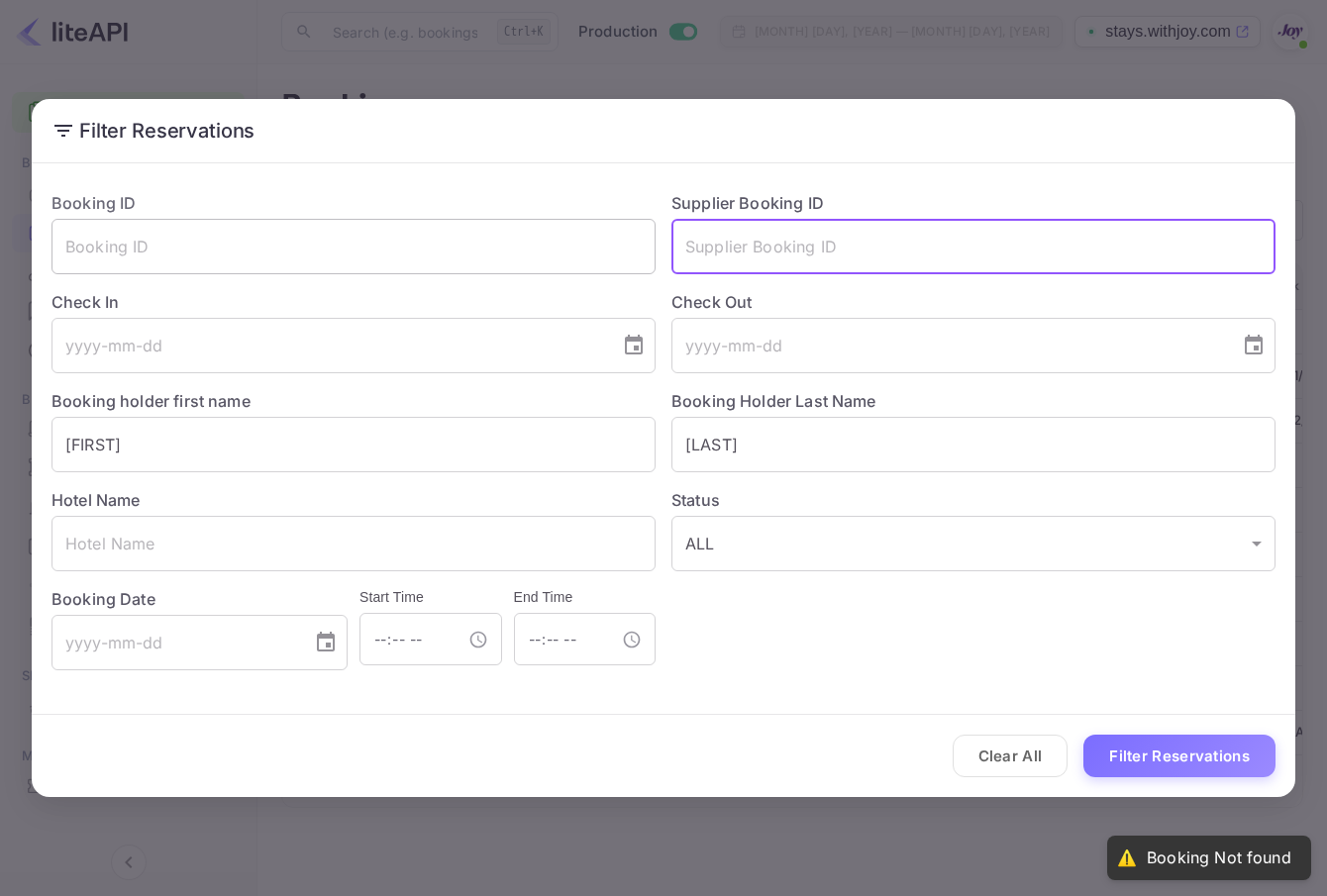 type 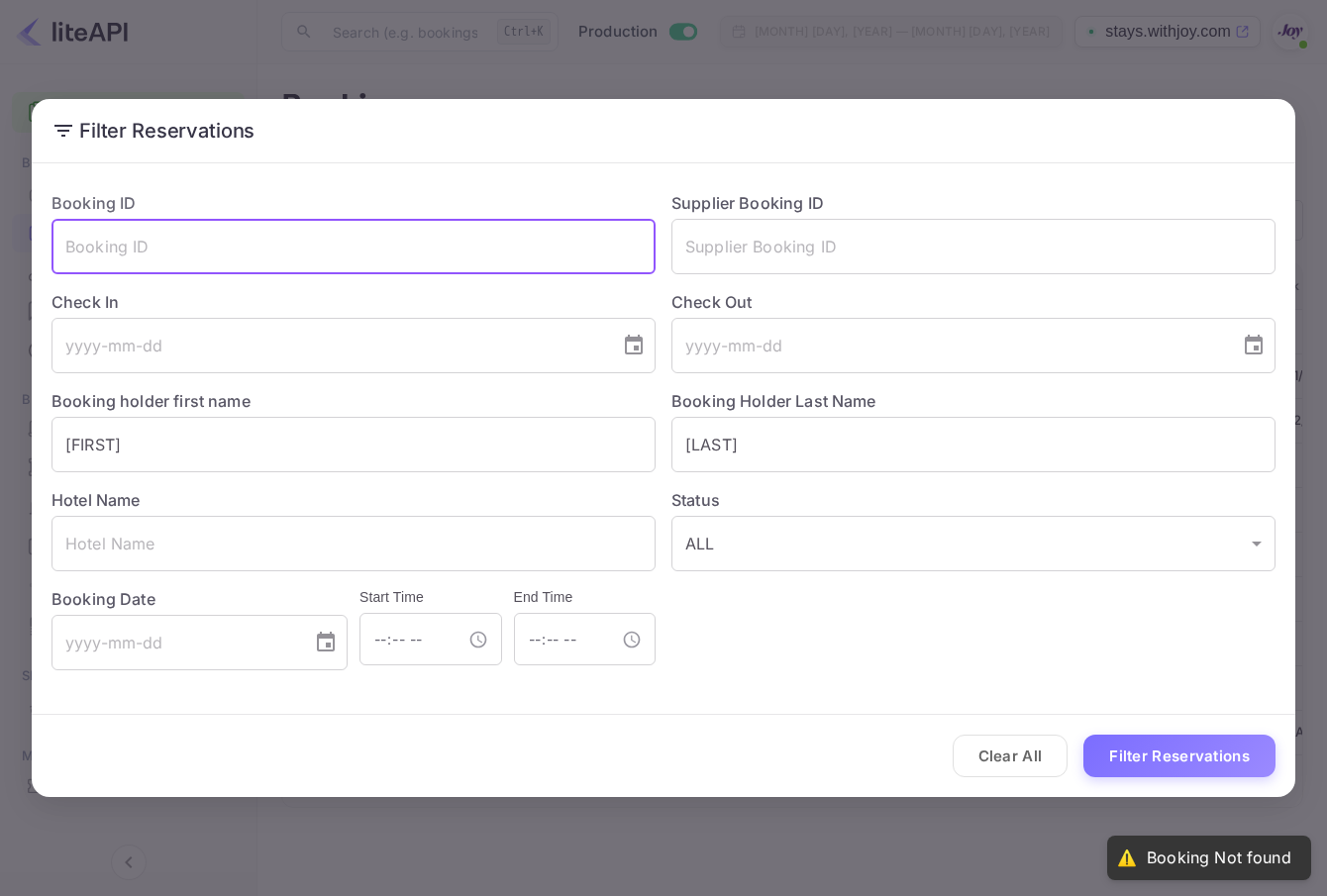 paste on "8795861" 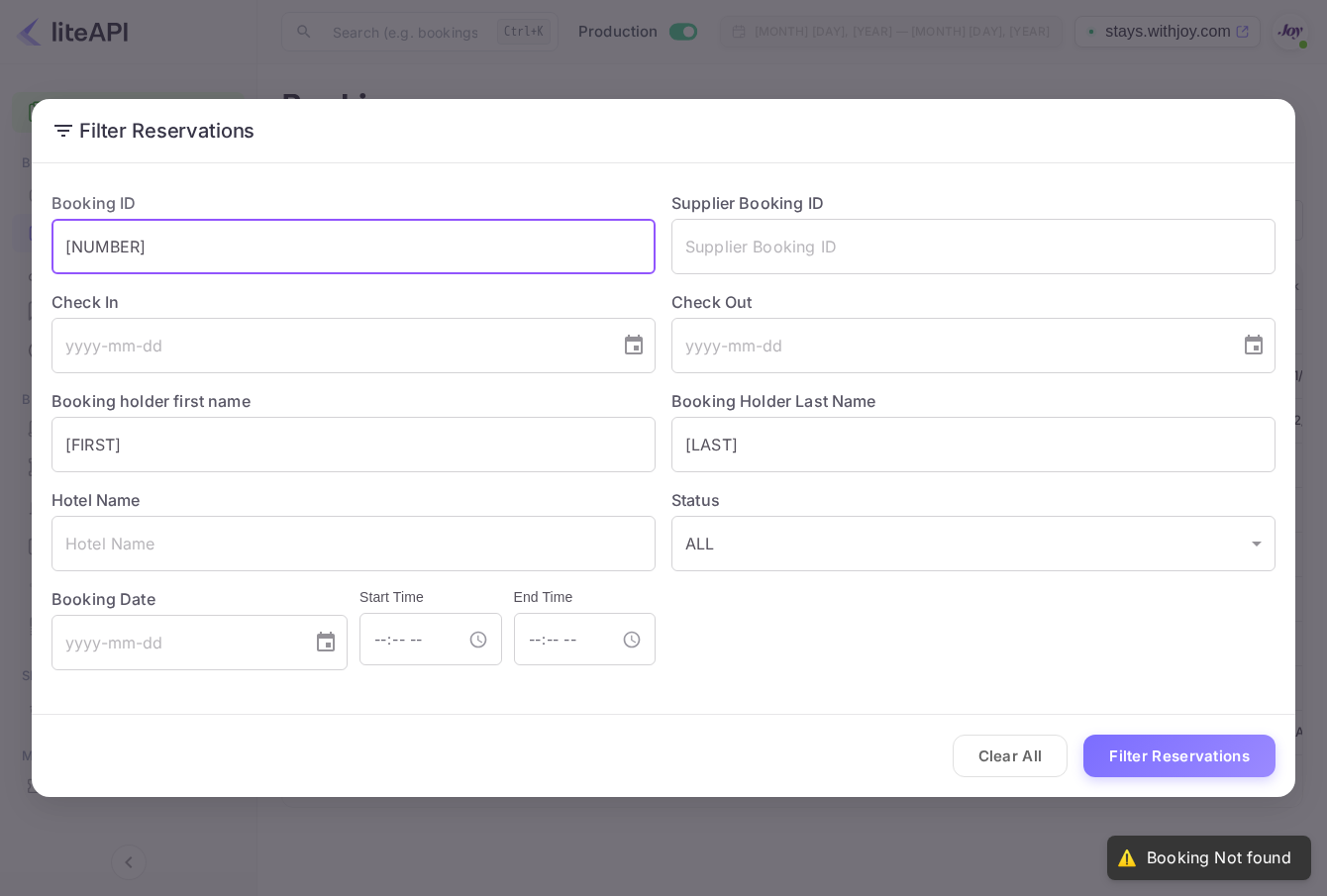 type on "8795861" 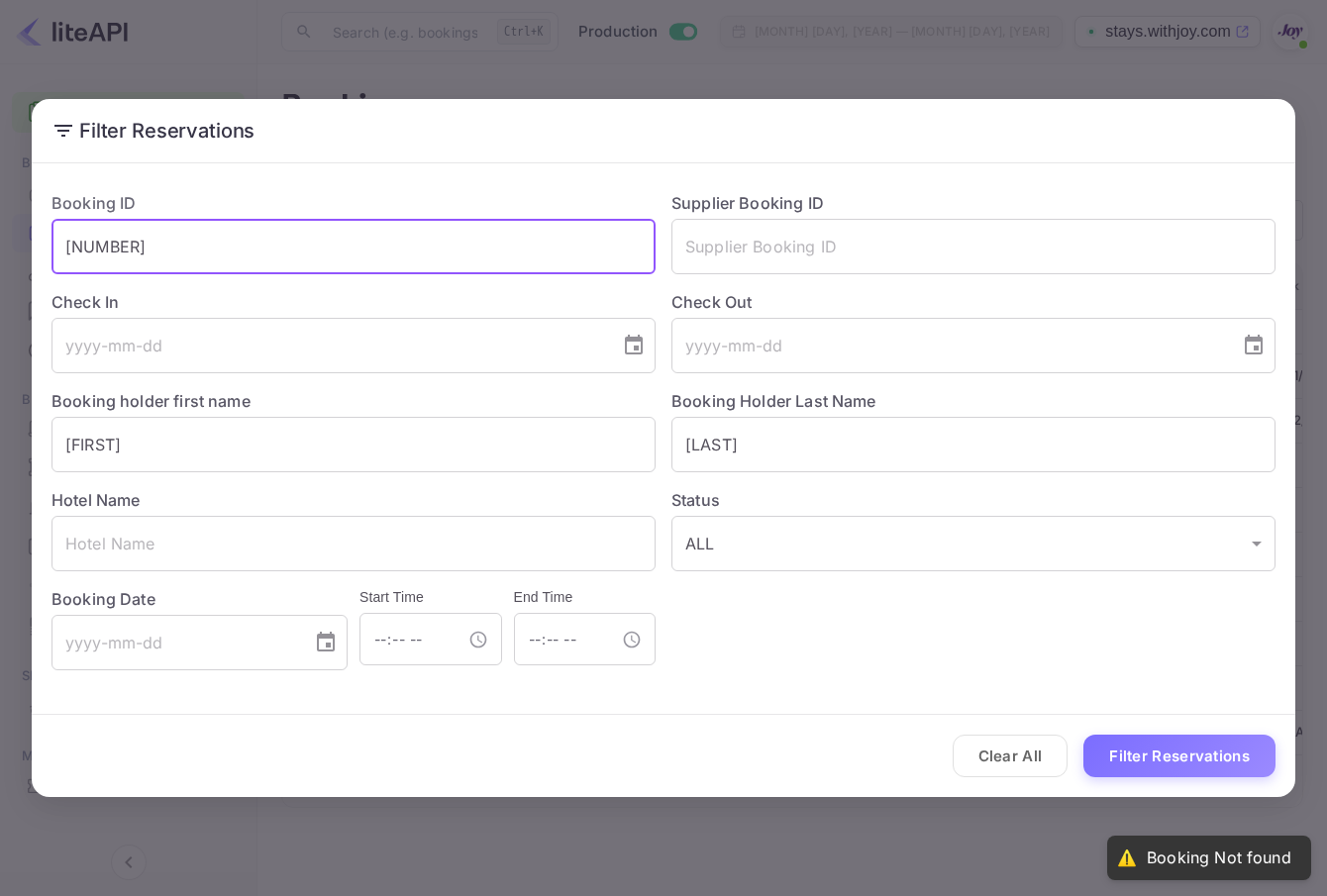 click on "Filter Reservations" at bounding box center [1179, 755] 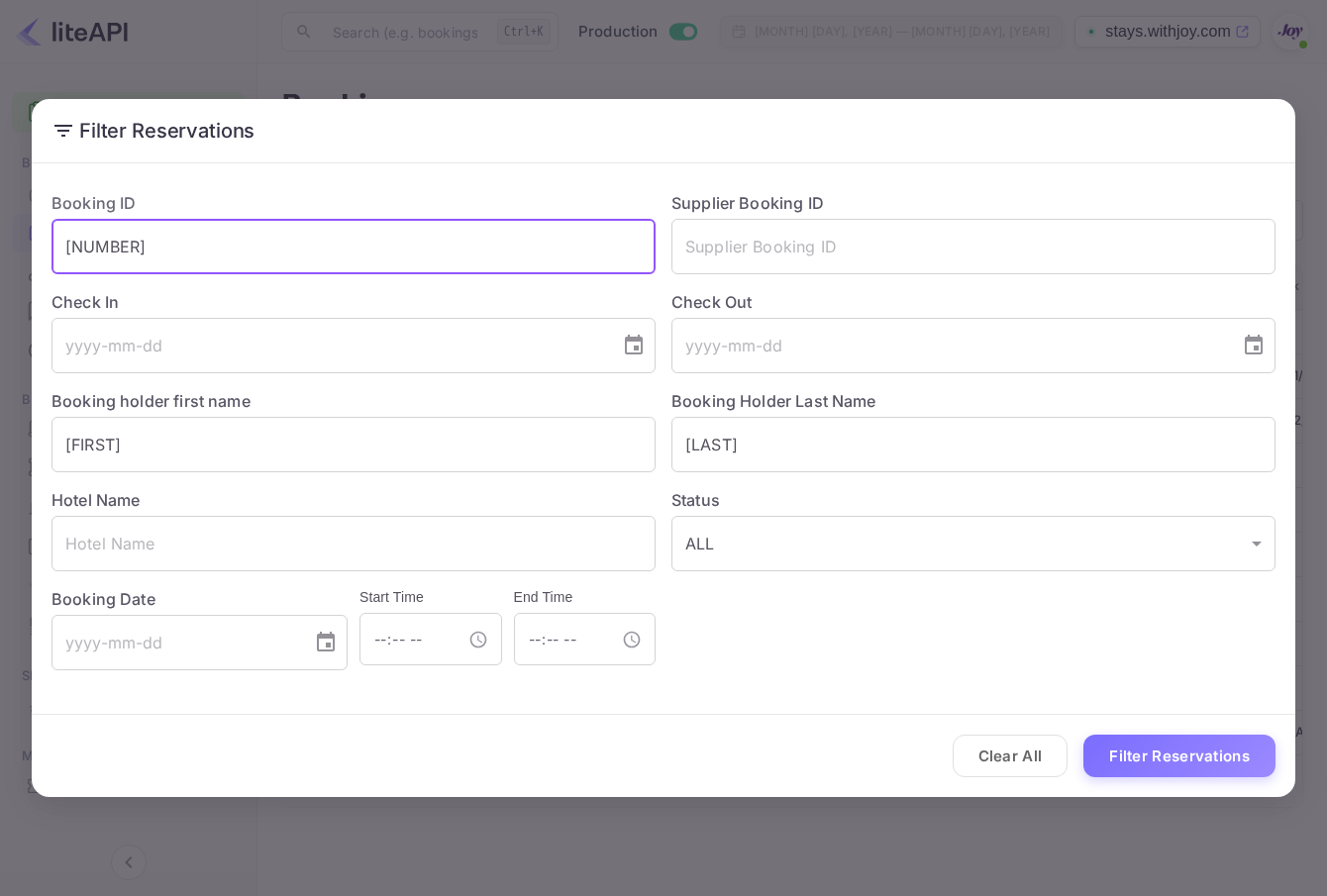 drag, startPoint x: 246, startPoint y: 239, endPoint x: 3, endPoint y: 246, distance: 243.1008 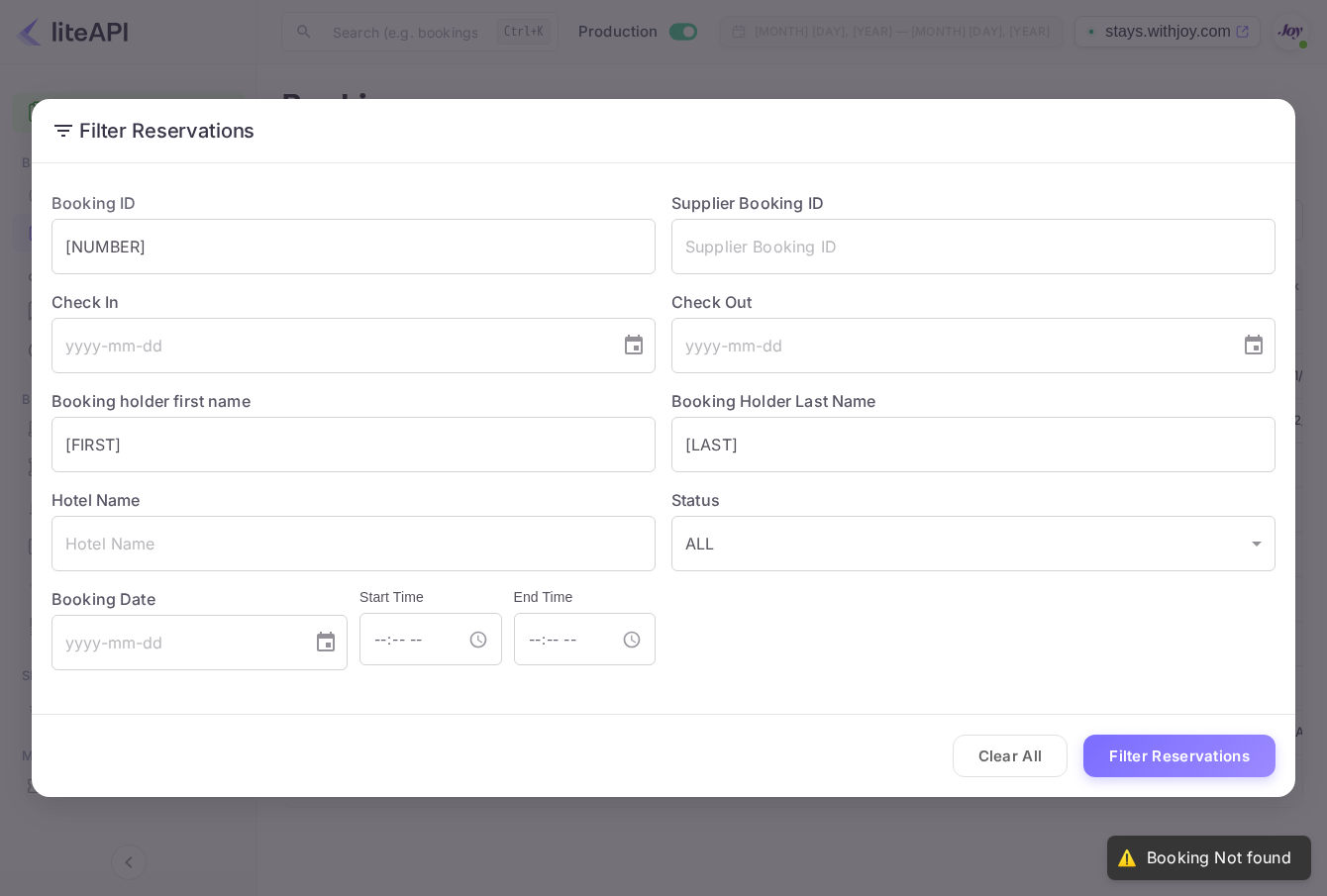 click on "Filter Reservations Booking ID 8795861 ​ Supplier Booking ID ​ Check In ​ Check Out ​ Booking holder first name Tilda ​ Booking Holder Last Name Fisher ​ Hotel Name ​ Status ALL ALL ​ Booking Date ​ Start Time ​ End Time ​ Clear All Filter Reservations" at bounding box center [664, 448] 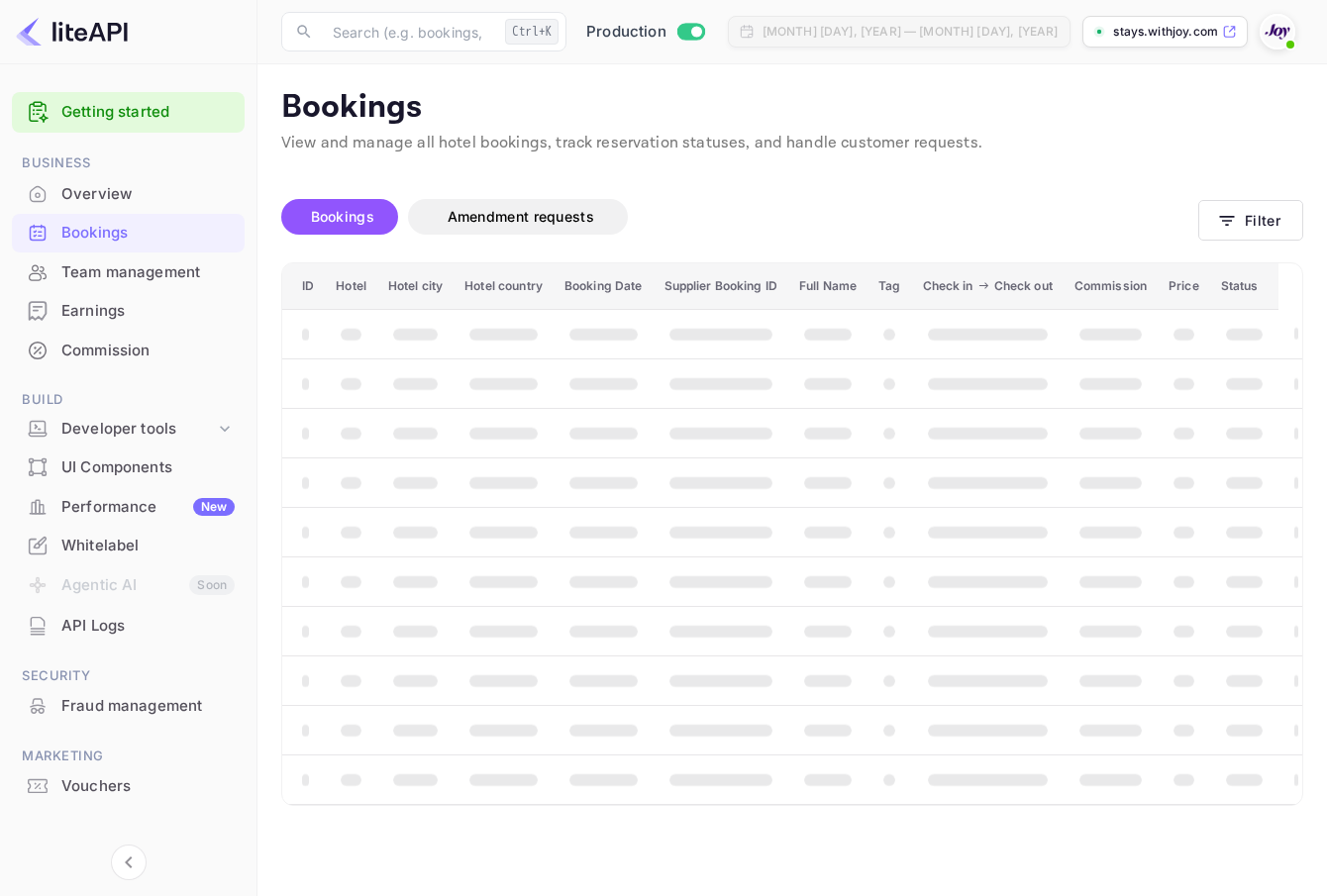 scroll, scrollTop: 0, scrollLeft: 0, axis: both 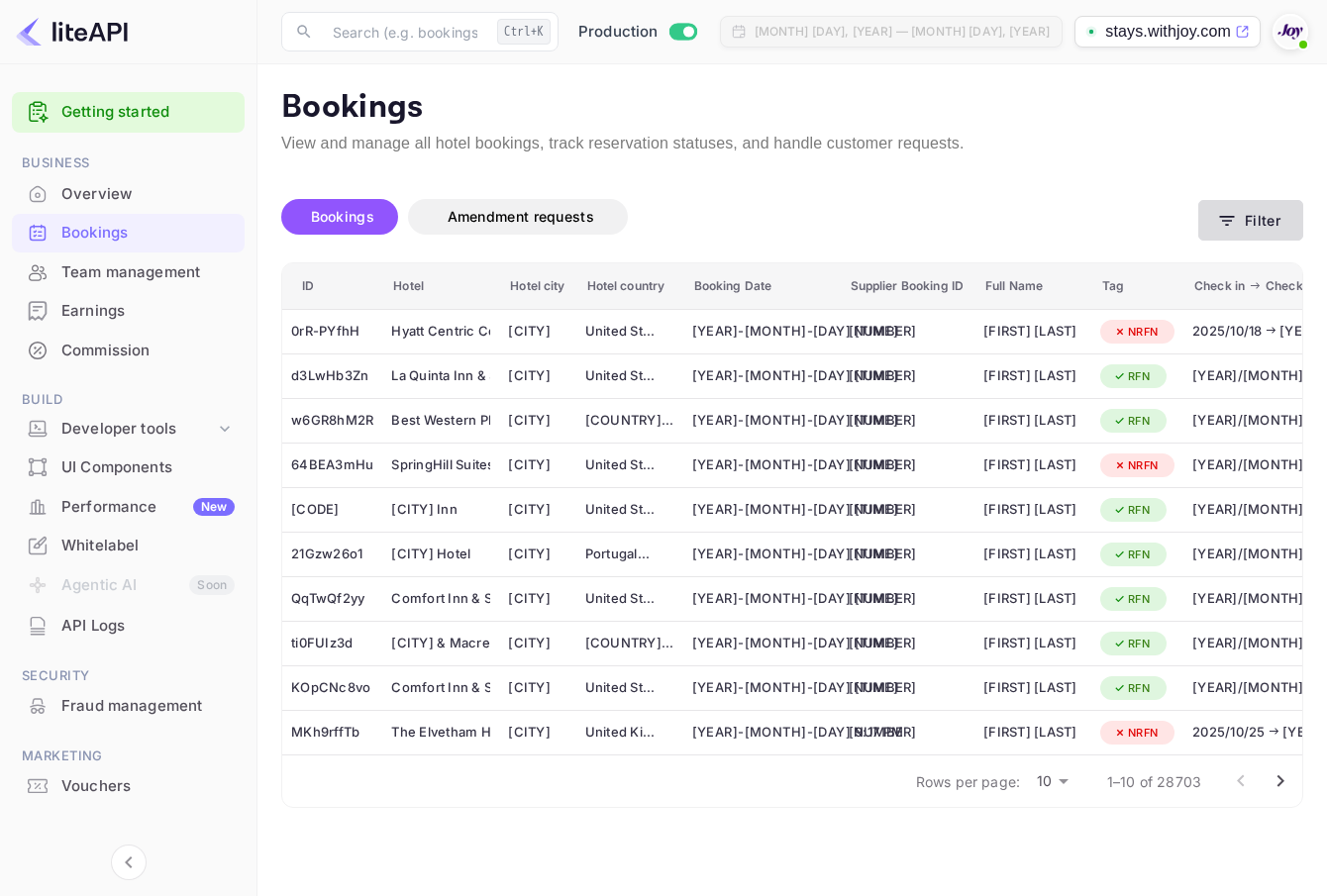 click on "Filter" at bounding box center (1251, 220) 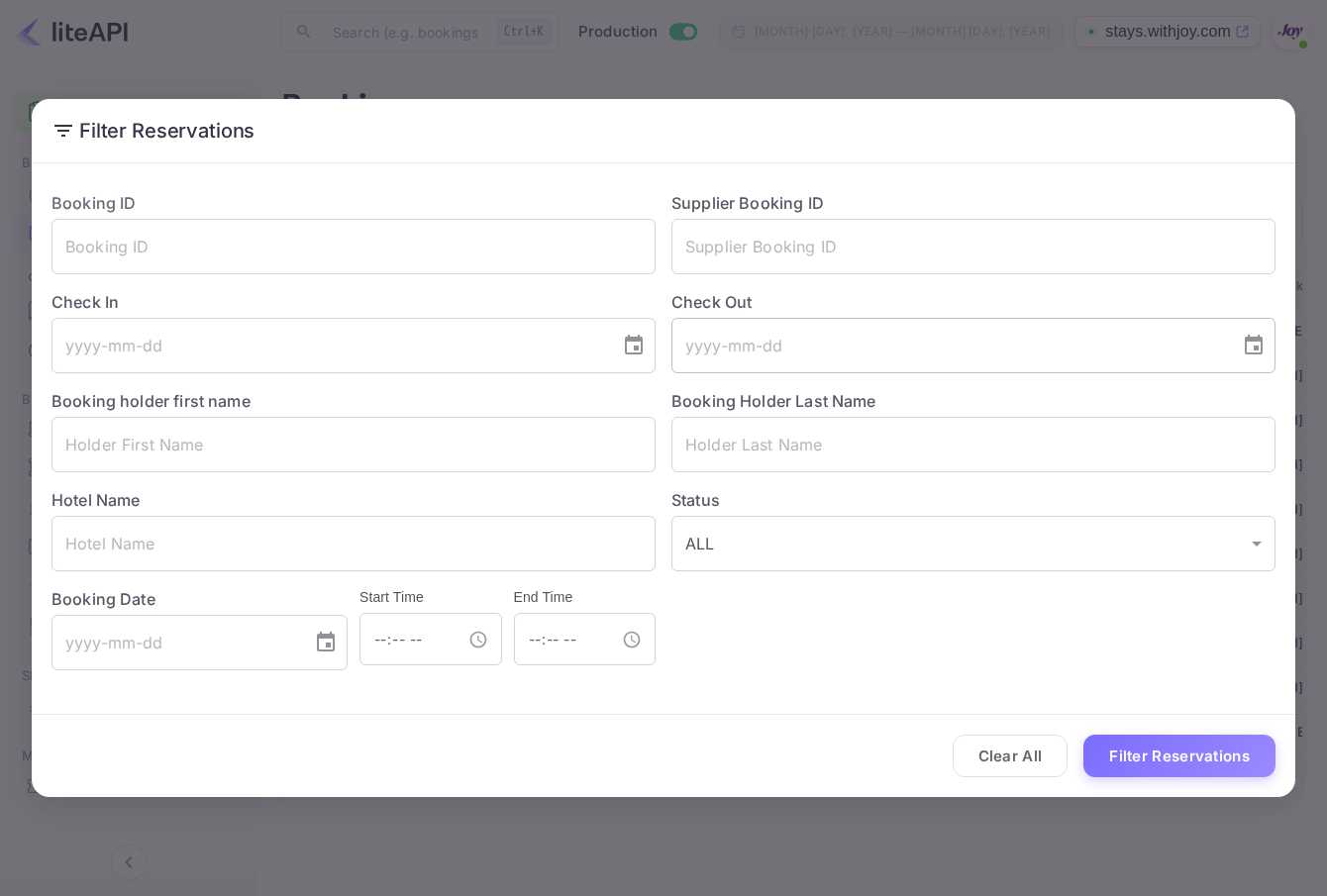 click at bounding box center [949, 346] 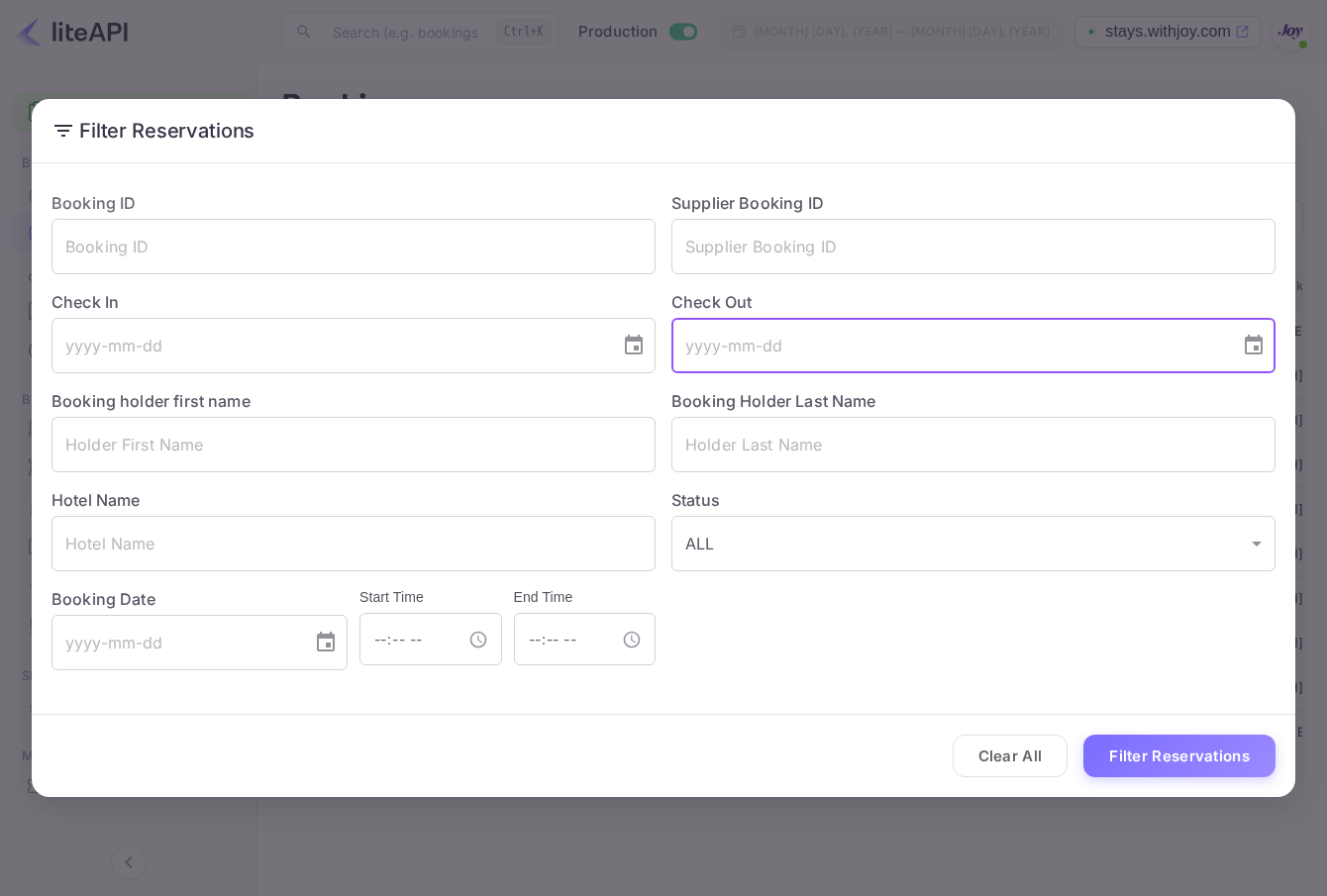 paste 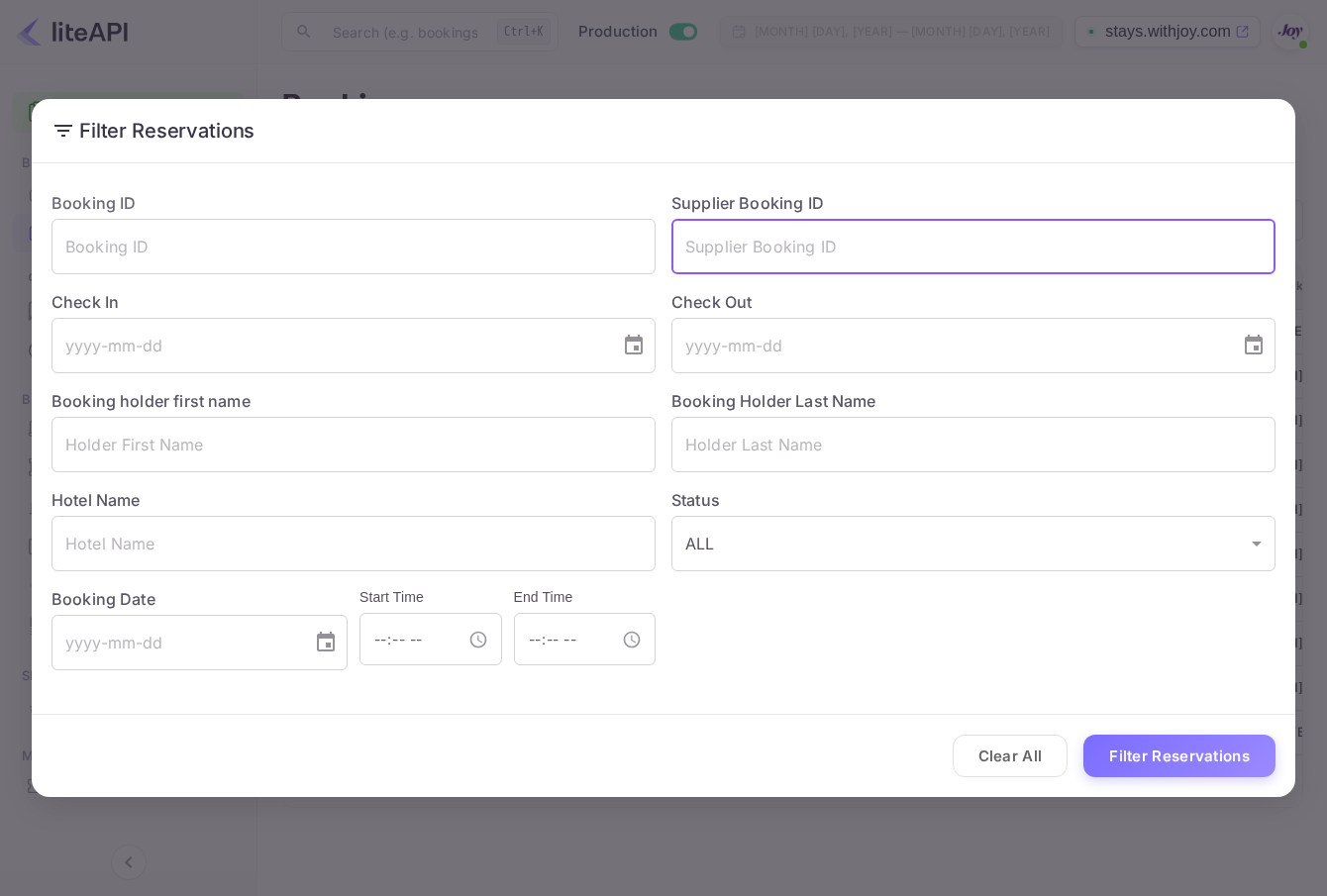 click at bounding box center (973, 247) 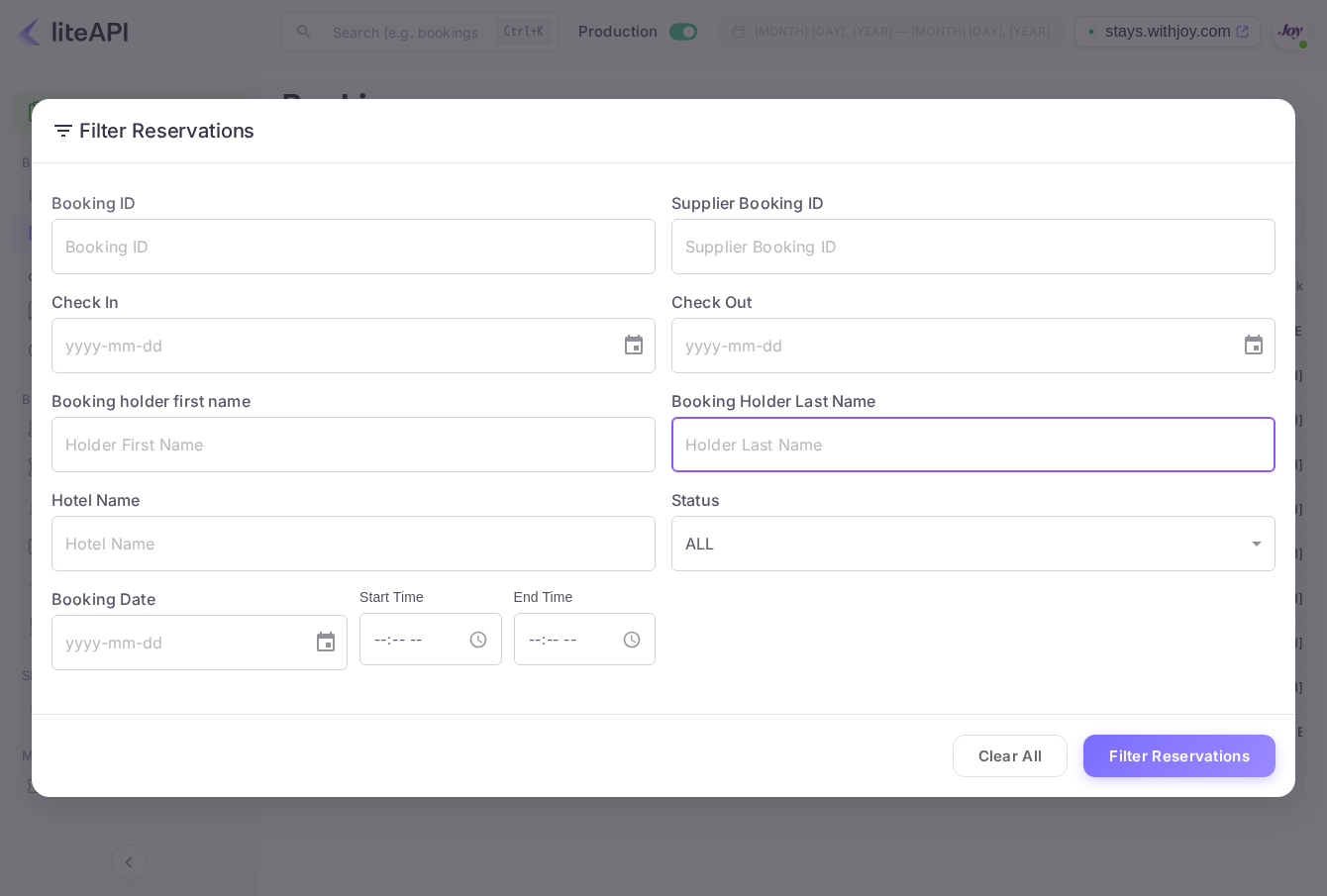 click at bounding box center (973, 445) 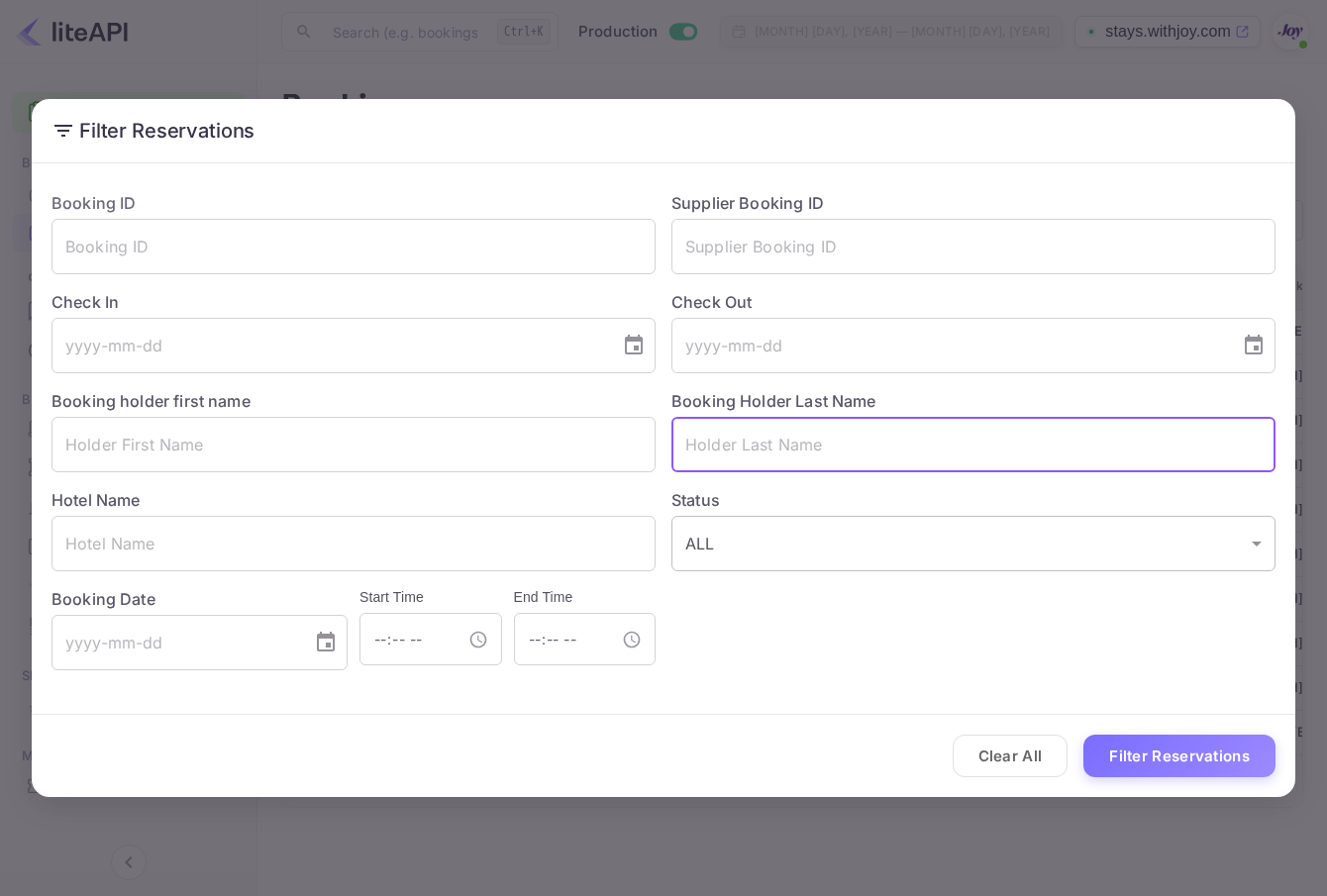 paste on "James" 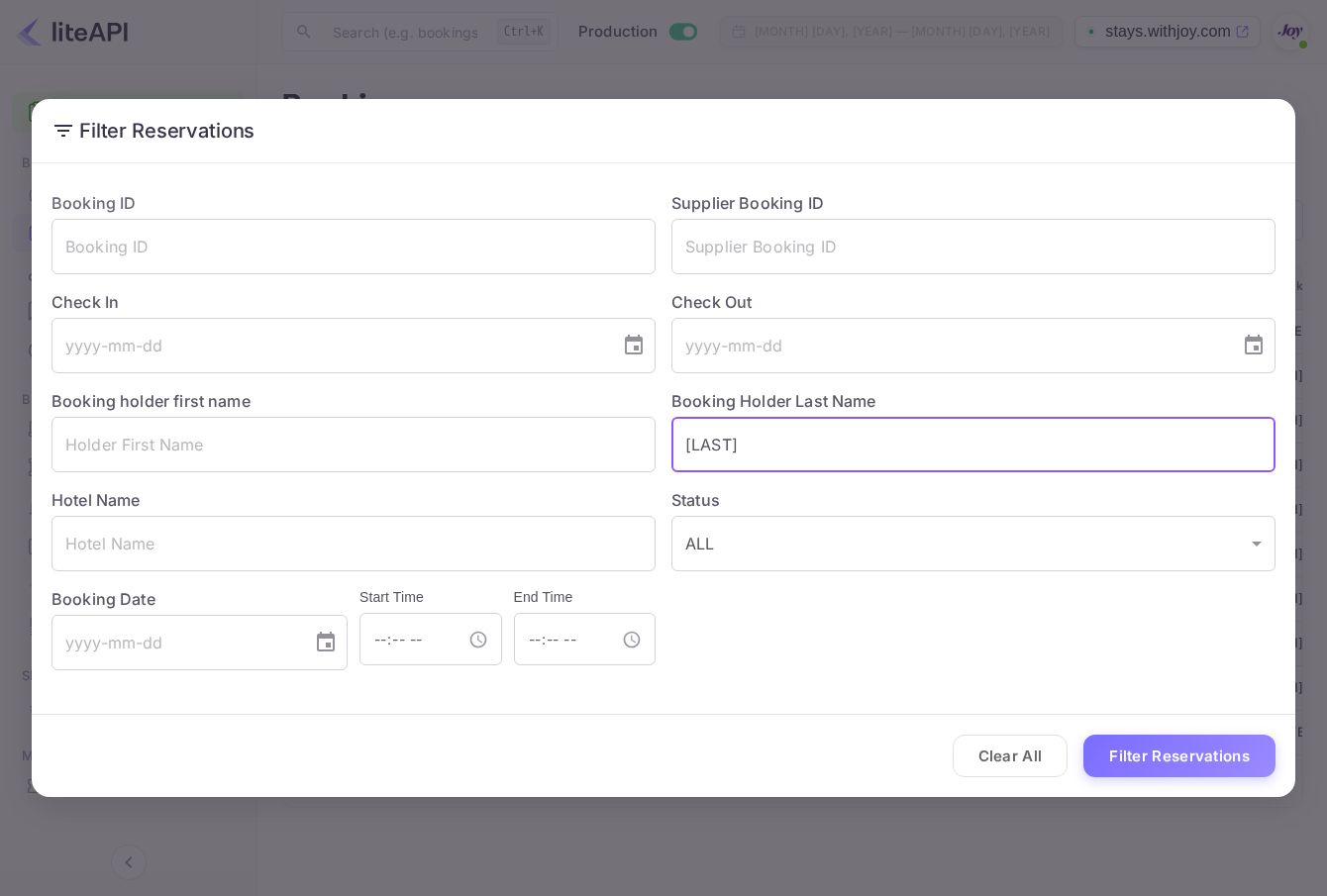 type on "James" 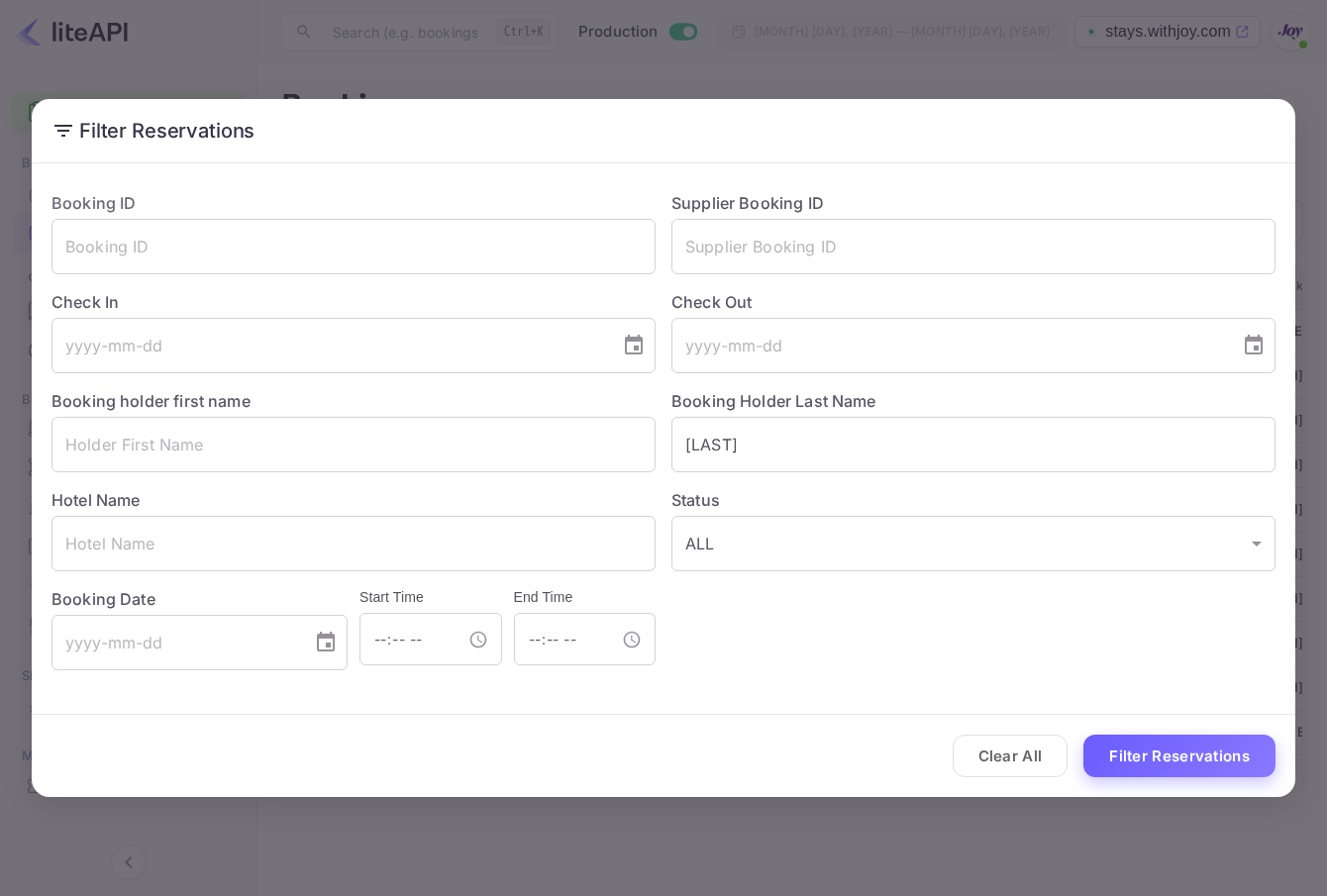 drag, startPoint x: 1237, startPoint y: 760, endPoint x: 1228, endPoint y: 751, distance: 12.727922 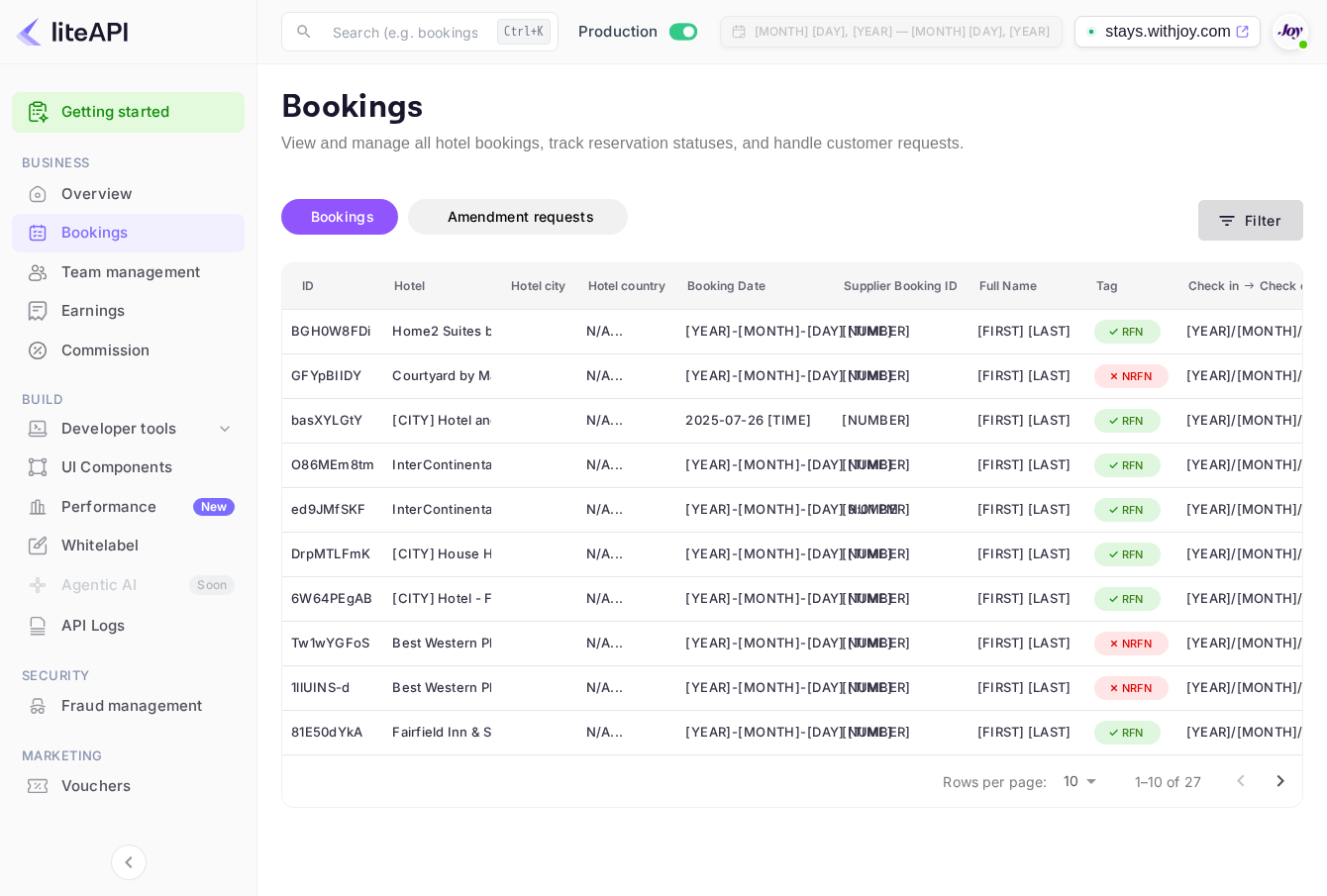 click on "Filter" at bounding box center [1251, 220] 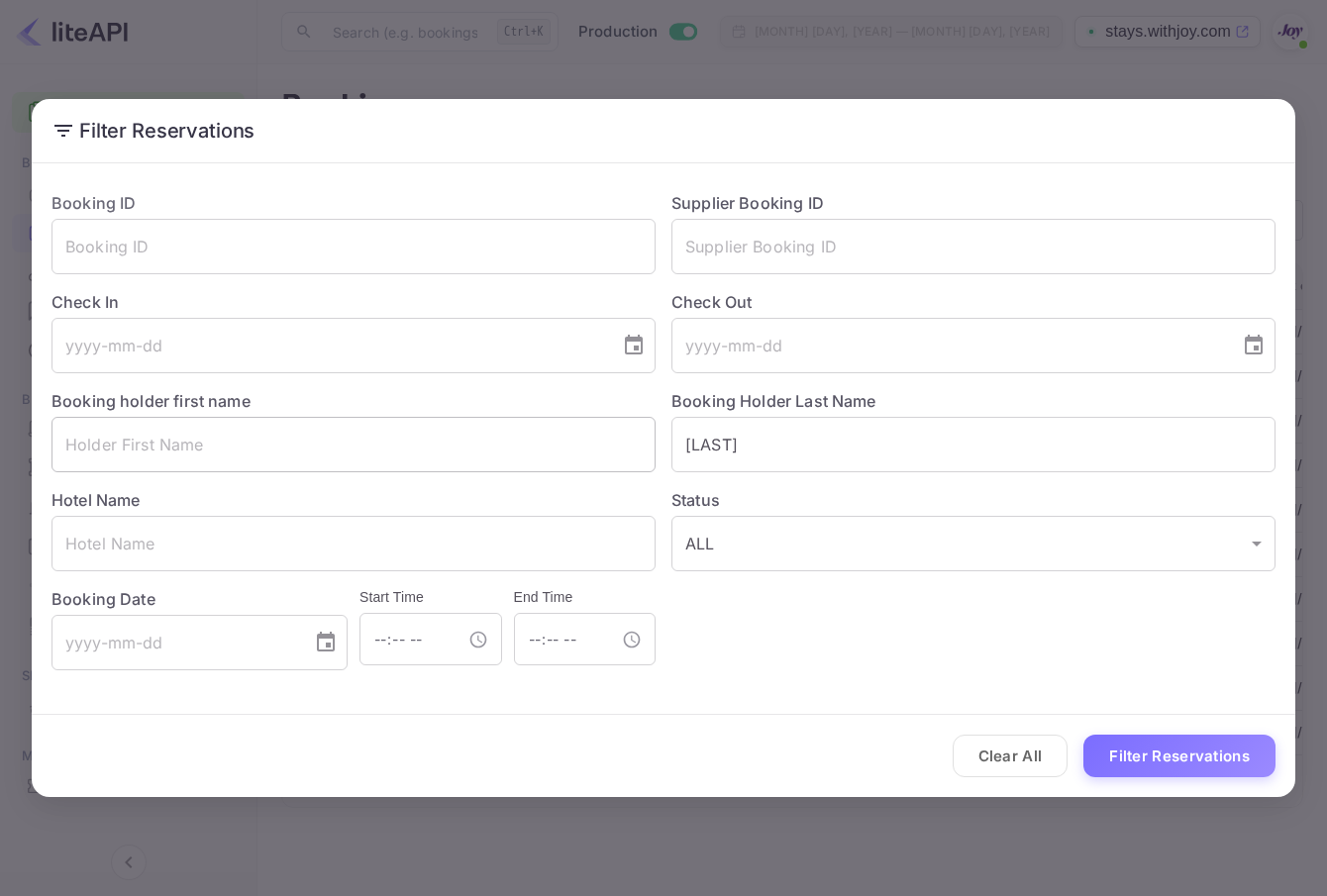 click at bounding box center (354, 445) 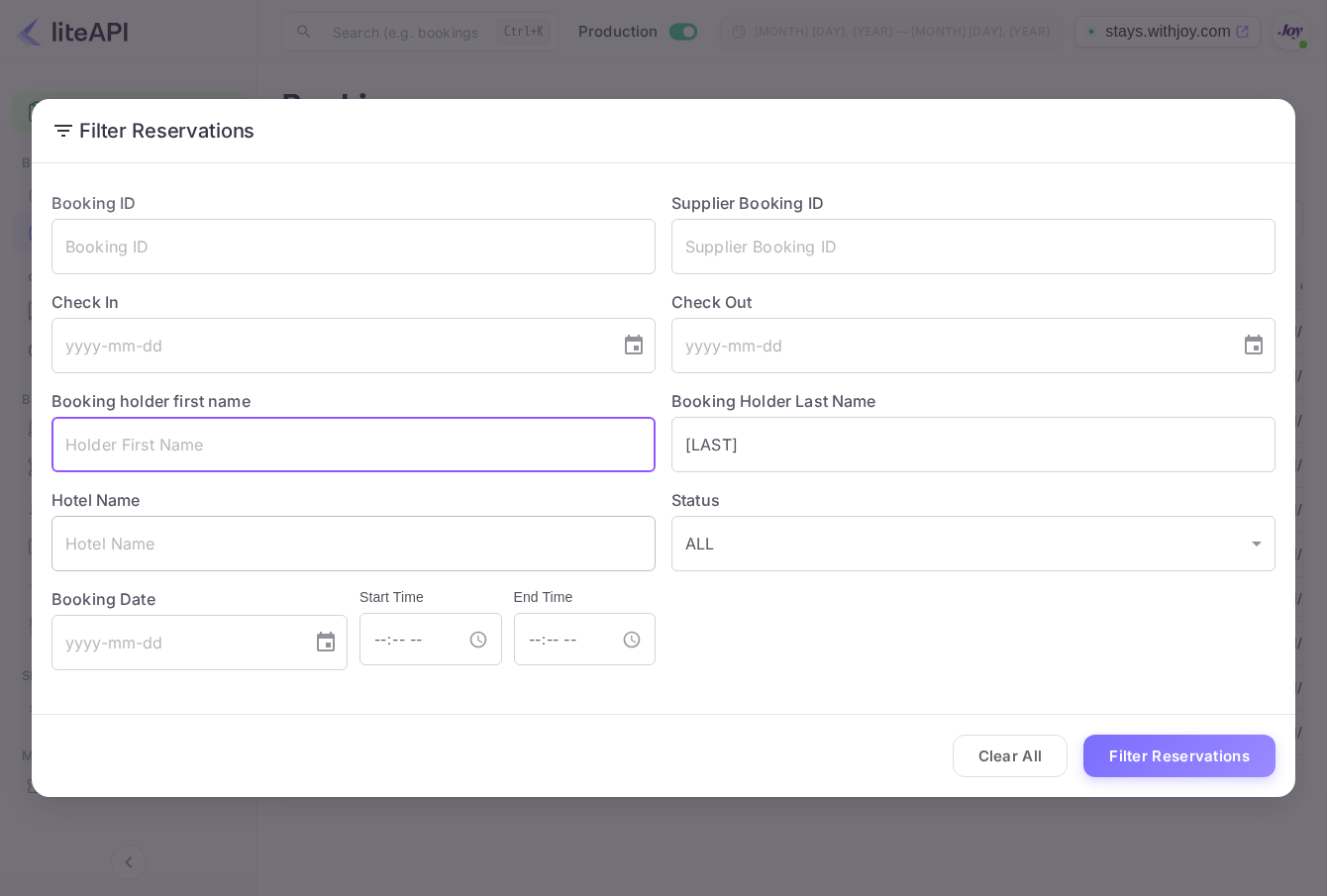 paste on "Travis" 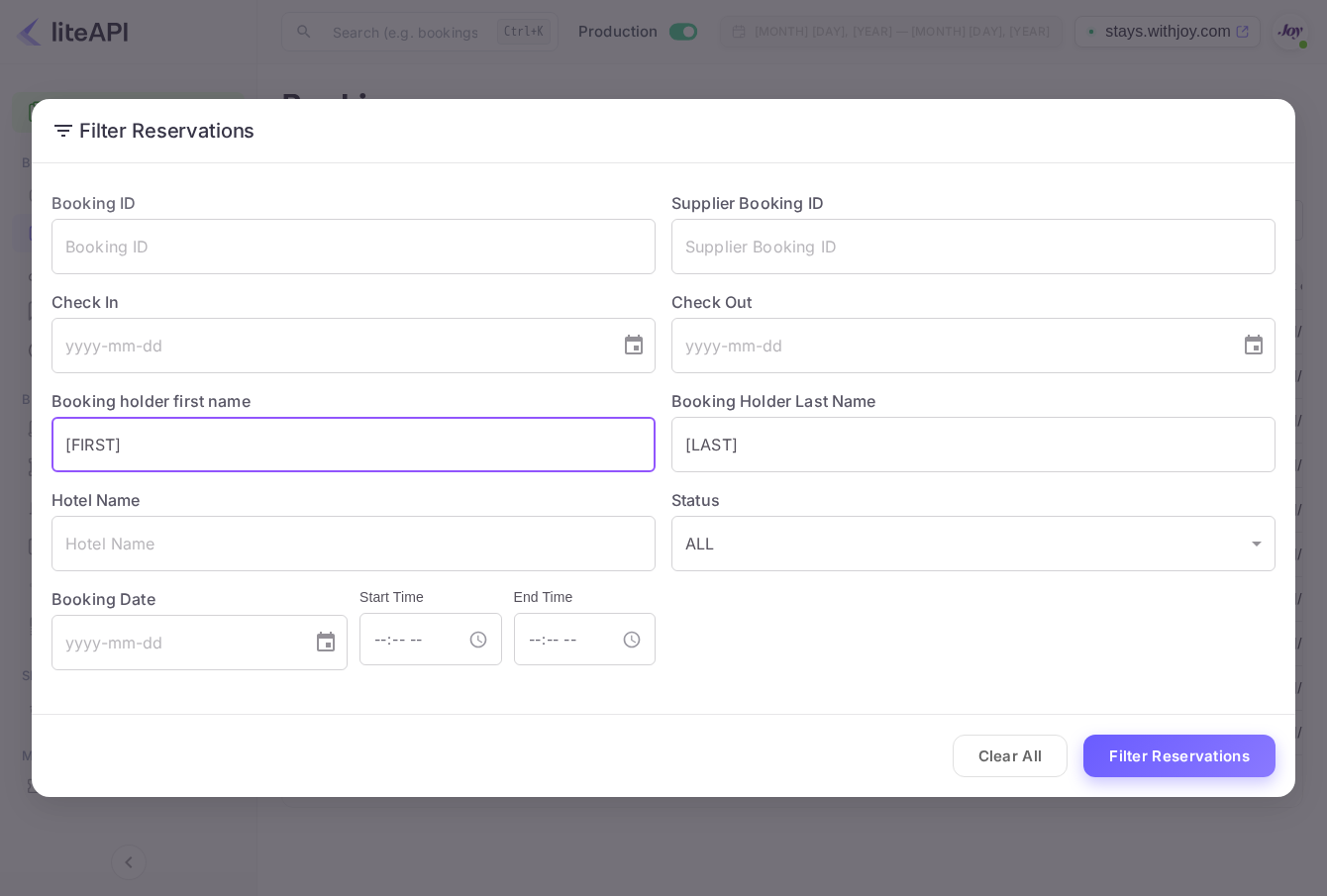 type on "Travis" 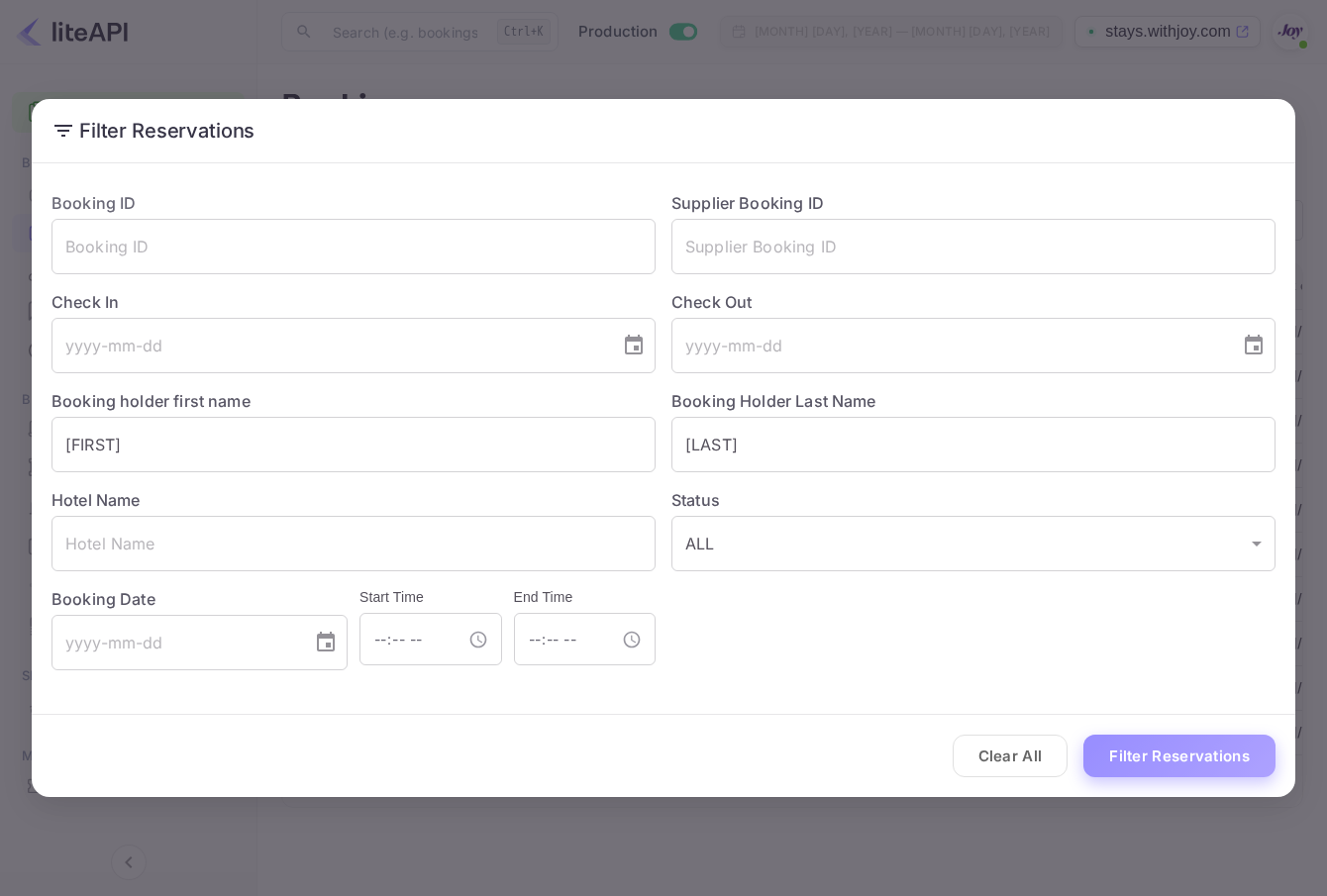 click on "Filter Reservations" at bounding box center [1179, 755] 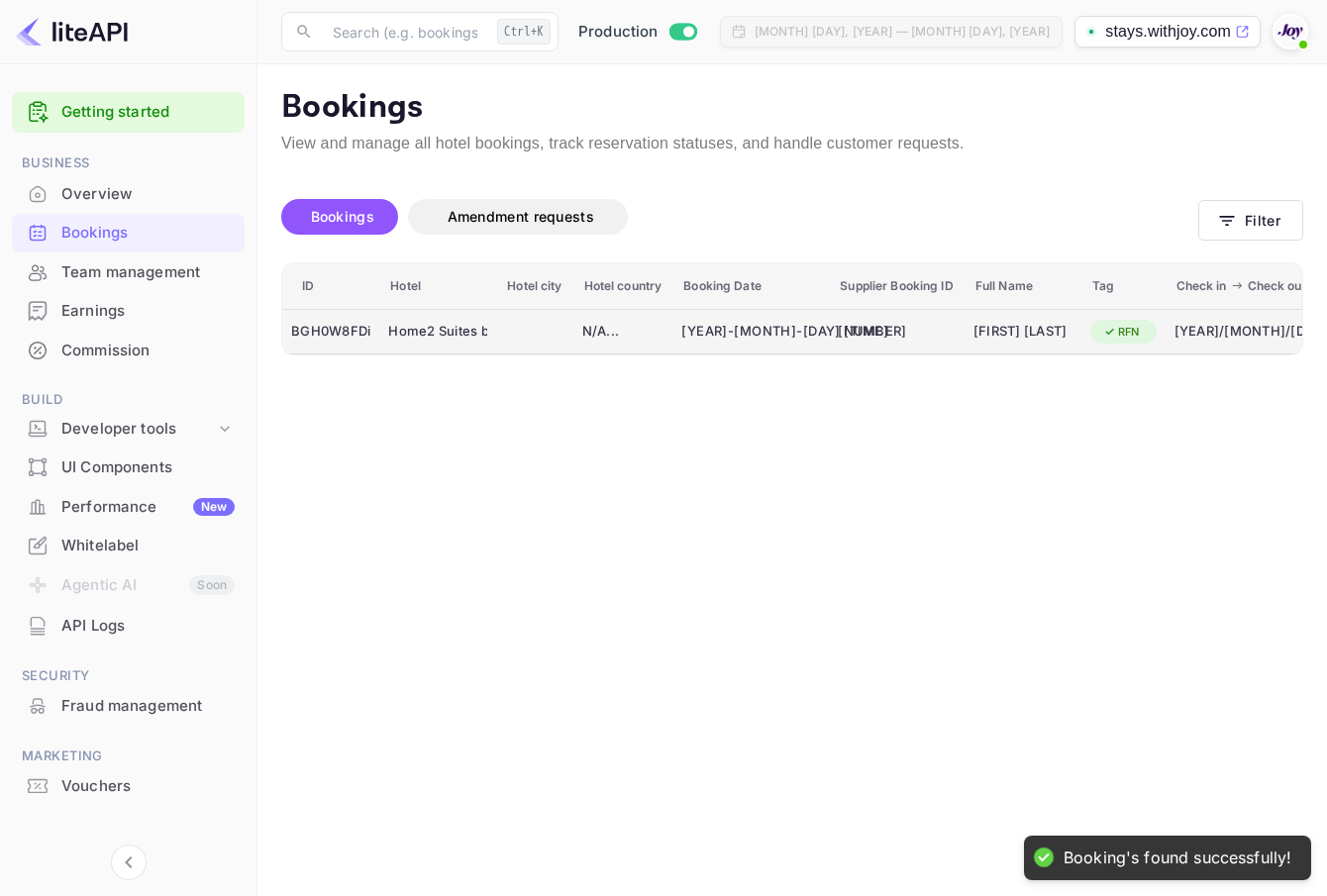 click on "2025-08-08   8:57 PM" at bounding box center [751, 332] 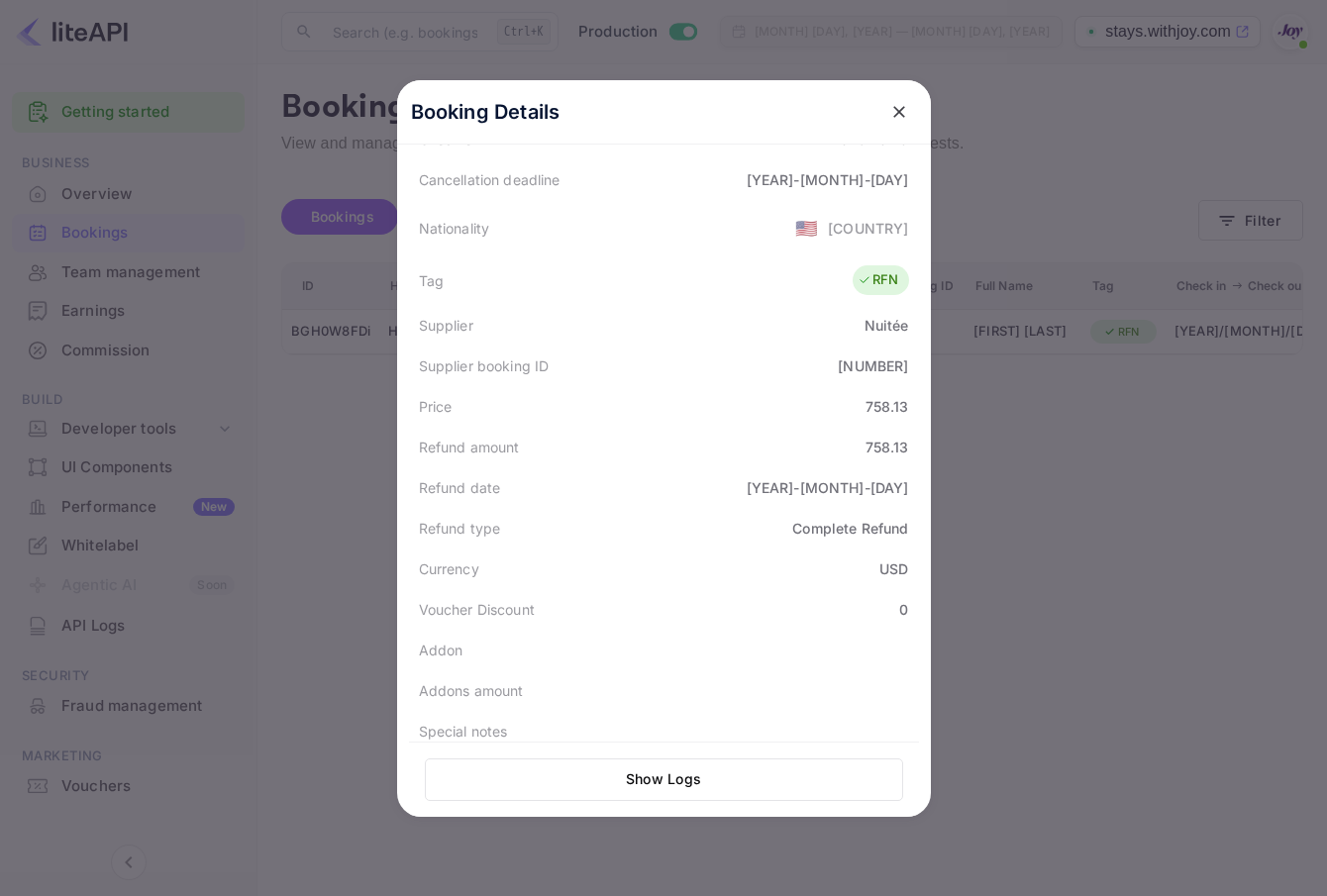 scroll, scrollTop: 448, scrollLeft: 0, axis: vertical 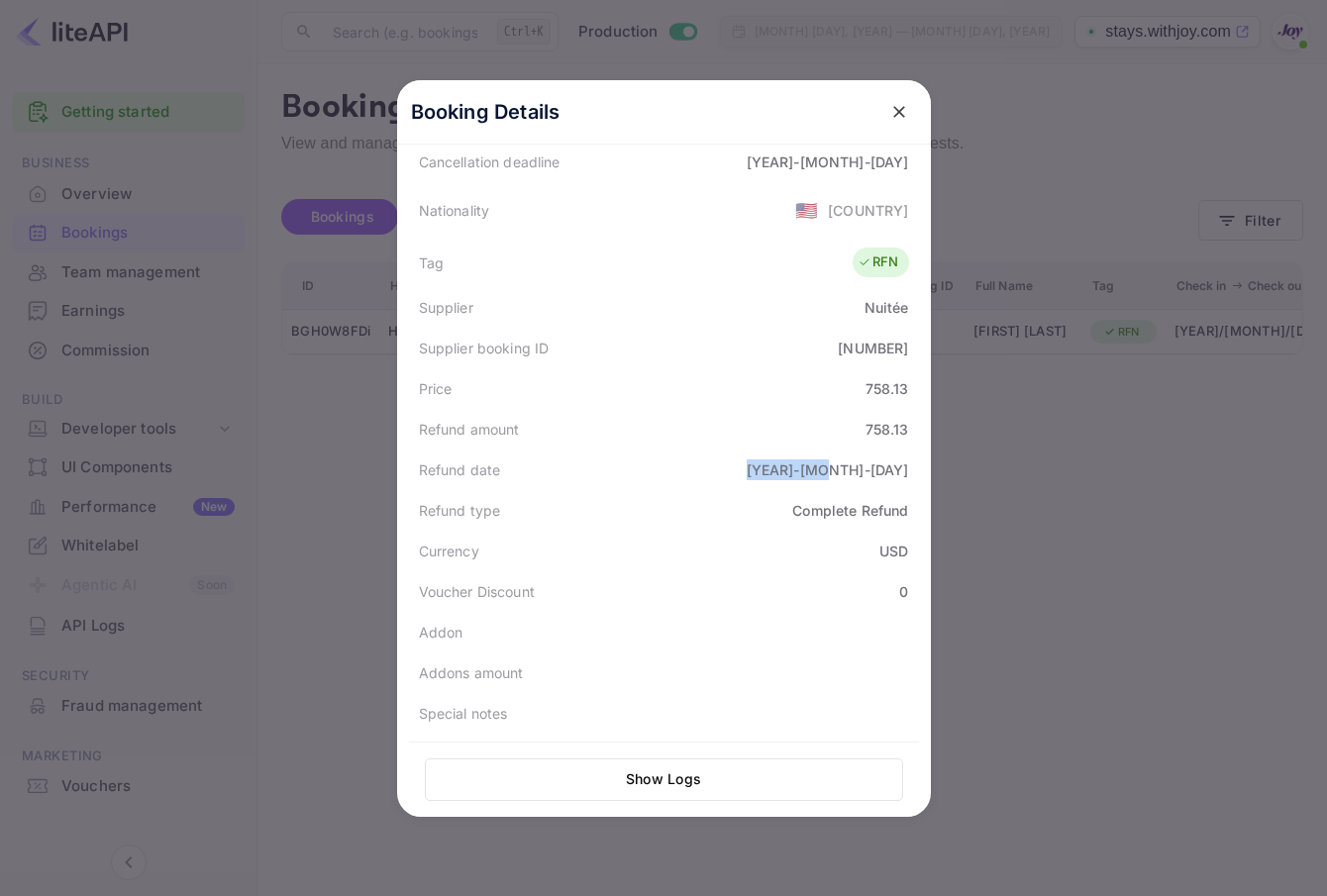 drag, startPoint x: 795, startPoint y: 468, endPoint x: 915, endPoint y: 481, distance: 120.70211 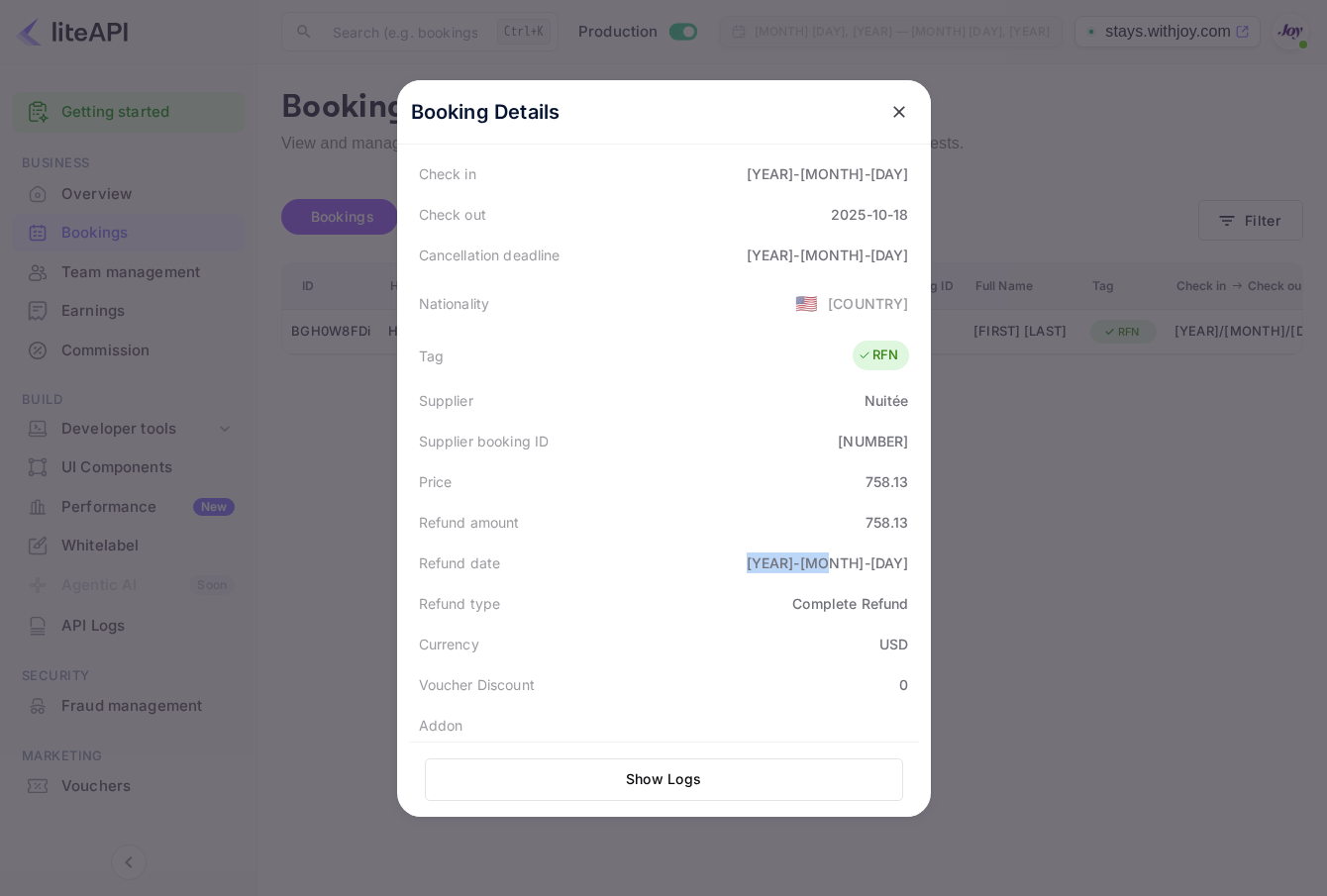 scroll, scrollTop: 448, scrollLeft: 0, axis: vertical 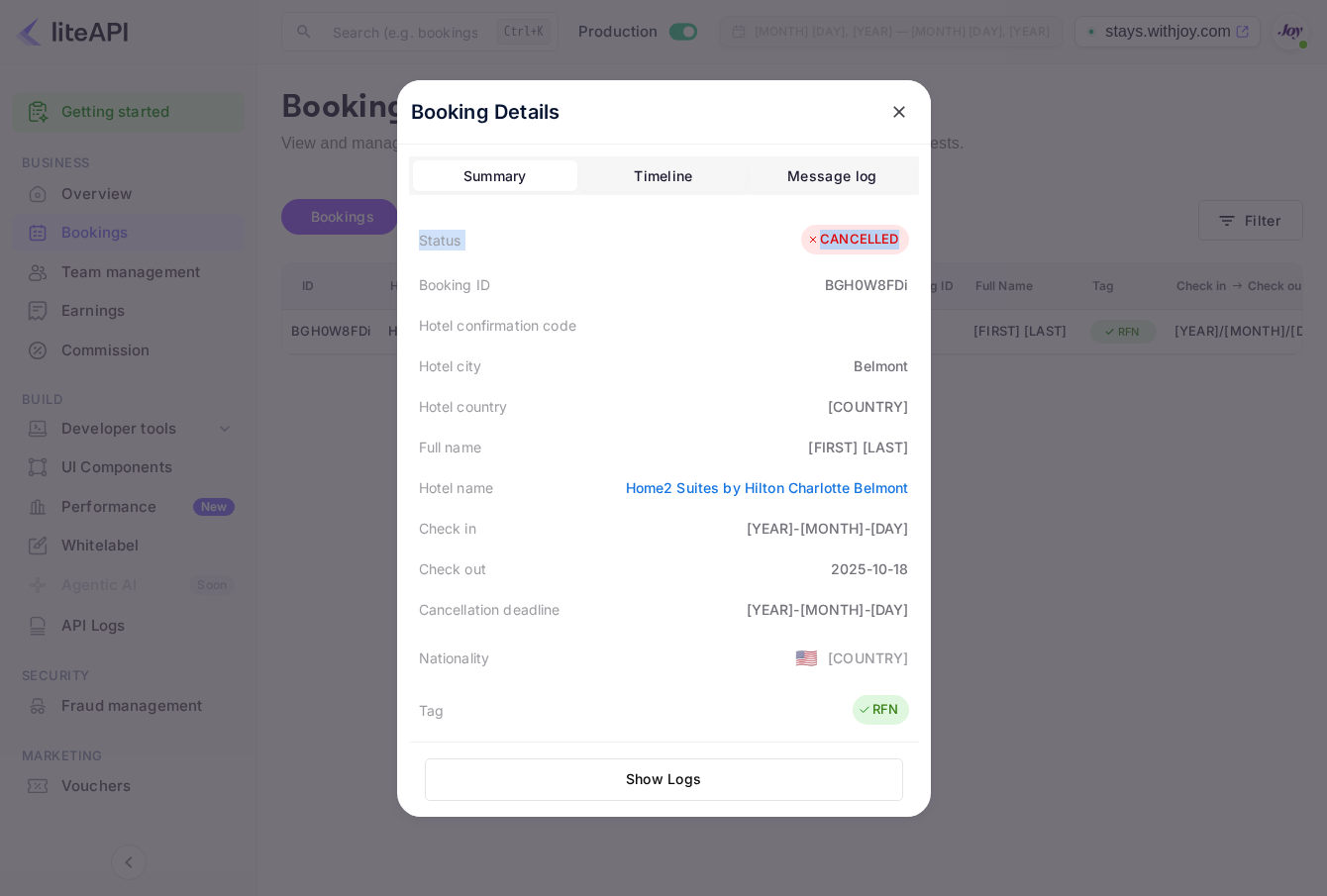 drag, startPoint x: 426, startPoint y: 239, endPoint x: 891, endPoint y: 261, distance: 465.52014 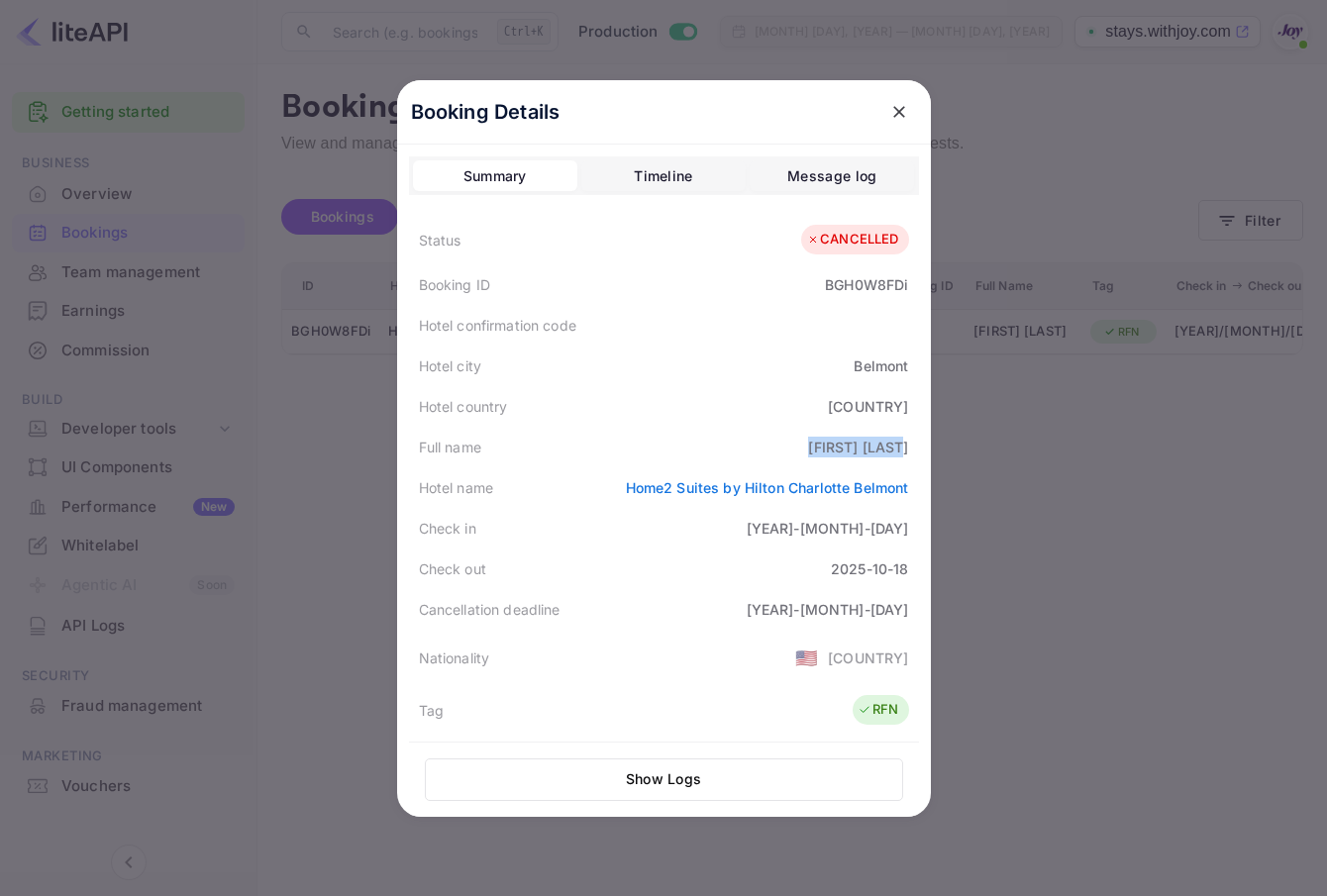 drag, startPoint x: 784, startPoint y: 446, endPoint x: 936, endPoint y: 446, distance: 152 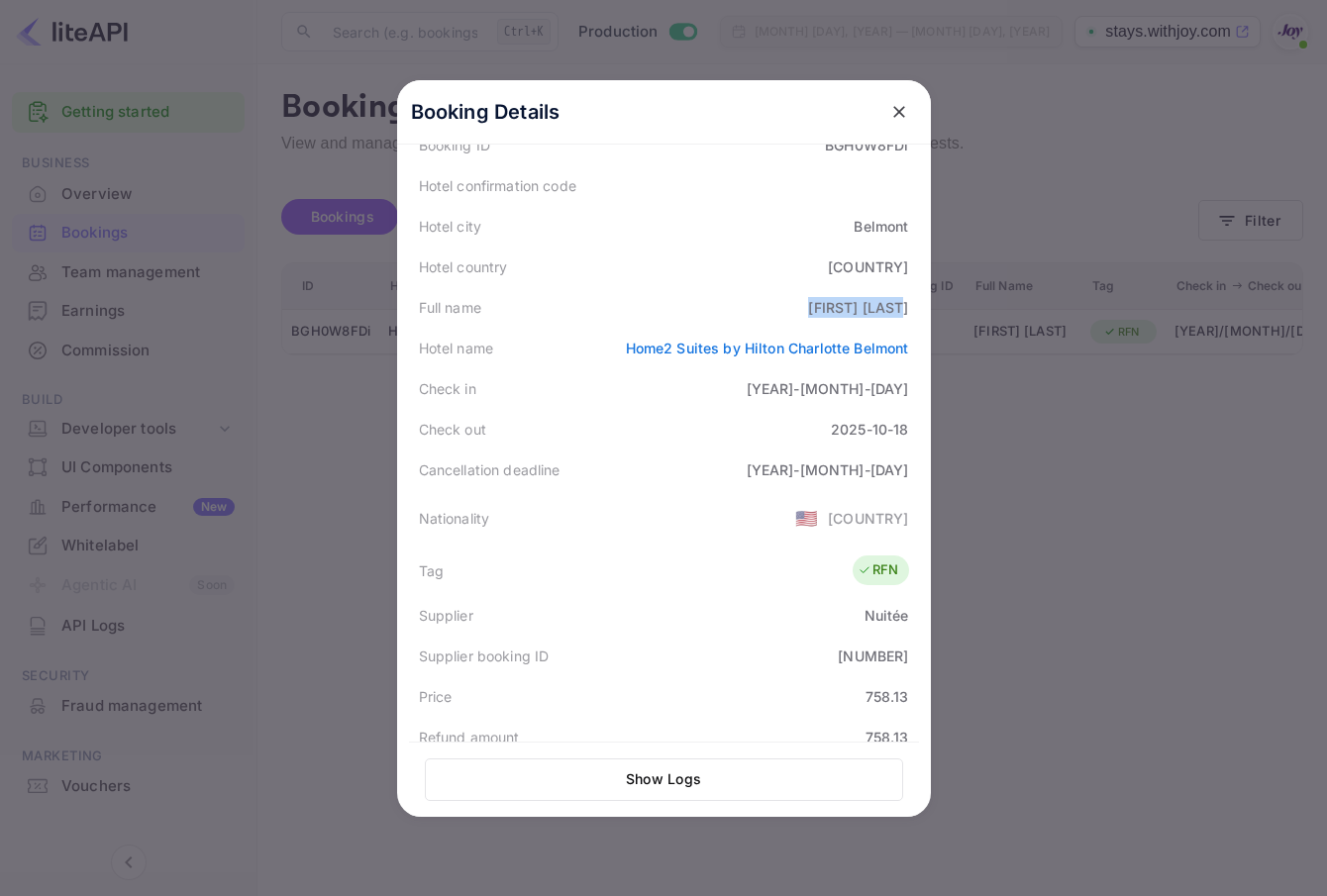 scroll, scrollTop: 297, scrollLeft: 0, axis: vertical 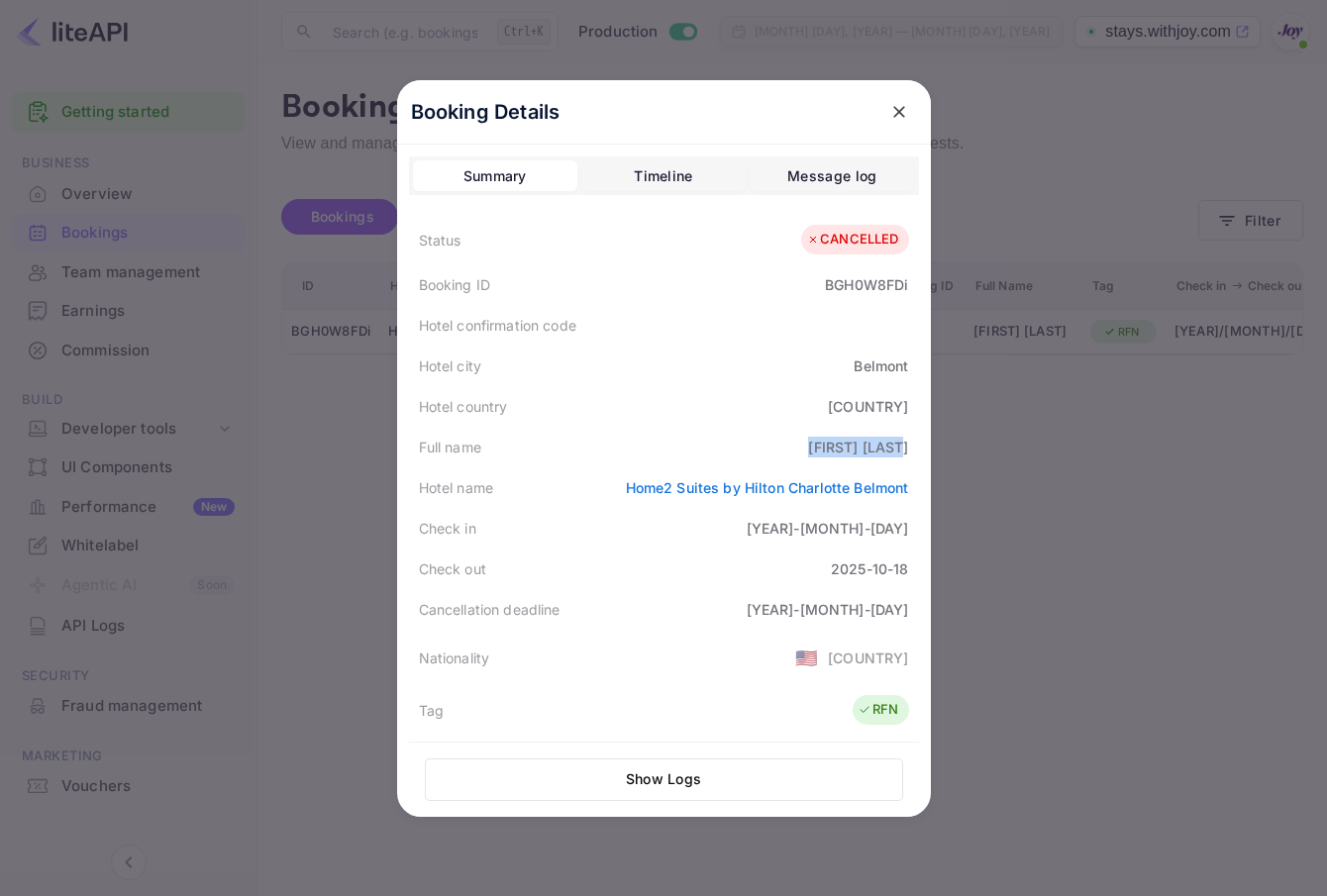 click 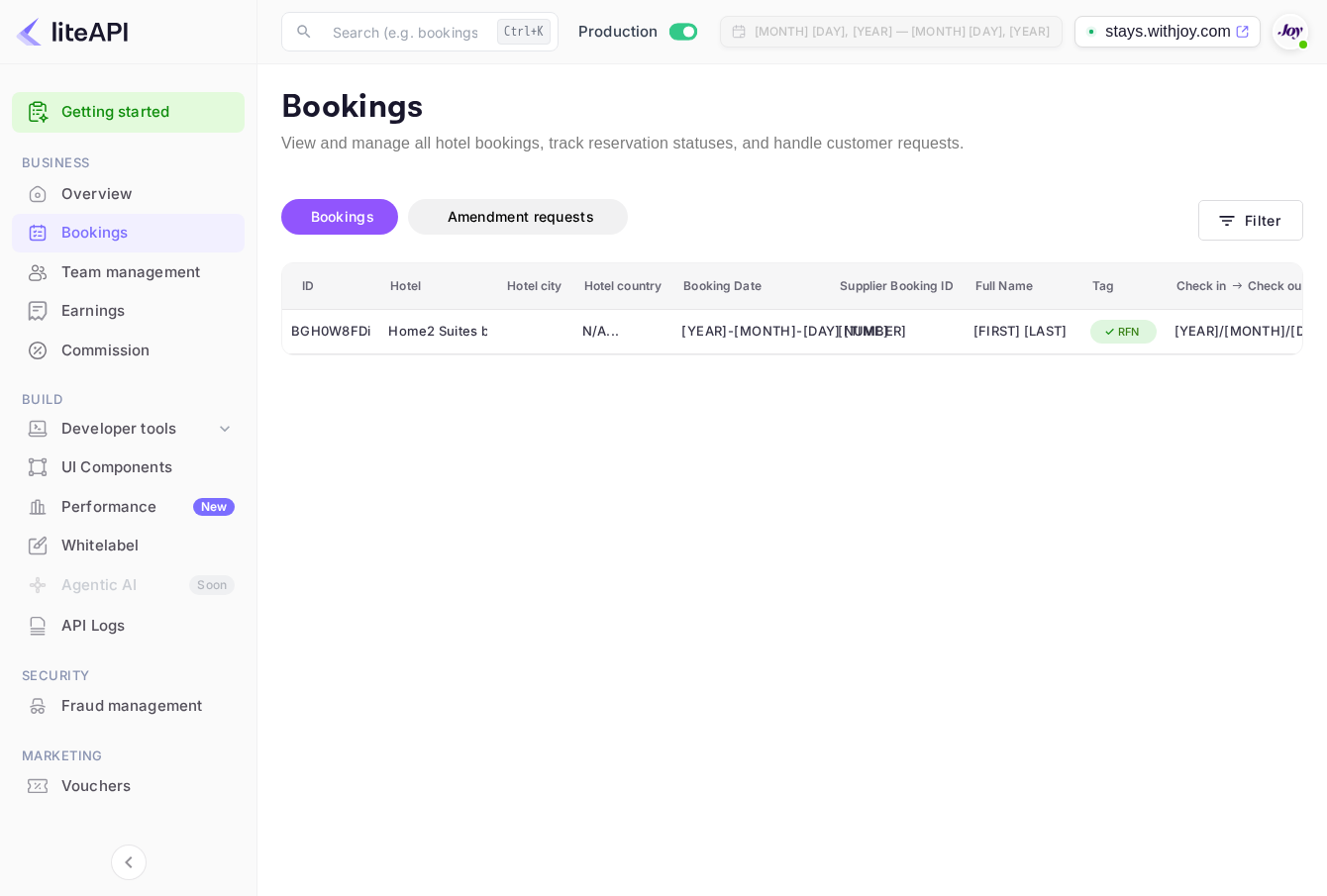 click on "Bookings View and manage all hotel bookings, track reservation statuses, and handle customer requests. Loading bookings... Loading bookings... Bookings Amendment requests Filter ID Hotel Hotel city Hotel country Booking Date Supplier Booking ID Full Name Tag Check in   Check out Commission Price Status BGH0W8FDi Home2 Suites by Hilton Charlotte Belmont   N/A ...   2025-08-08   8:57 PM 8795861 Travis James   RFN 2025/10/15     2025/10/18 56.14   USD 758.13   USD   CANCELLED Materio - React Admin Template Materio Admin is the most developer friendly & highly customizable Admin Dashboard Template based on MUI and NextJS. Click on below buttons to explore PRO version. Demo Download" at bounding box center [792, 480] 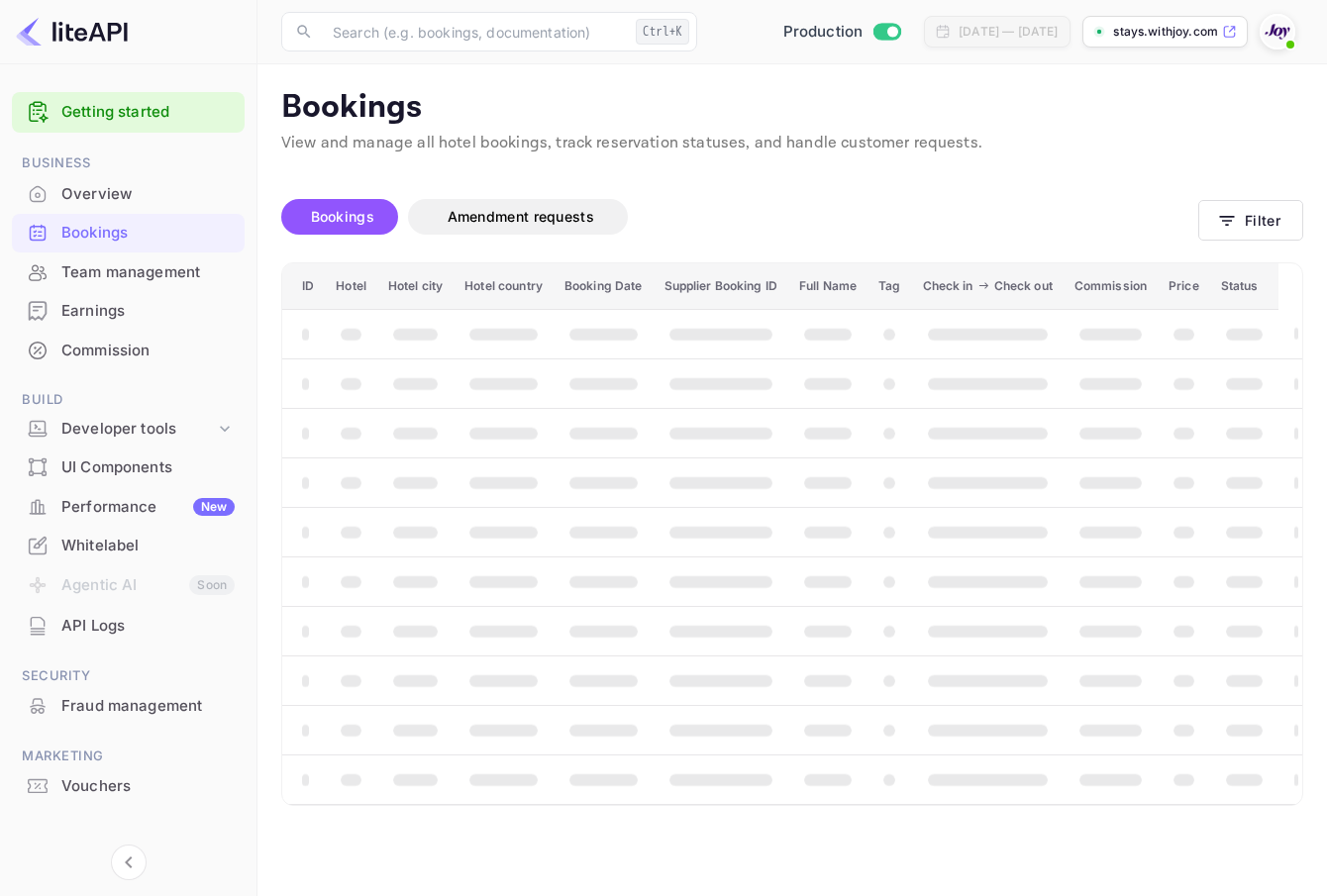 scroll, scrollTop: 0, scrollLeft: 0, axis: both 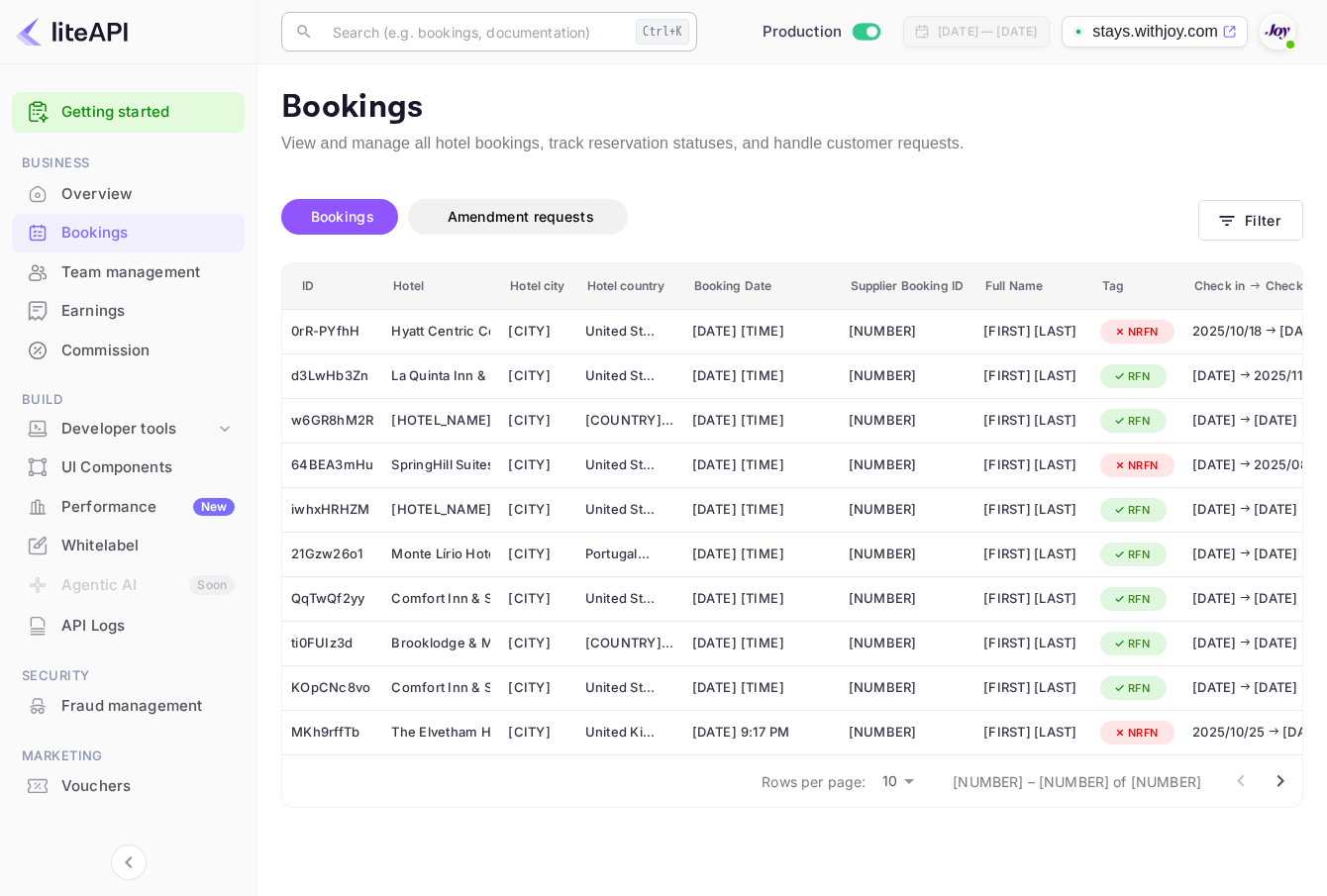 click at bounding box center (474, 32) 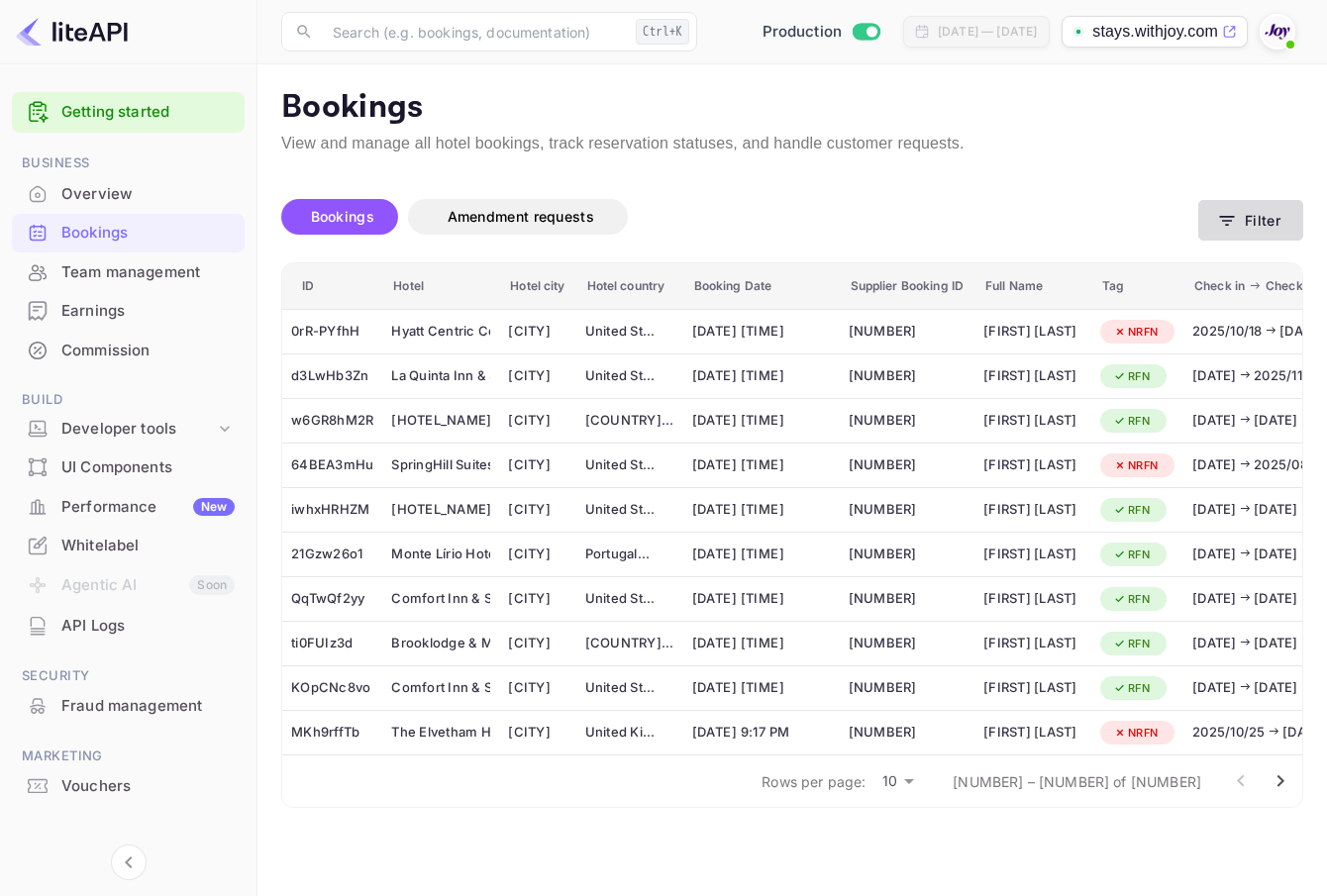 click on "Filter" at bounding box center [1251, 220] 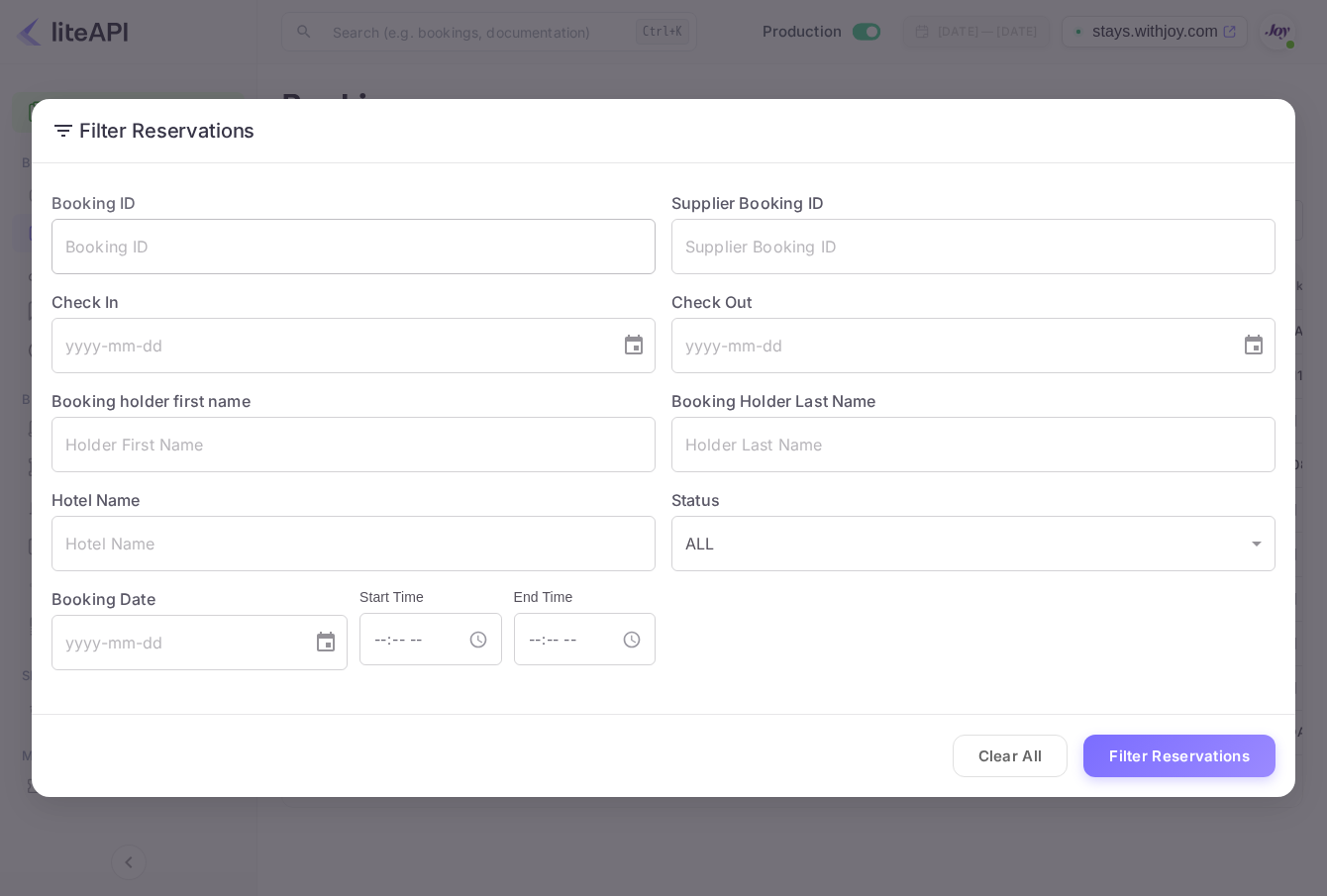 click at bounding box center (354, 247) 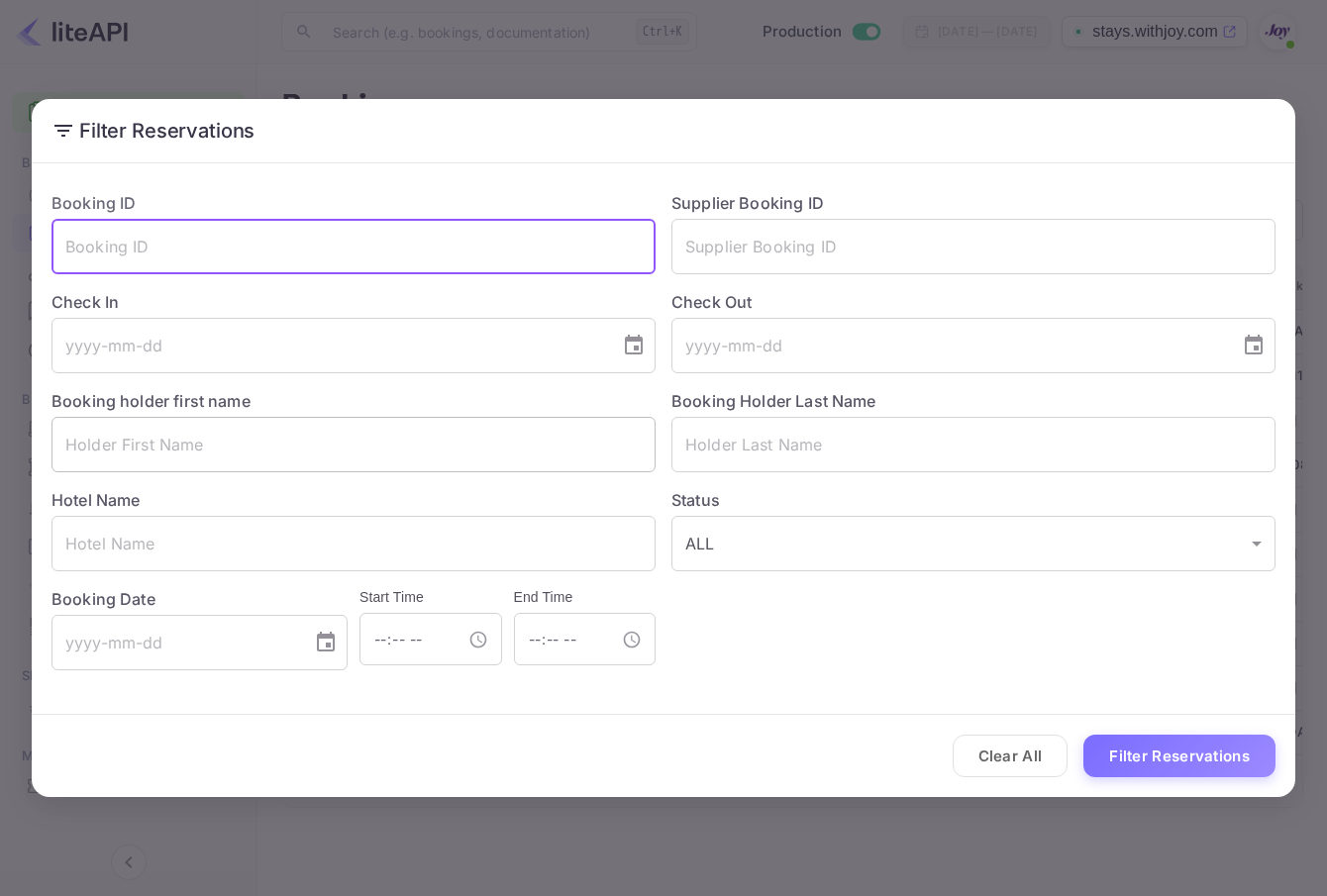 click at bounding box center (354, 445) 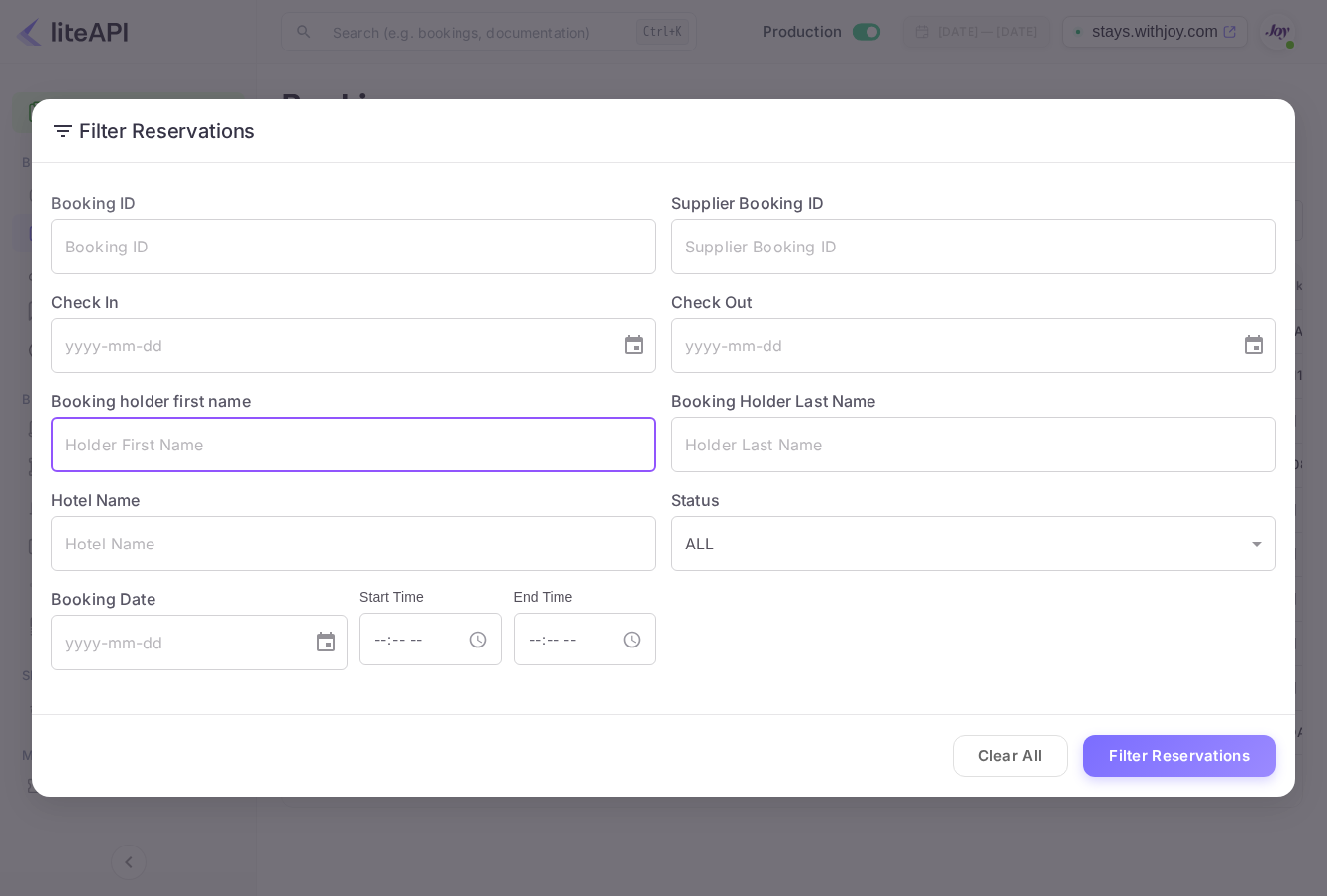 paste on "Travis" 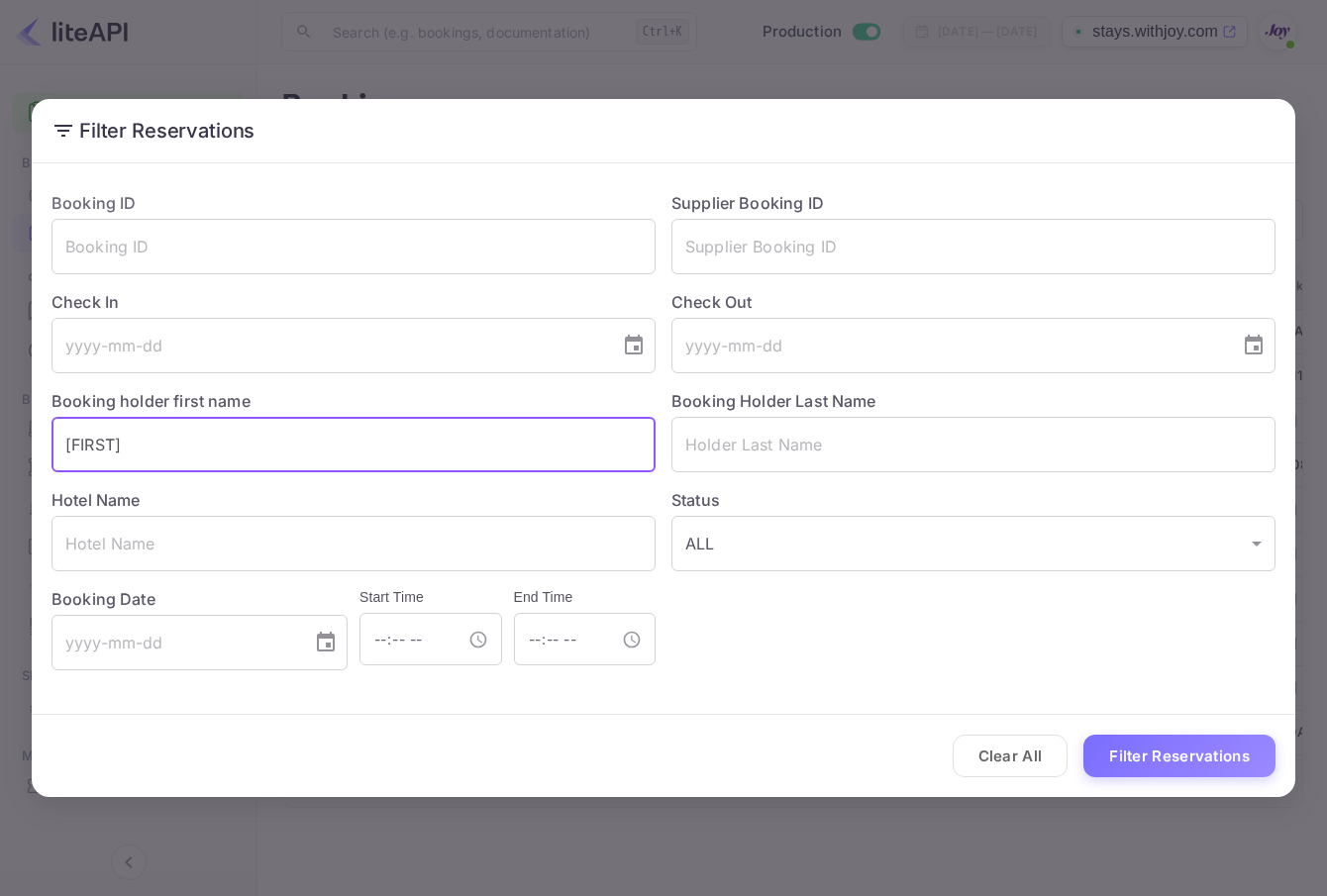 type on "Travis" 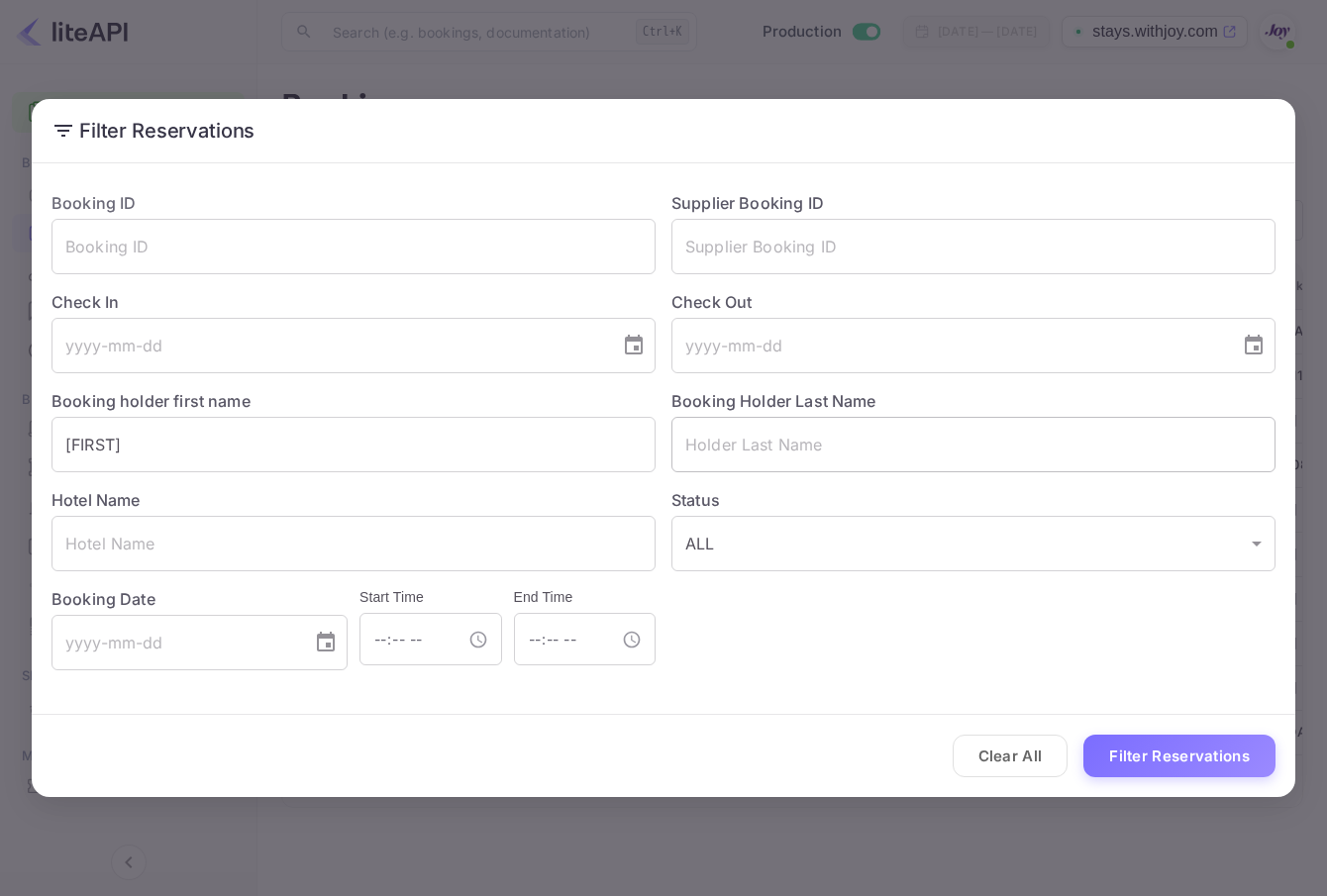 click at bounding box center [973, 445] 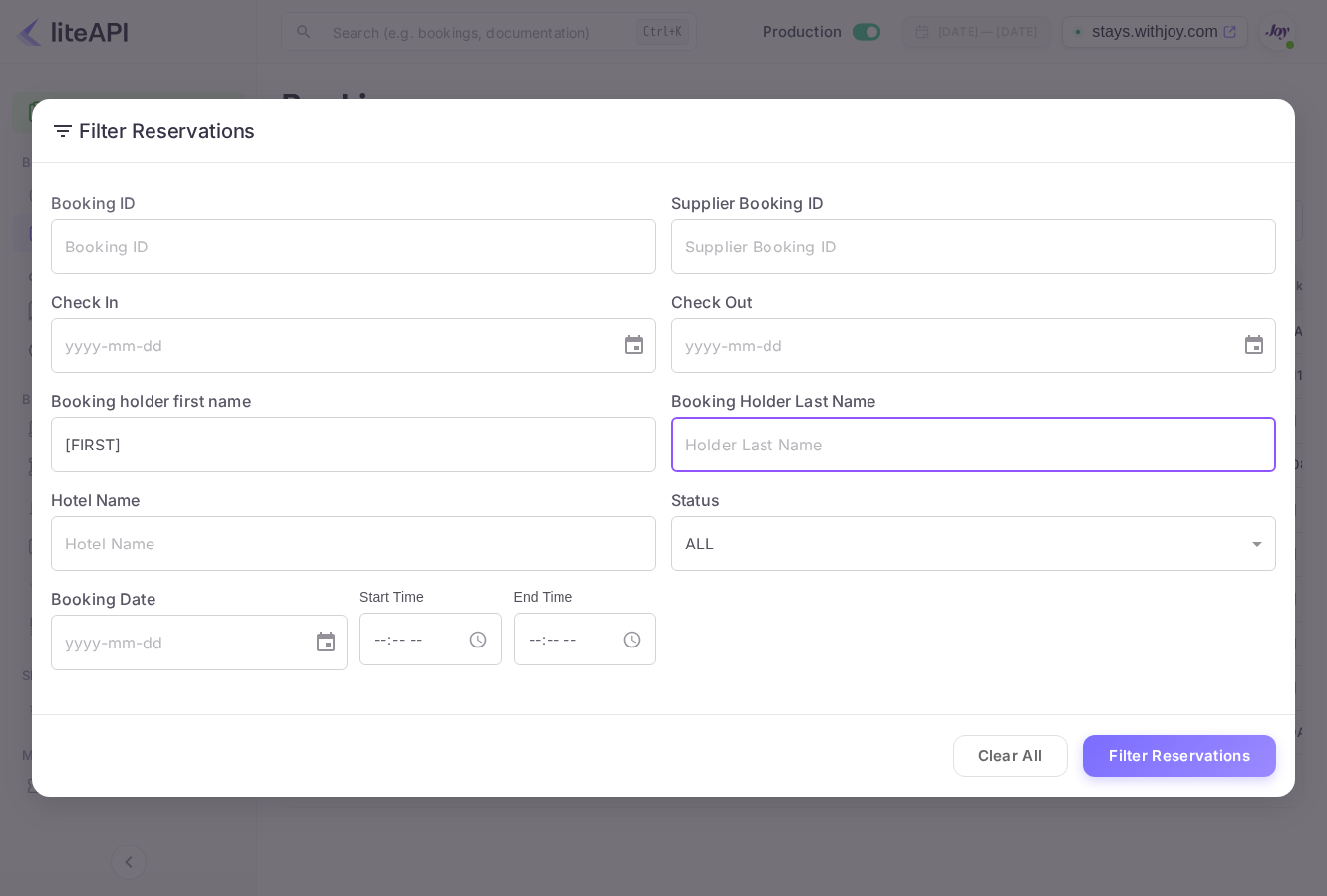 paste on "James" 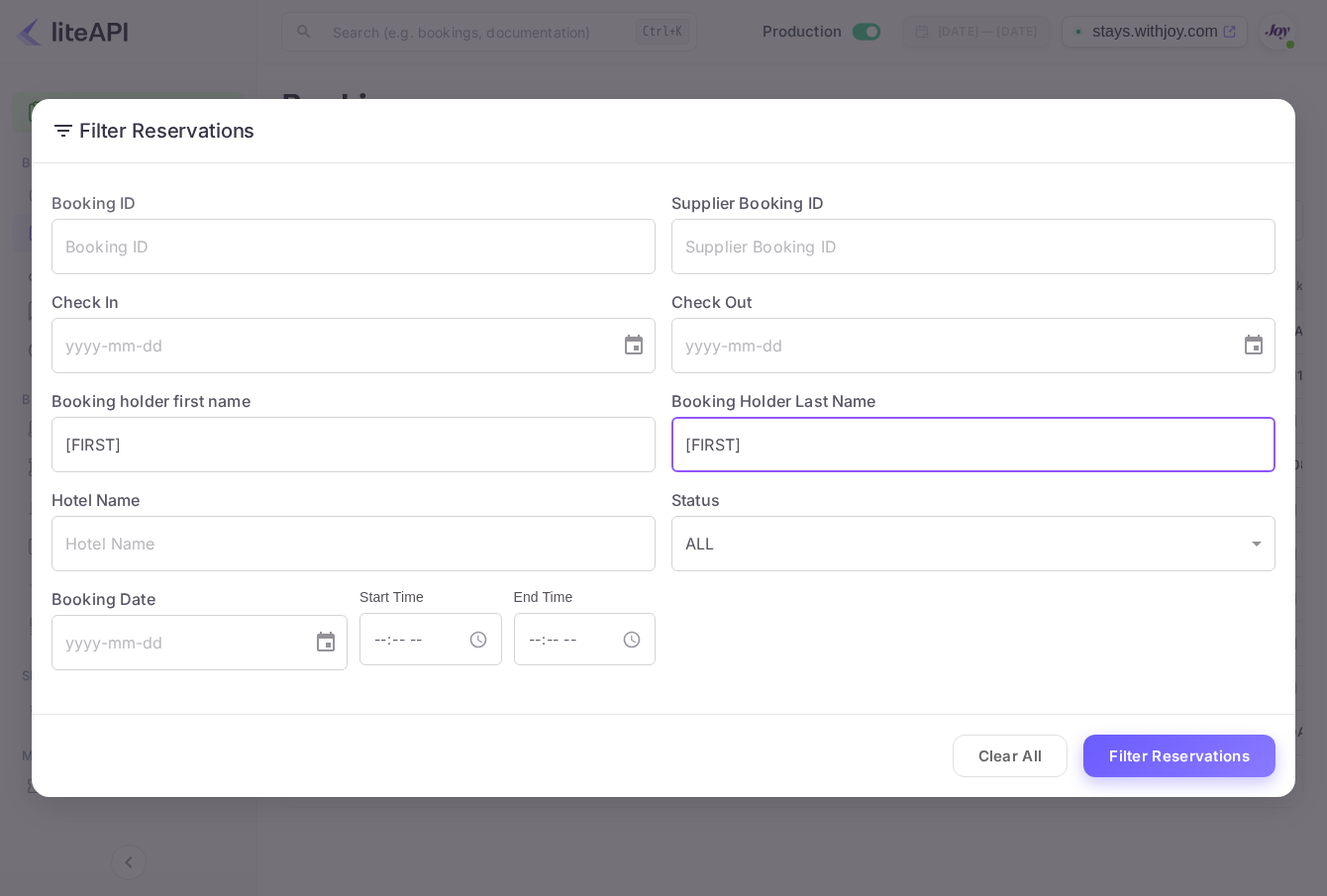 type on "James" 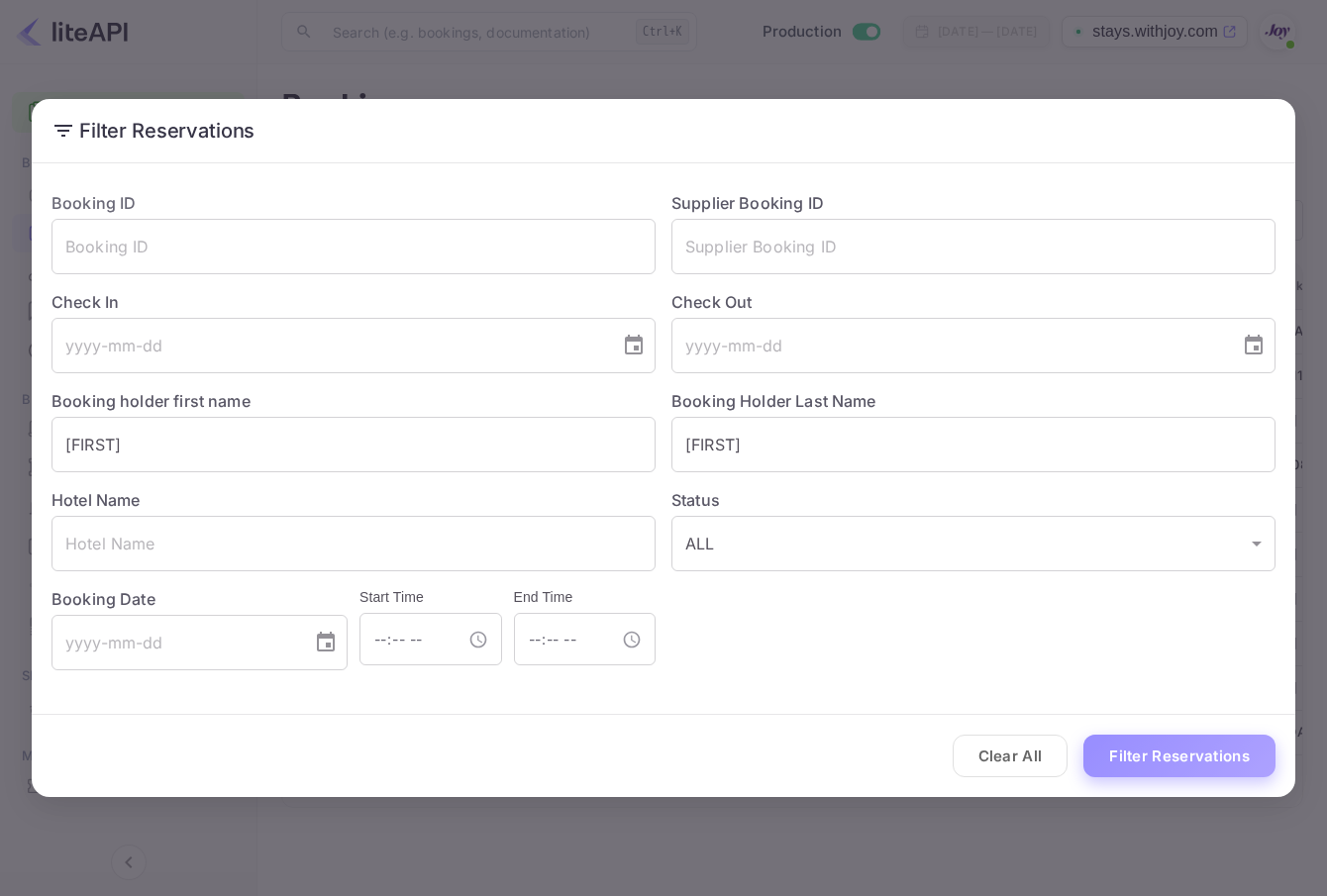 click on "Filter Reservations" at bounding box center [1179, 755] 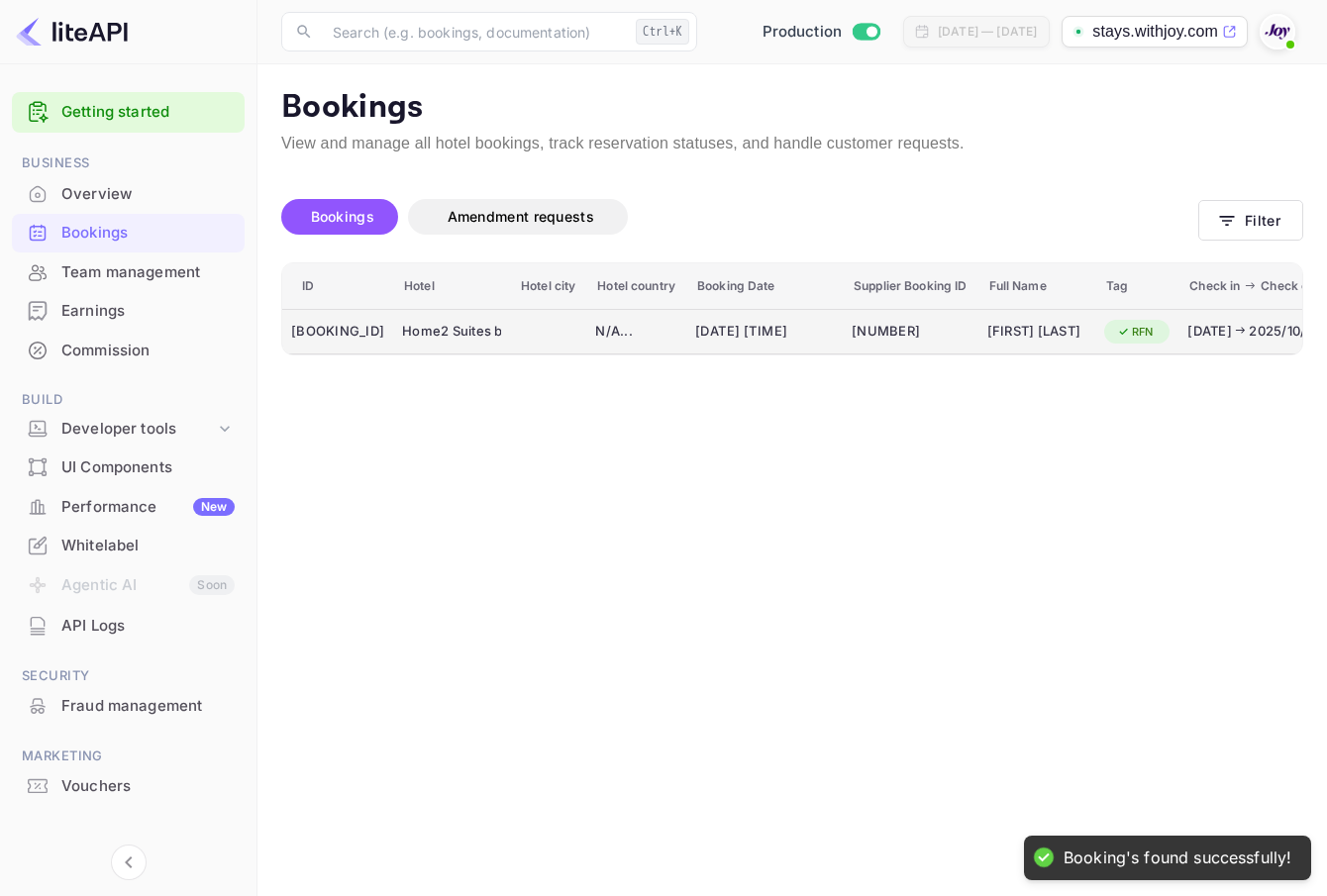 click on "8795861" at bounding box center (910, 332) 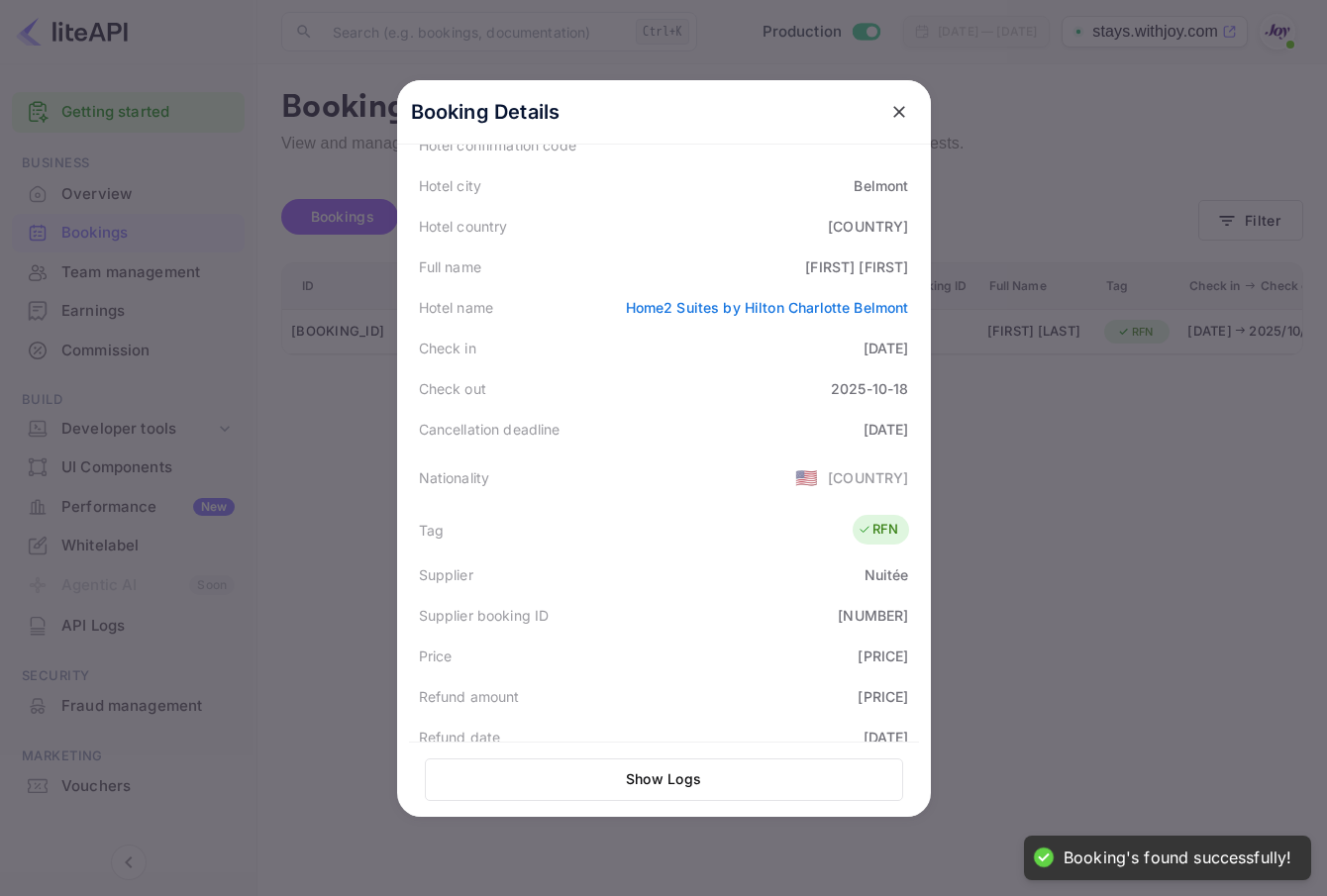 scroll, scrollTop: 448, scrollLeft: 0, axis: vertical 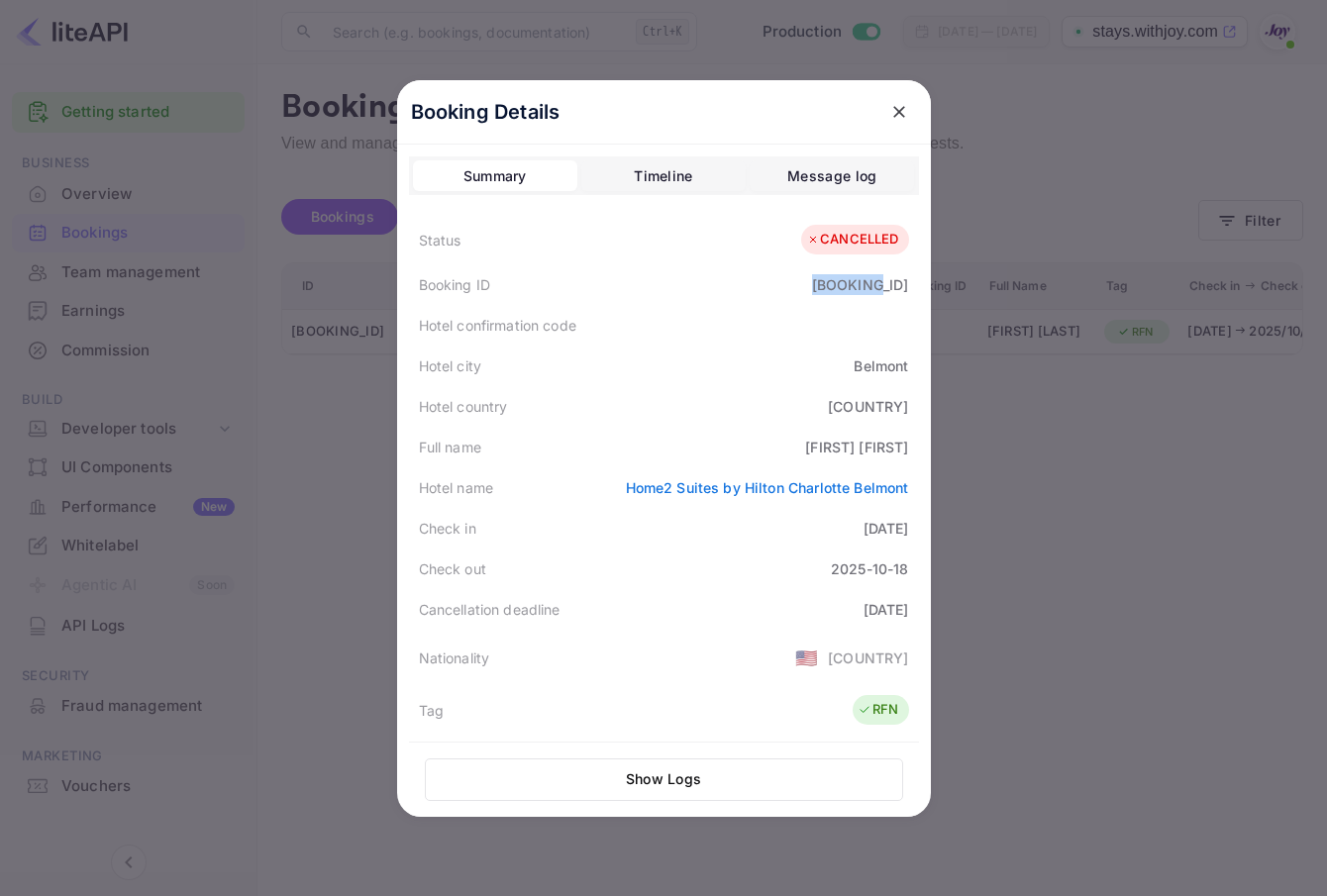copy on "BGH0W8FD" 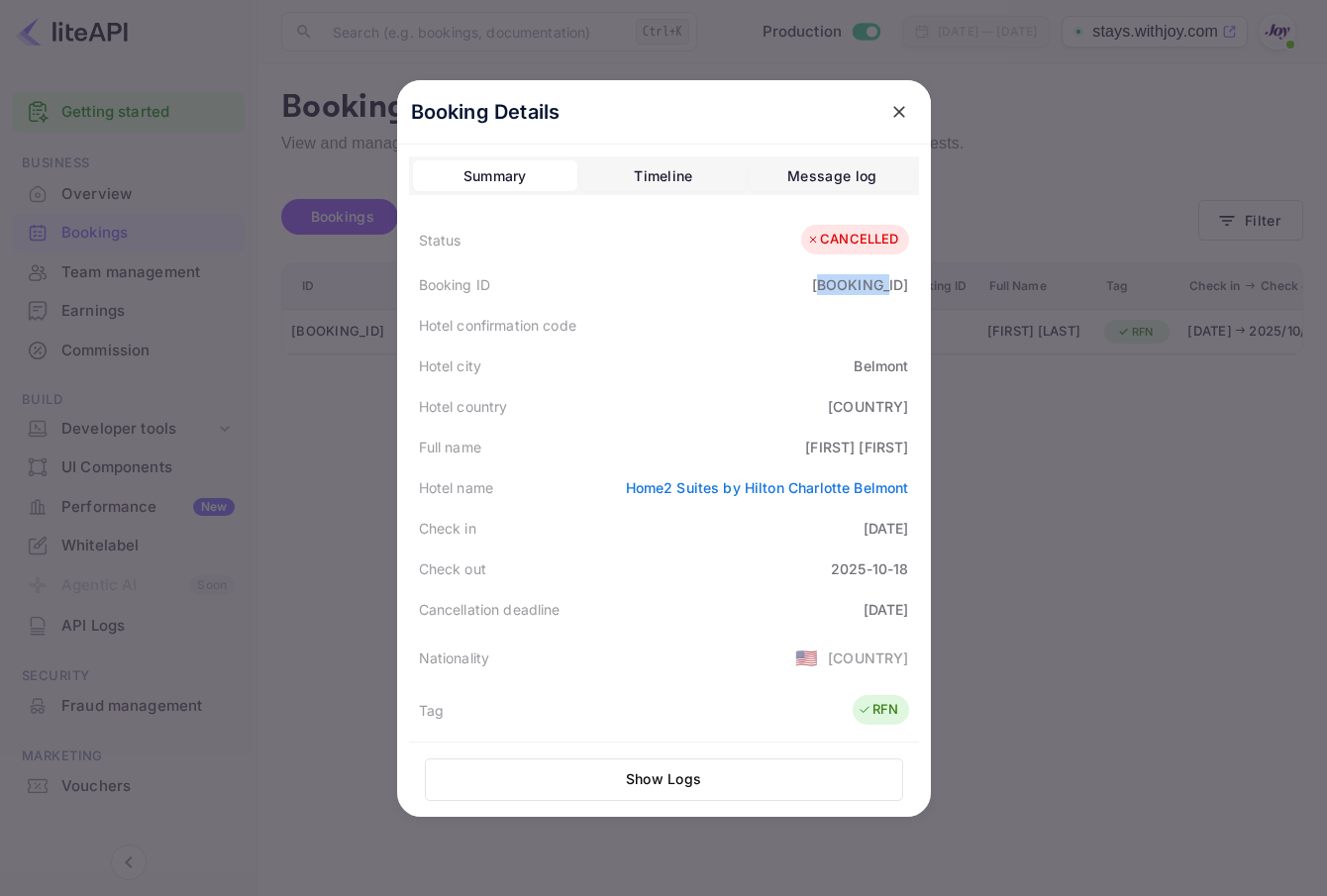 drag, startPoint x: 909, startPoint y: 284, endPoint x: 764, endPoint y: 173, distance: 182.6089 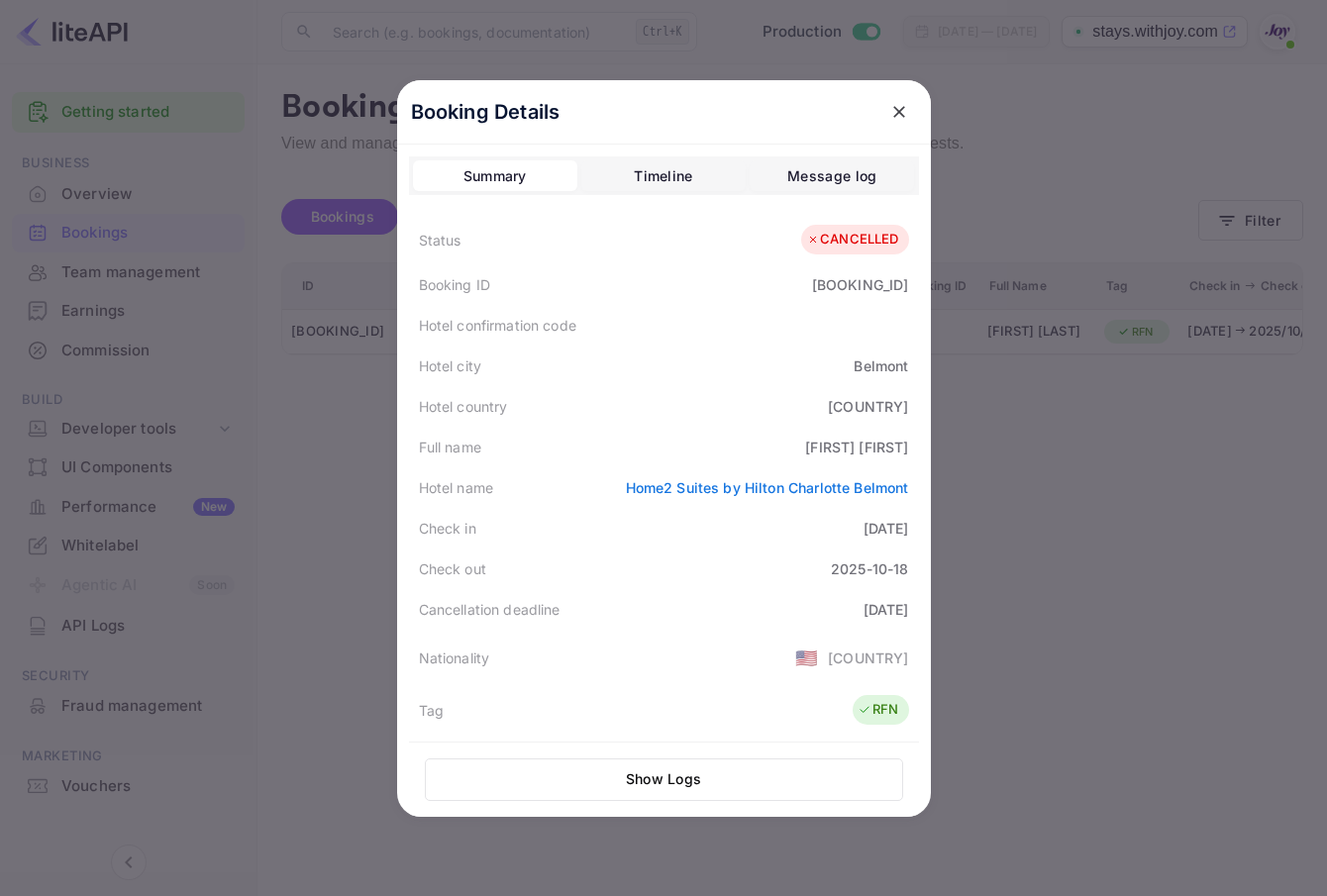 click on "Booking ID BGH0W8FDi" at bounding box center [664, 284] 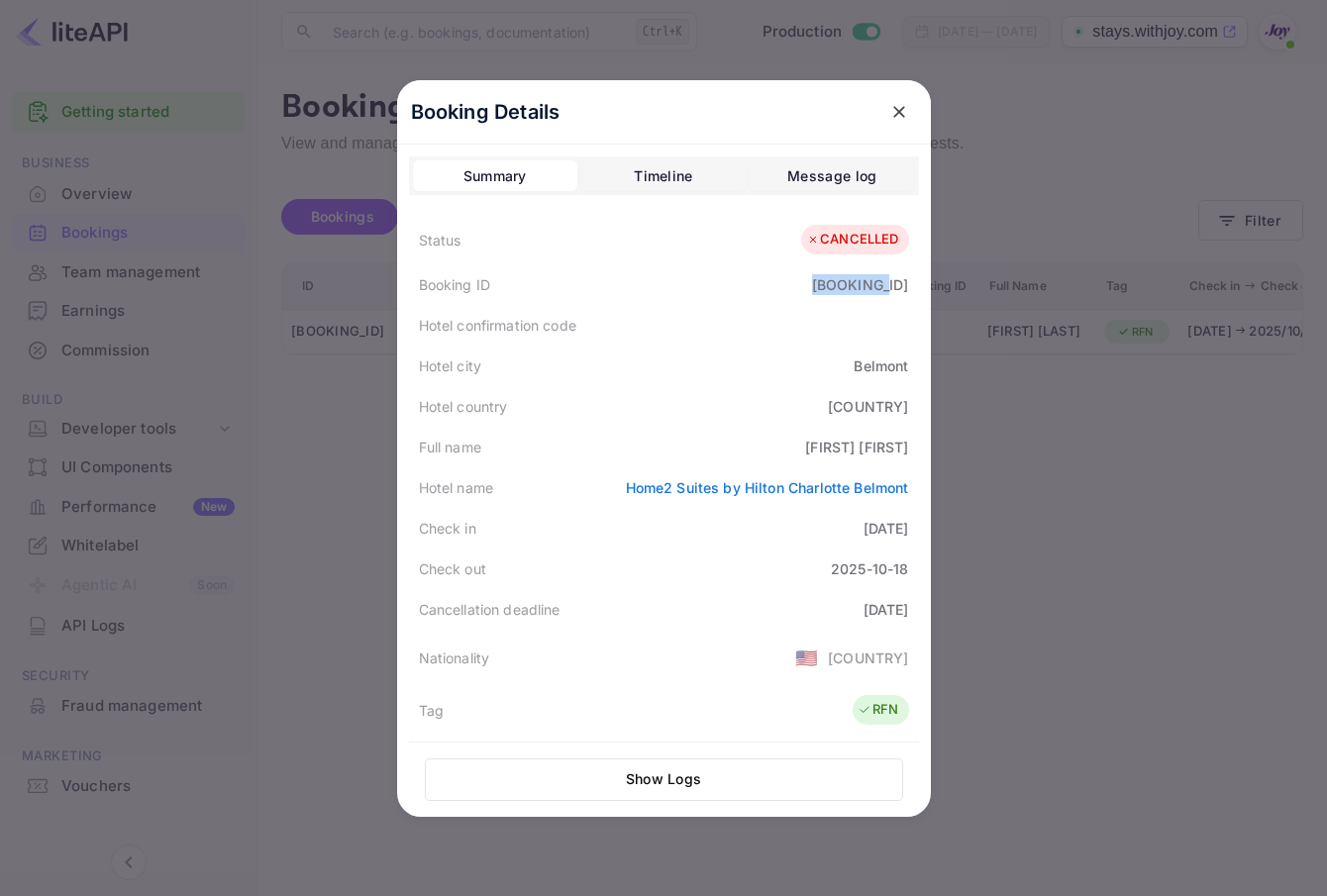 drag, startPoint x: 813, startPoint y: 284, endPoint x: 803, endPoint y: 145, distance: 139.35925 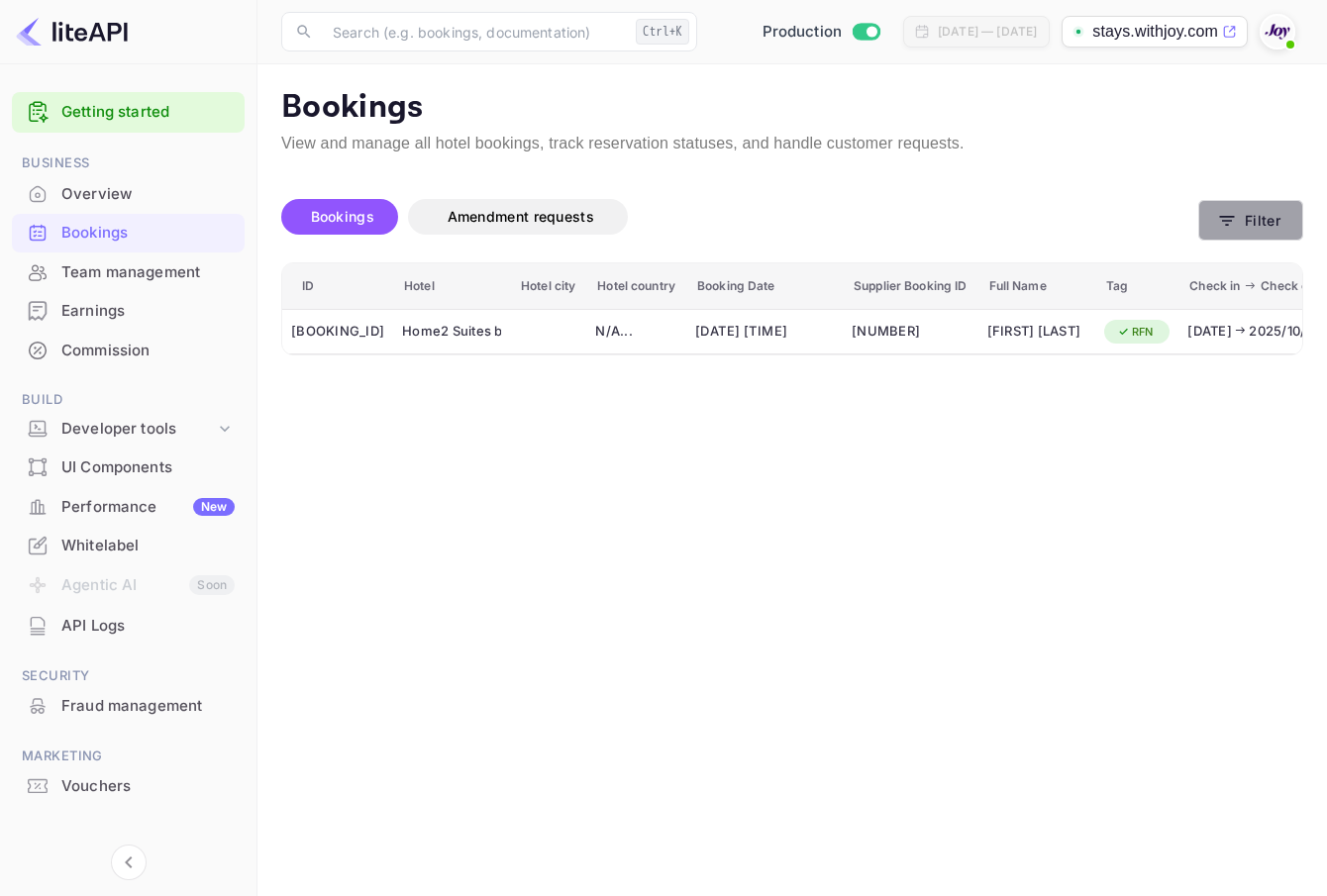 click on "Filter" at bounding box center (1251, 220) 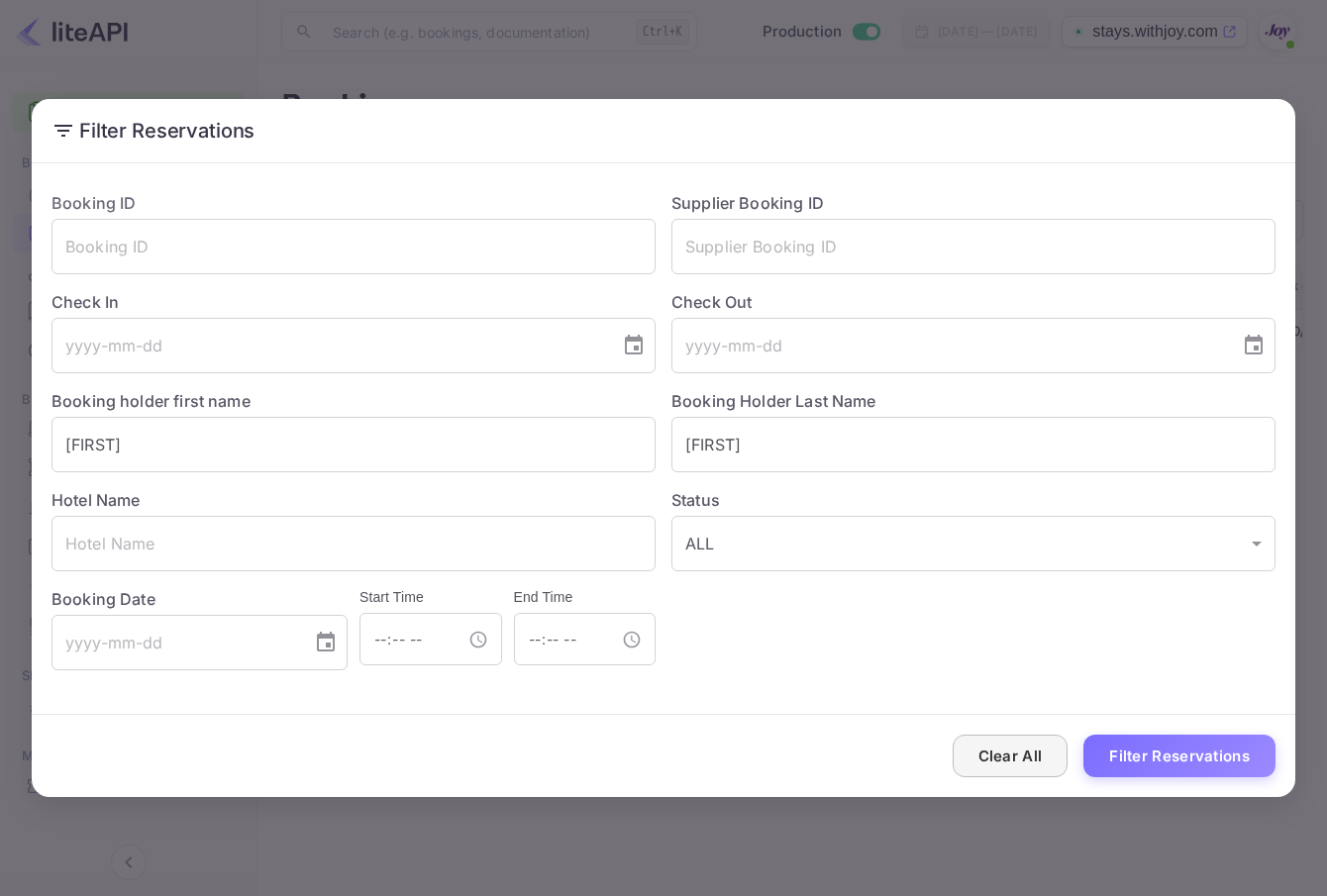 click on "Clear All" at bounding box center (1010, 755) 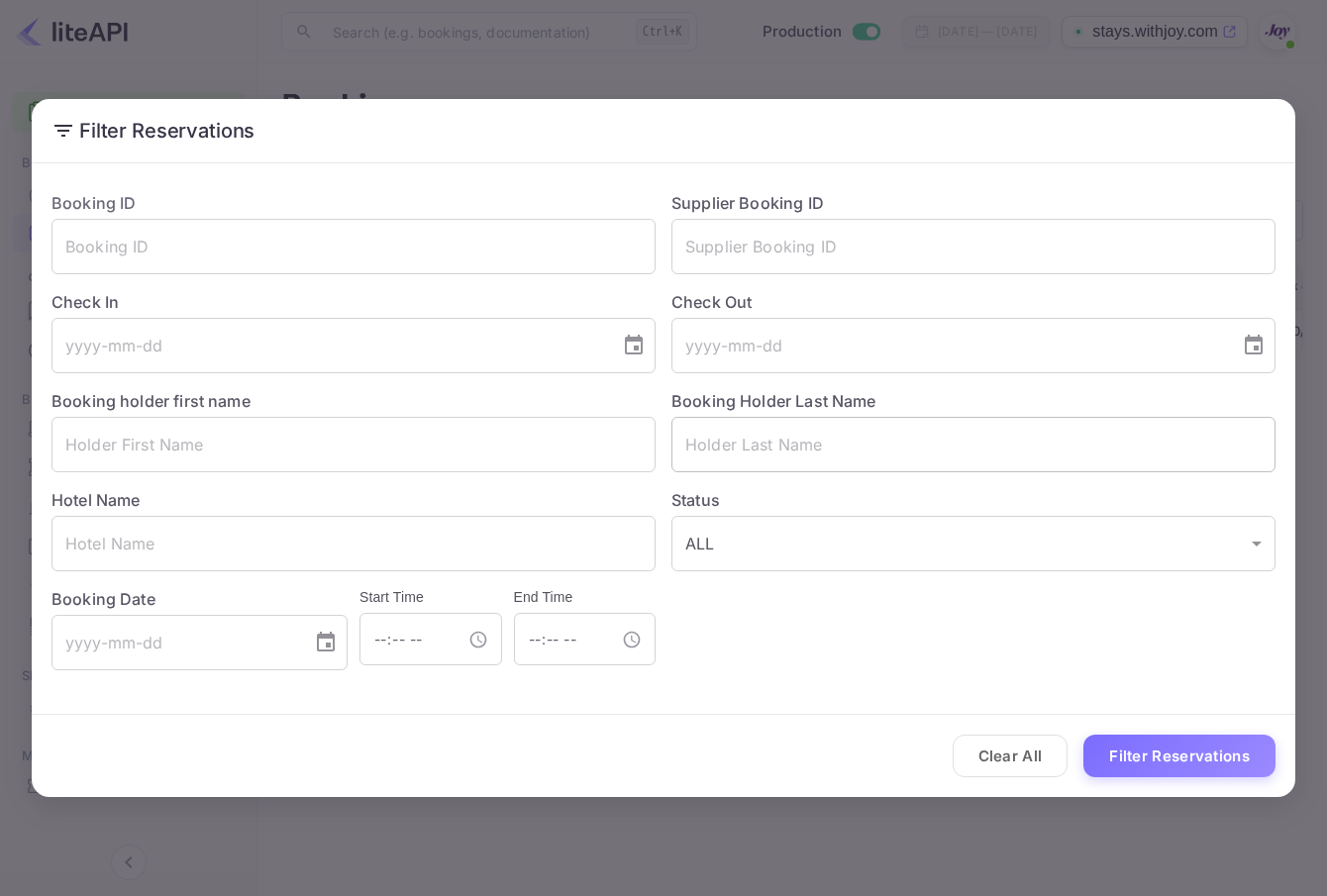 click at bounding box center [973, 445] 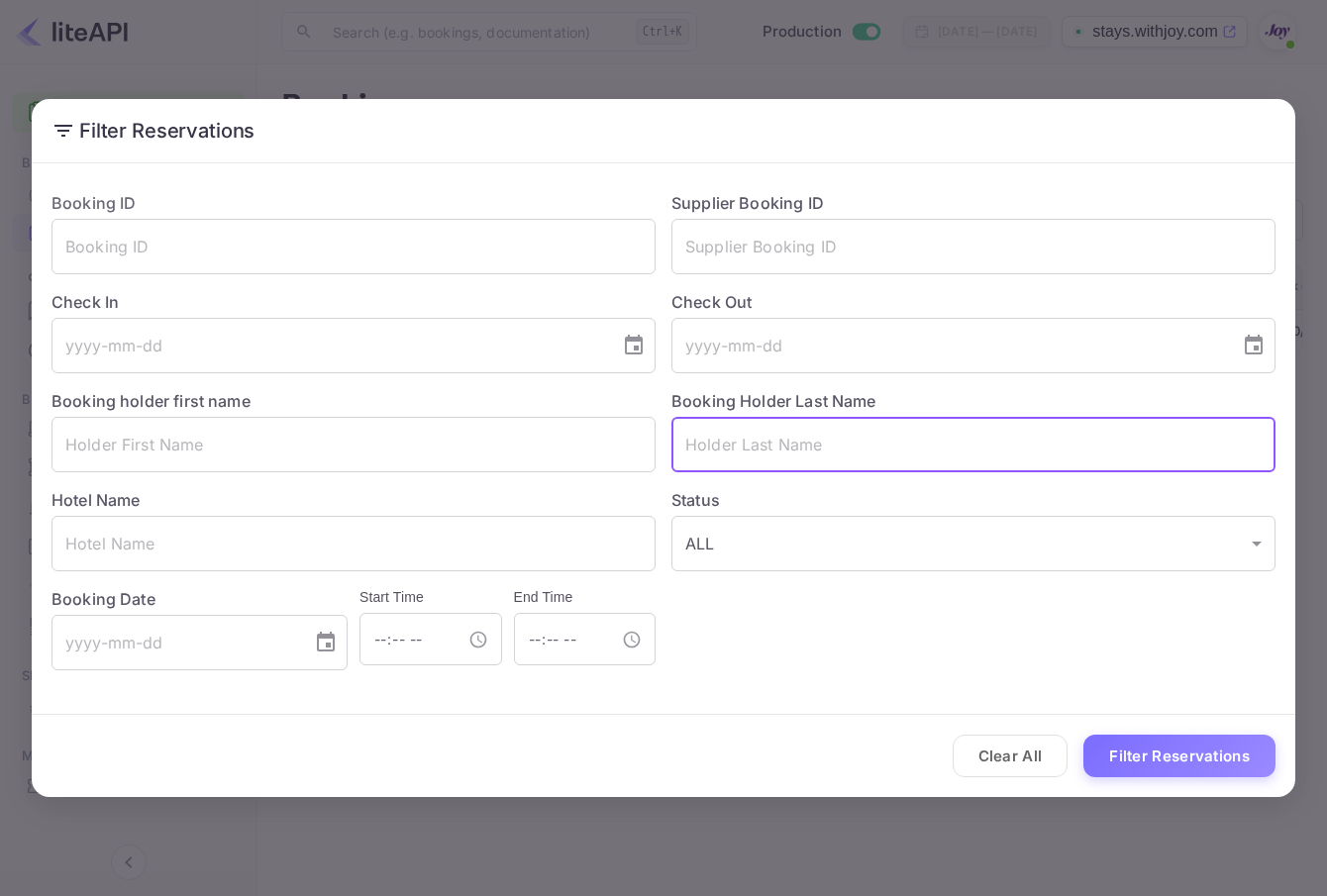paste on "[LAST]" 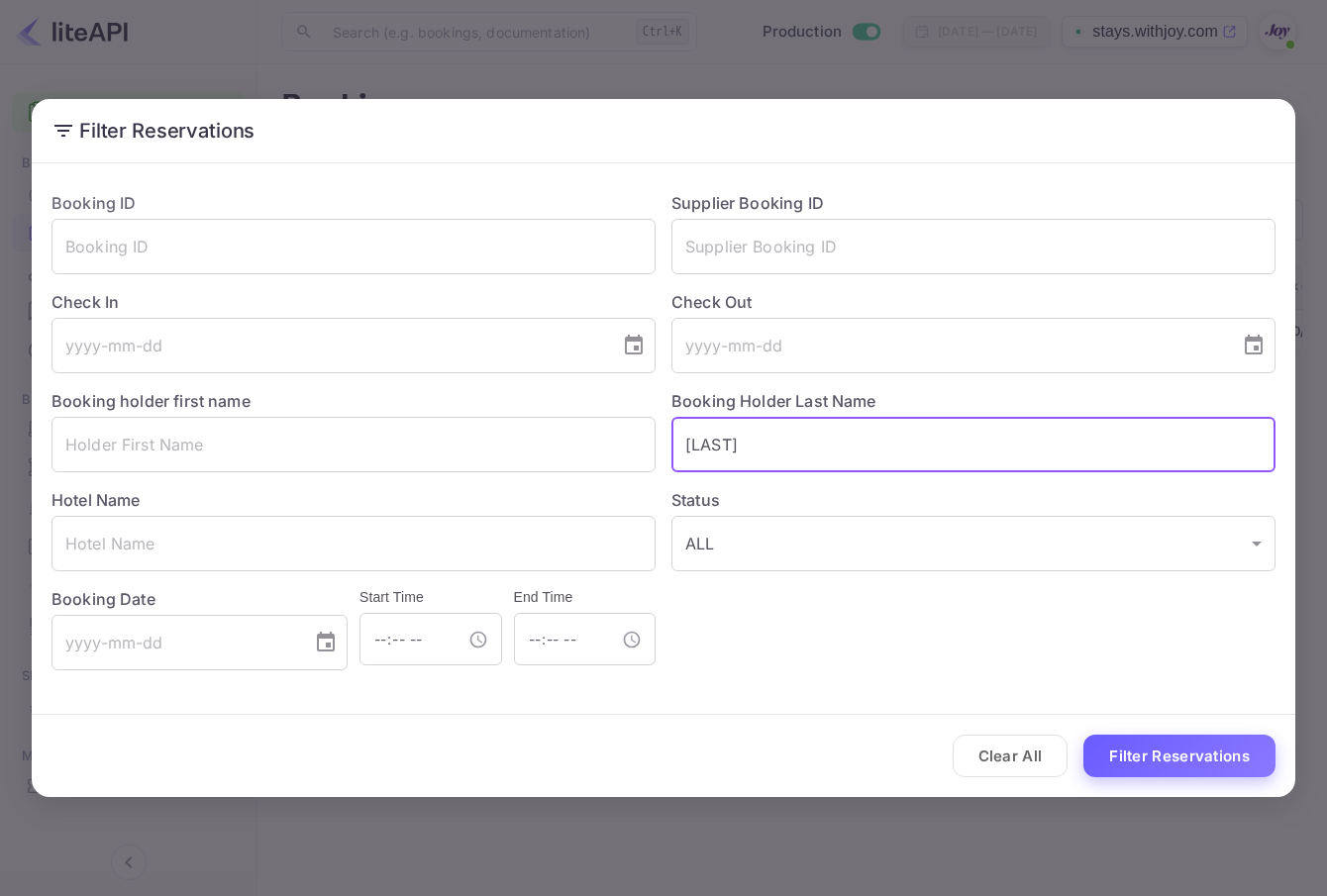 type on "[LAST]" 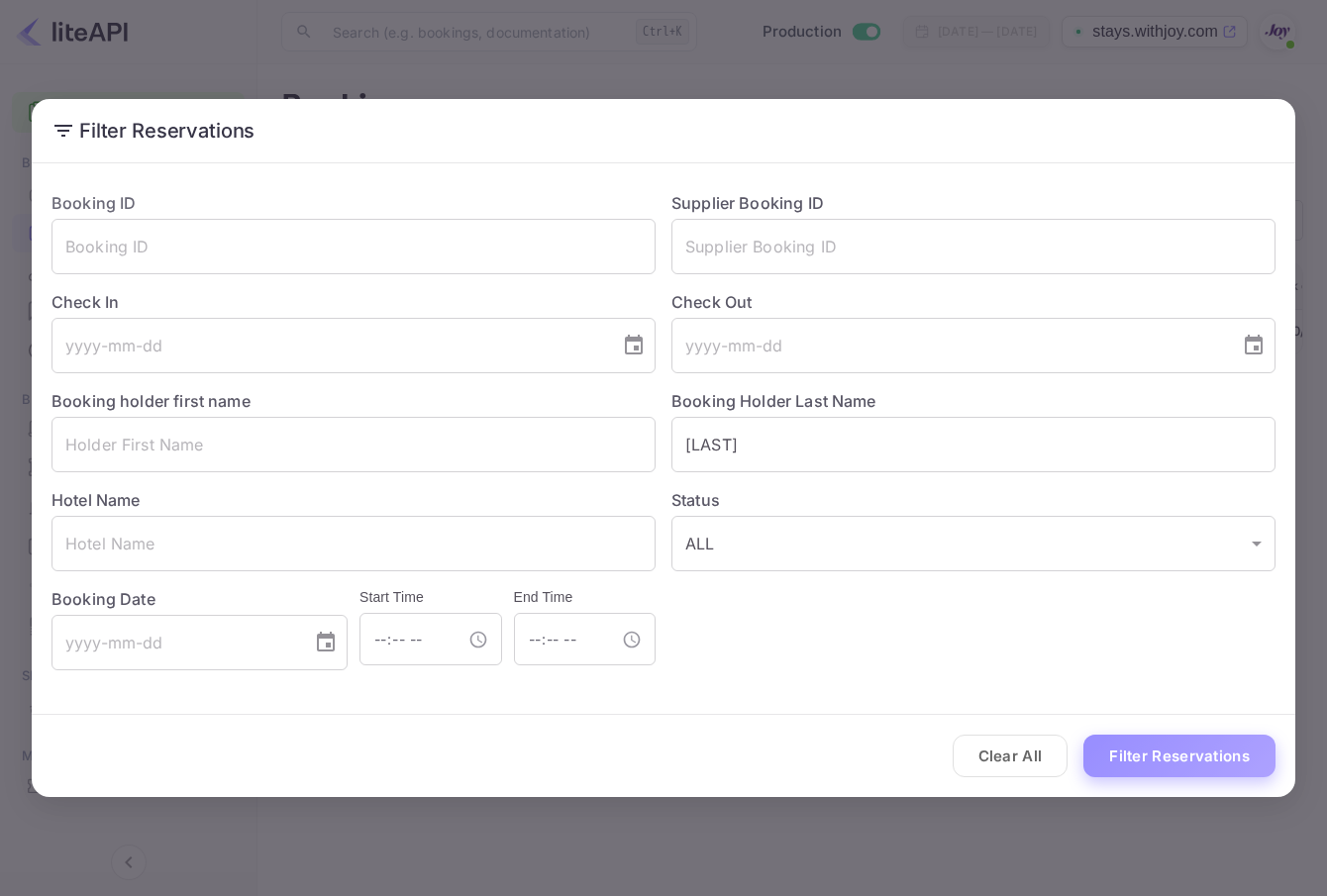 click on "Filter Reservations" at bounding box center (1179, 755) 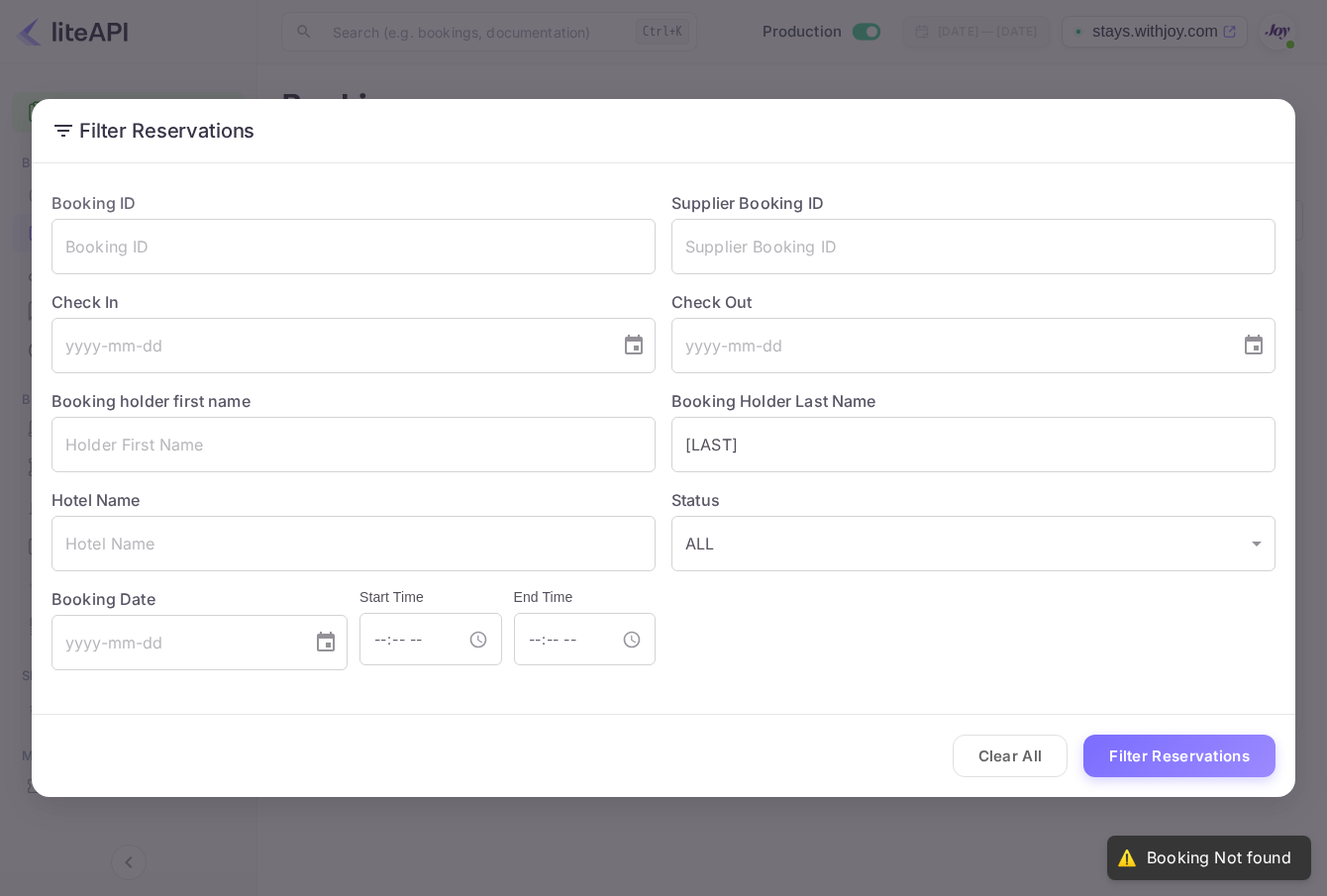 click on "Filter Reservations Booking ID ​ Supplier Booking ID ​ Check In ​ Check Out ​ Booking holder first name ​ Booking Holder Last Name Coughlan ​ Hotel Name ​ Status ALL ALL ​ Booking Date ​ Start Time ​ End Time ​ Clear All Filter Reservations" at bounding box center (664, 448) 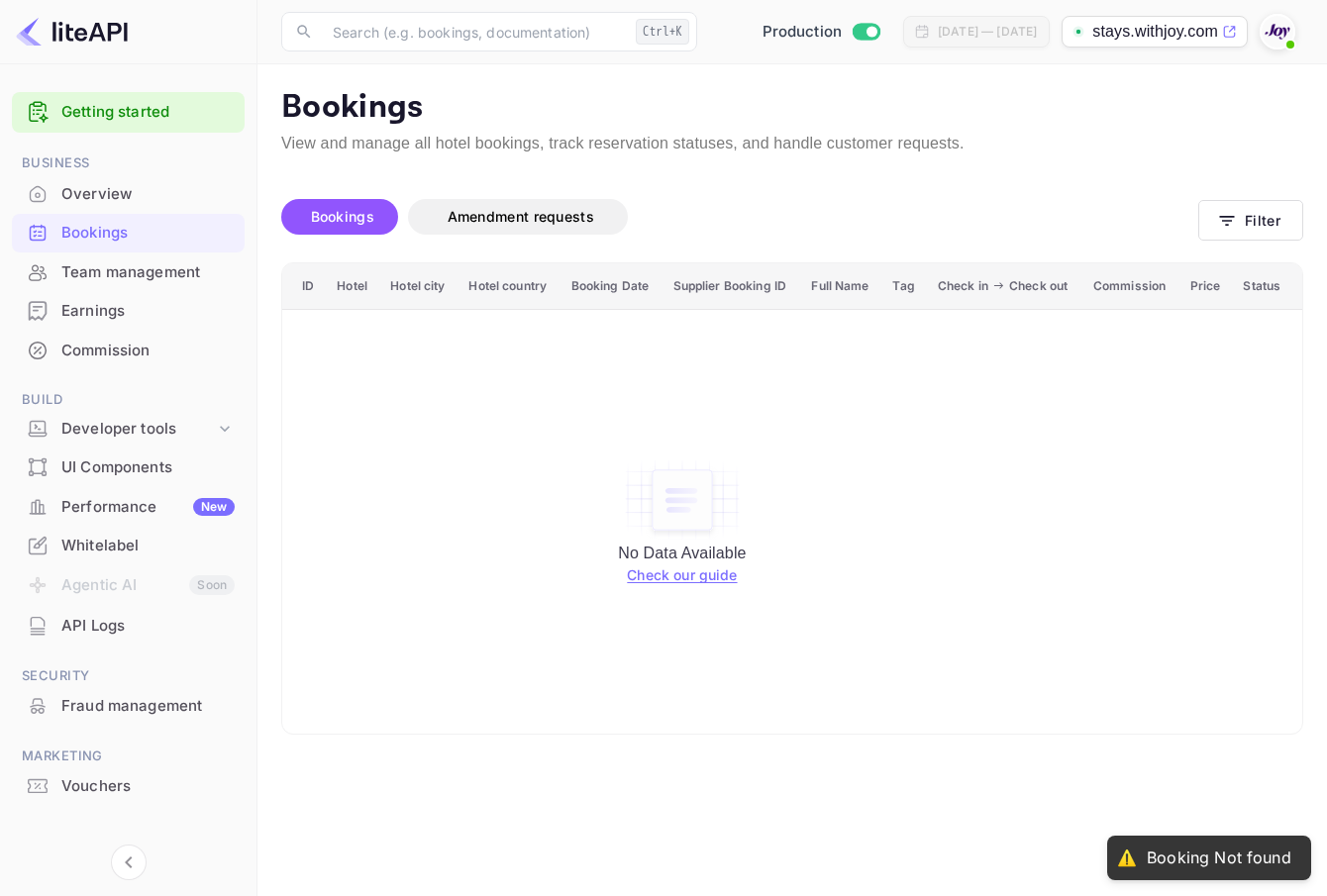 click at bounding box center (1277, 32) 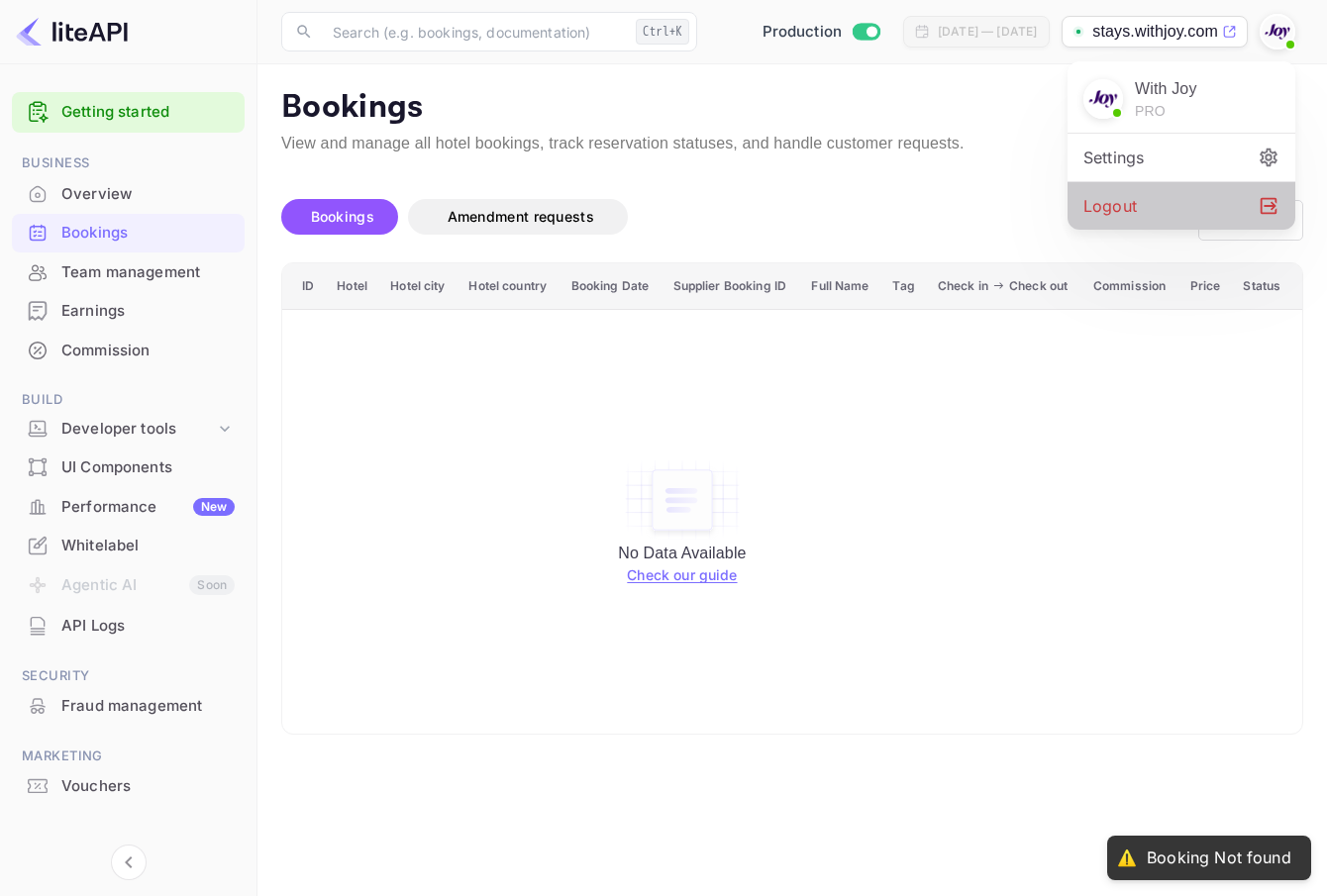drag, startPoint x: 1131, startPoint y: 230, endPoint x: 1140, endPoint y: 198, distance: 33.24154 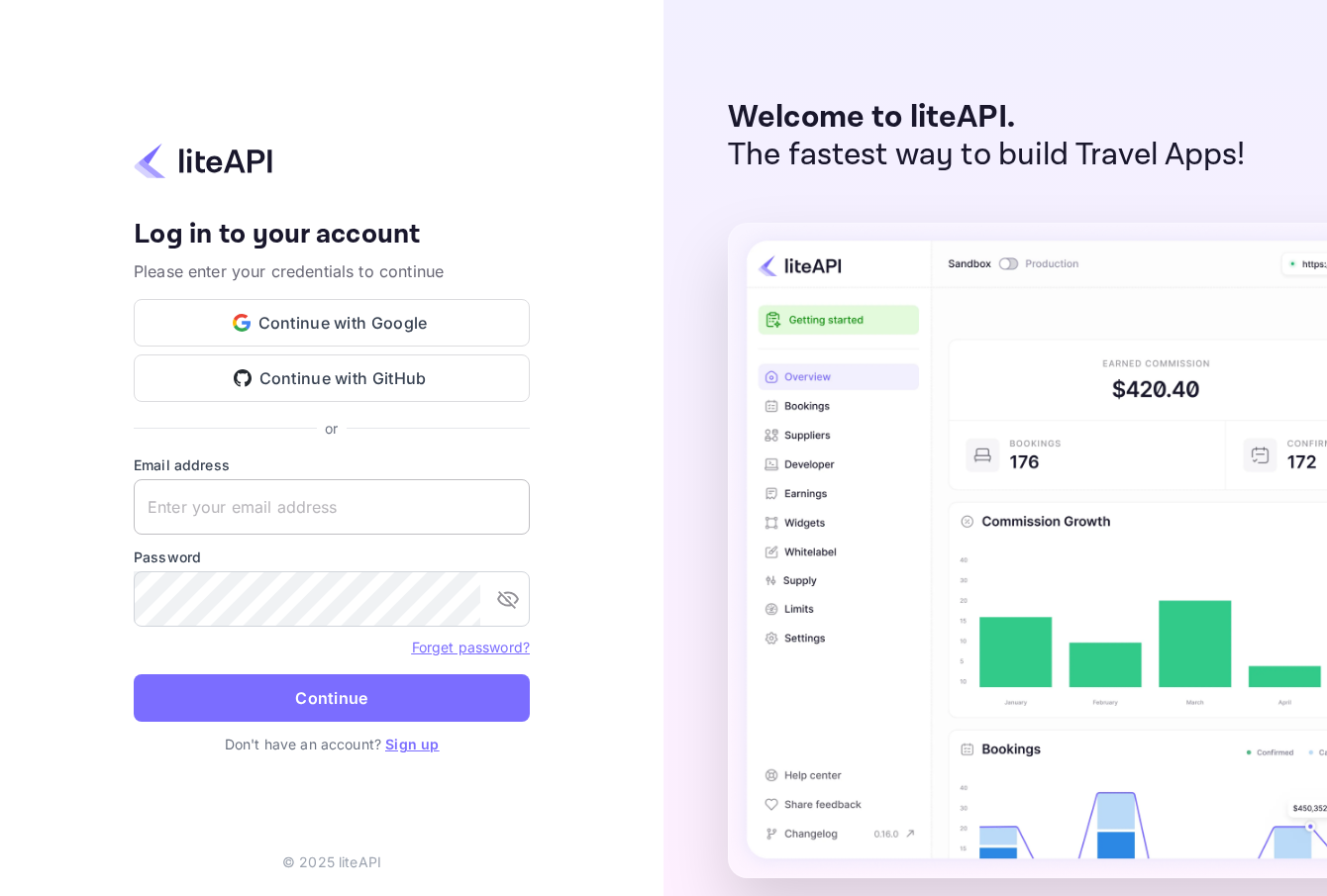 click at bounding box center [332, 507] 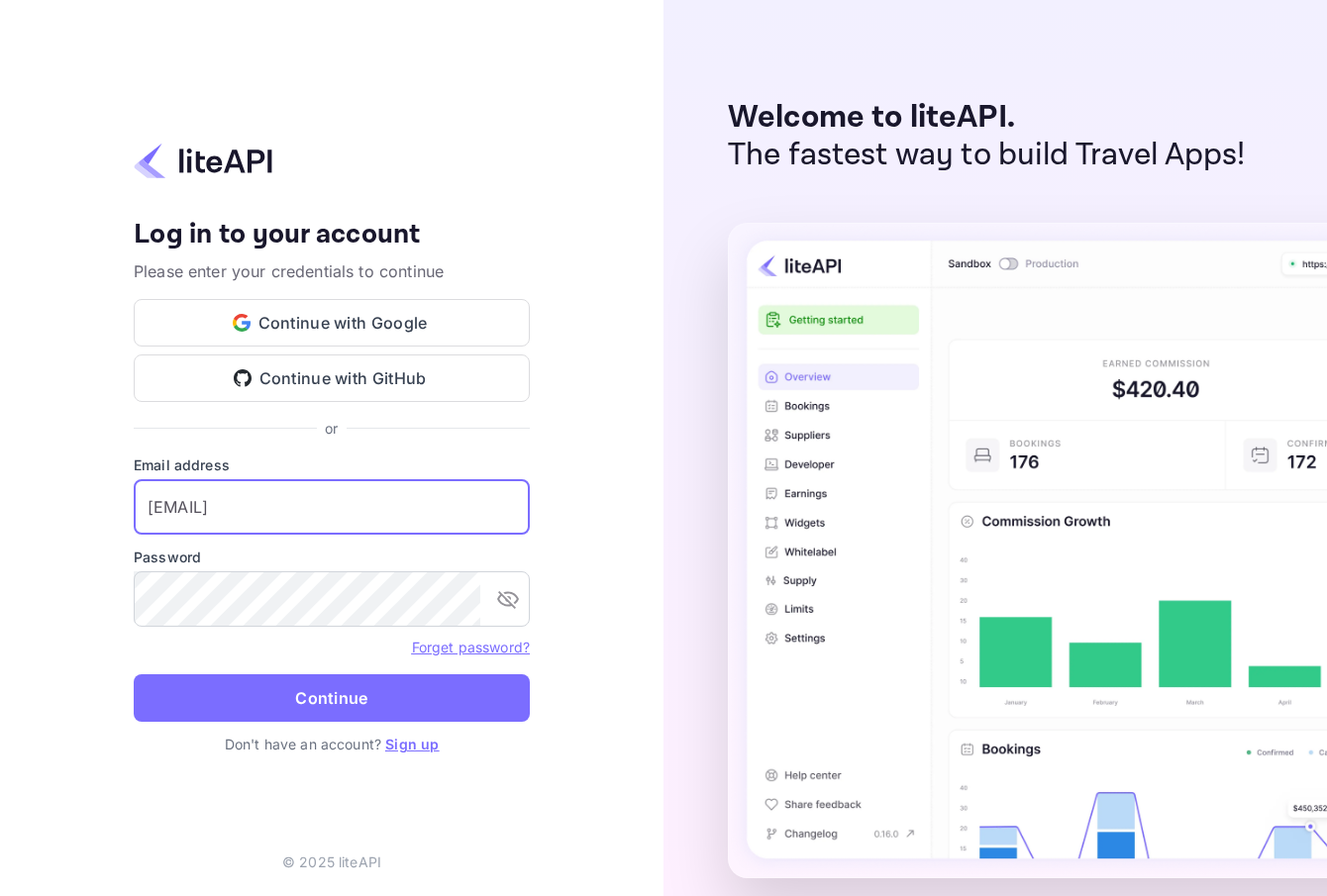 type on "services@withjoy.com" 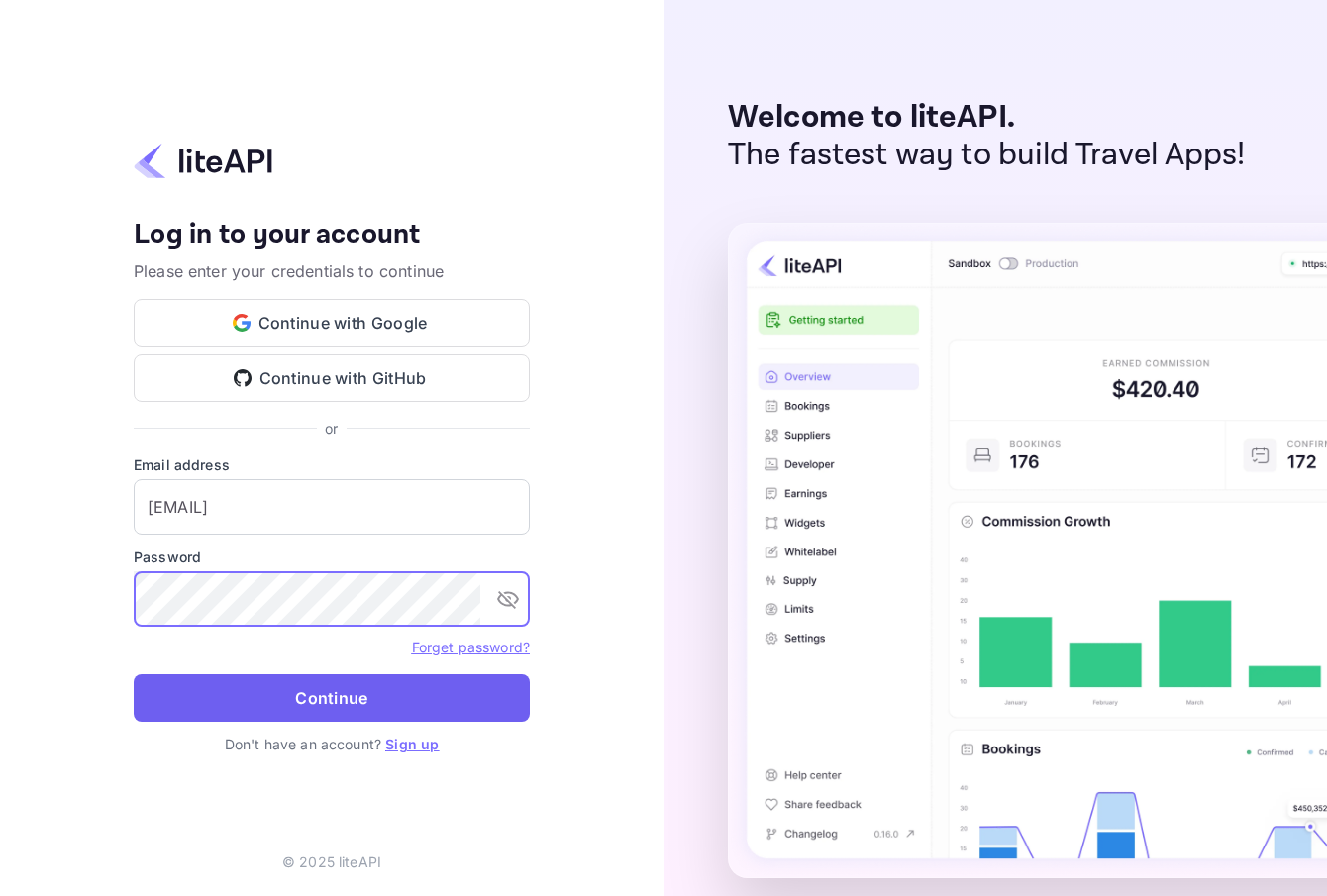 click on "Continue" at bounding box center [332, 698] 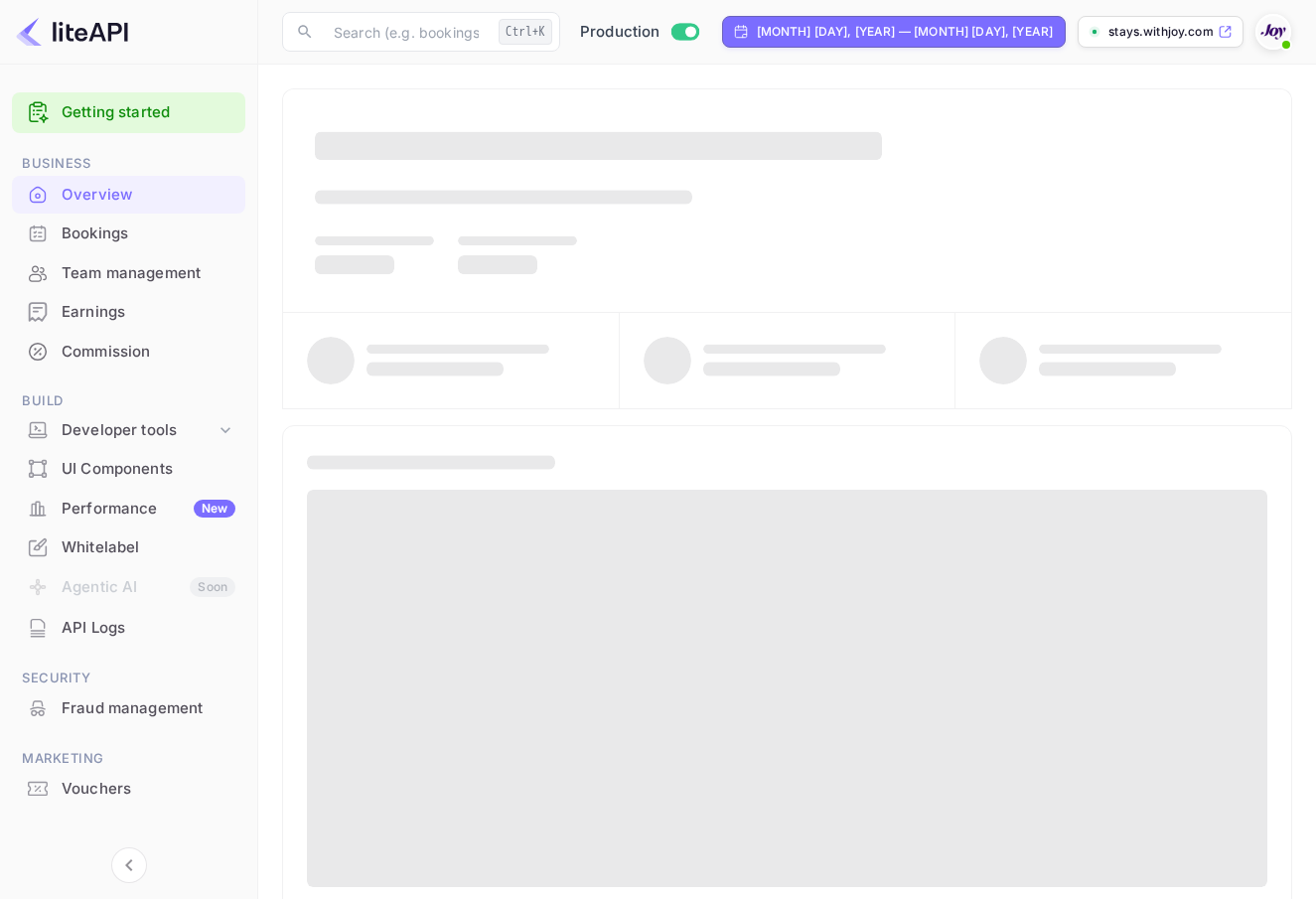 scroll, scrollTop: 0, scrollLeft: 0, axis: both 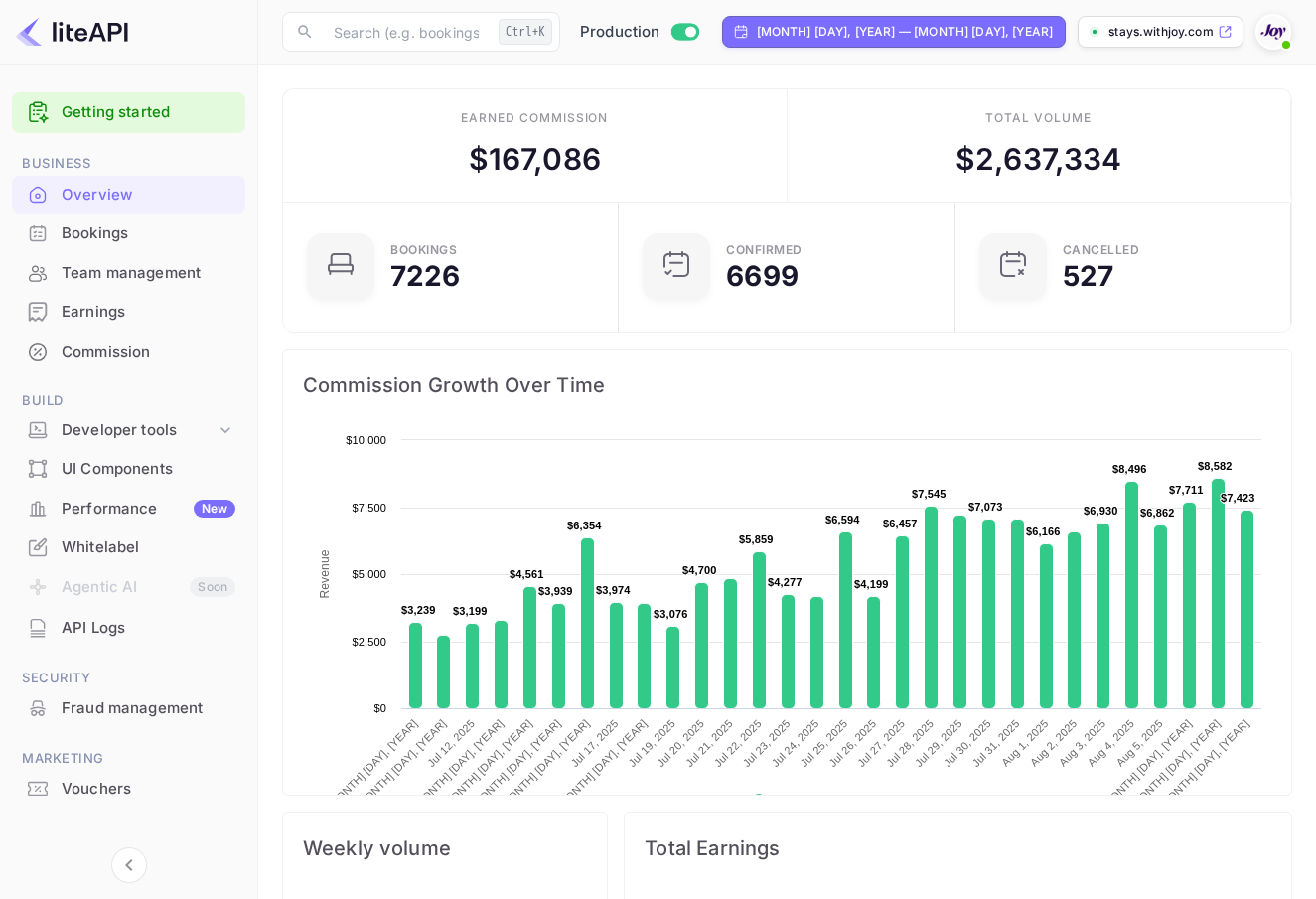 click on "Bookings" at bounding box center [128, 233] 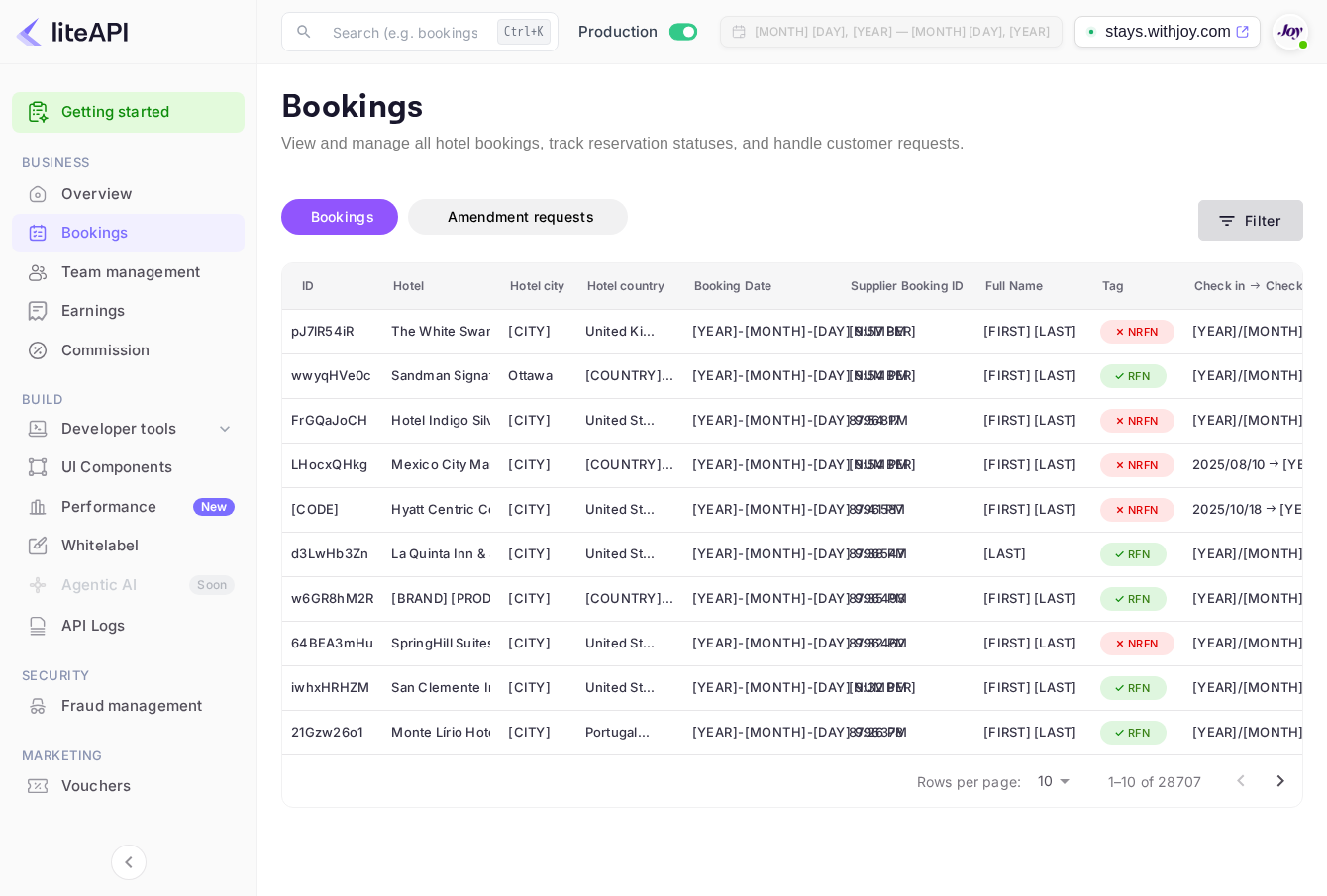 click 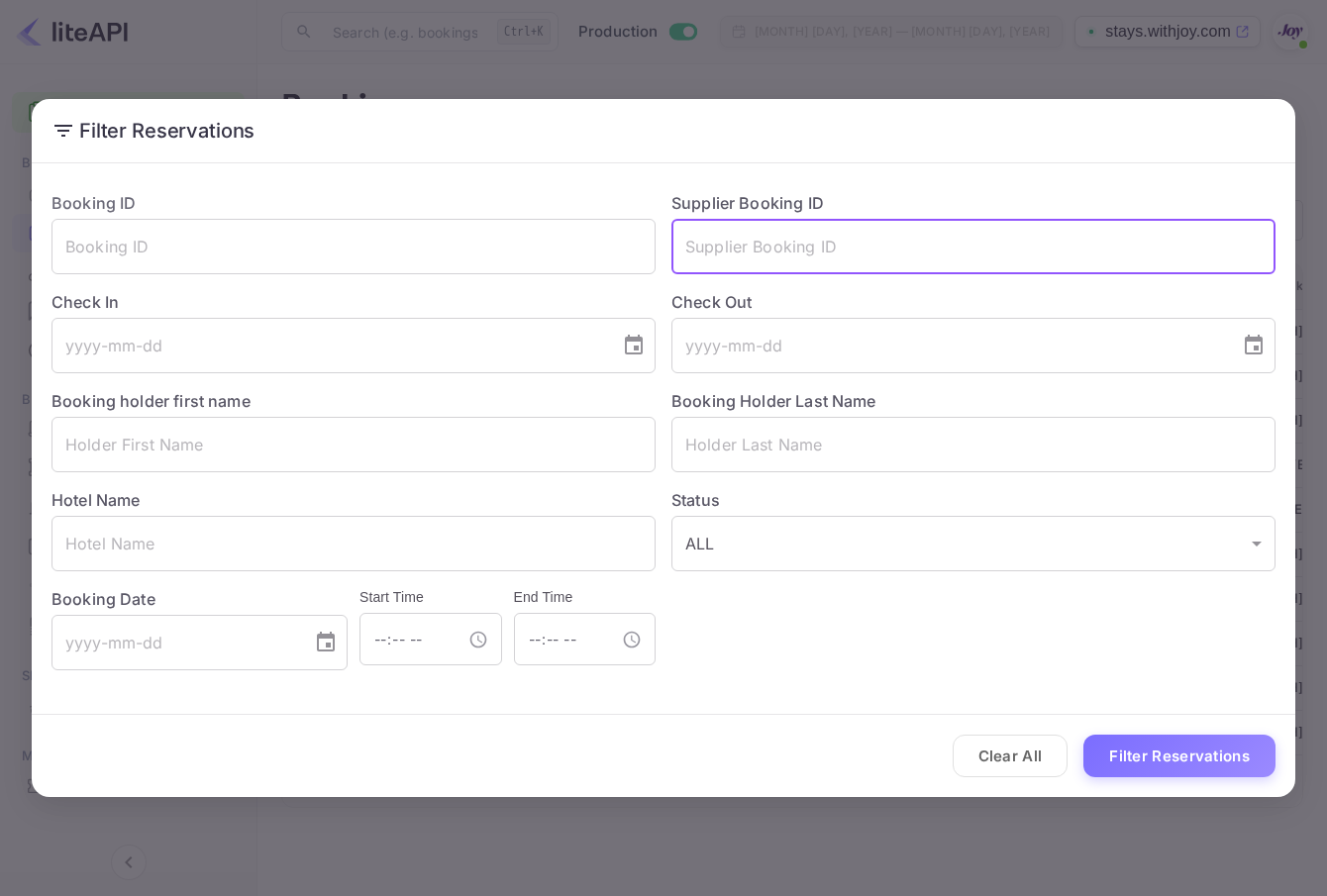 click at bounding box center [973, 247] 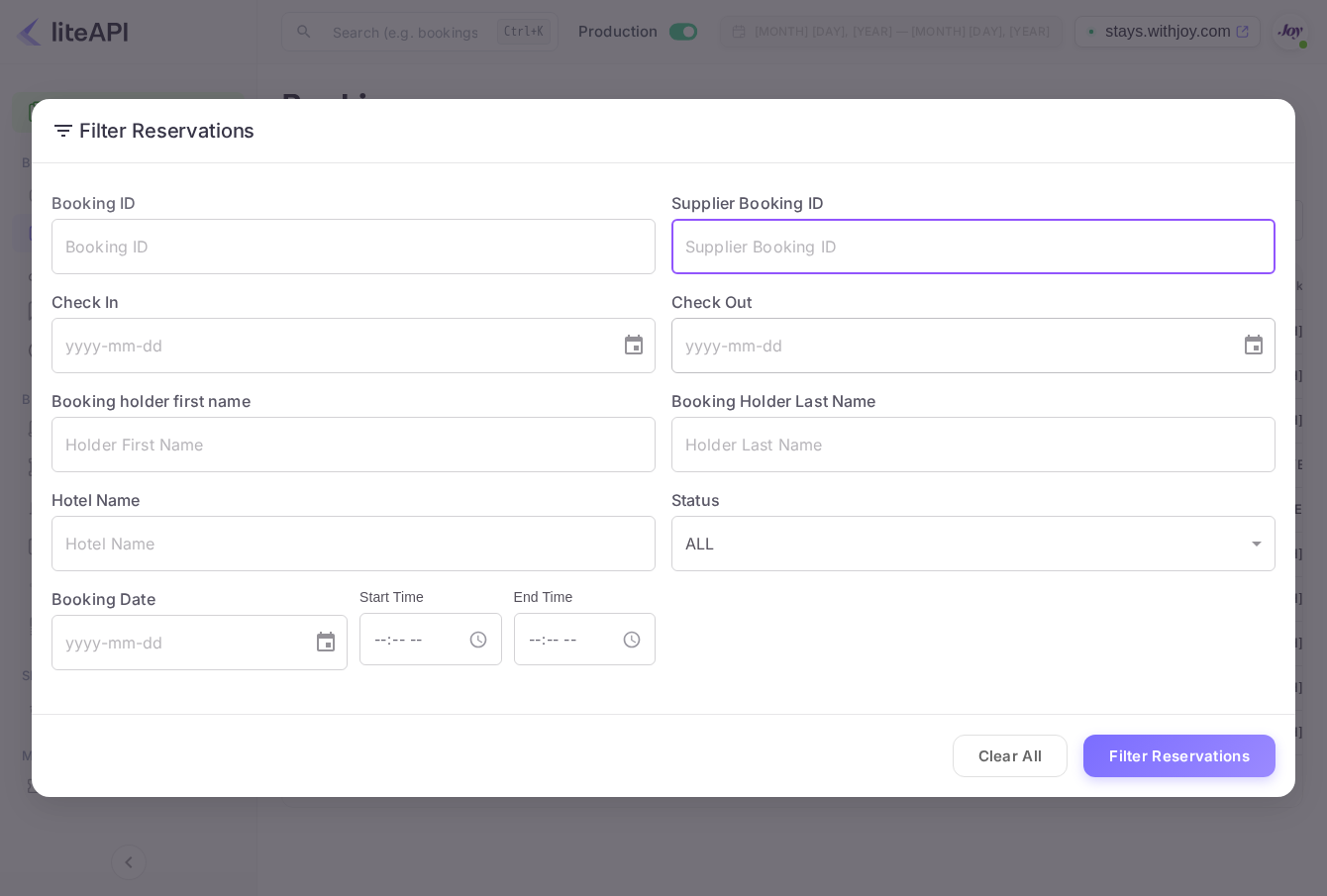 click at bounding box center (949, 346) 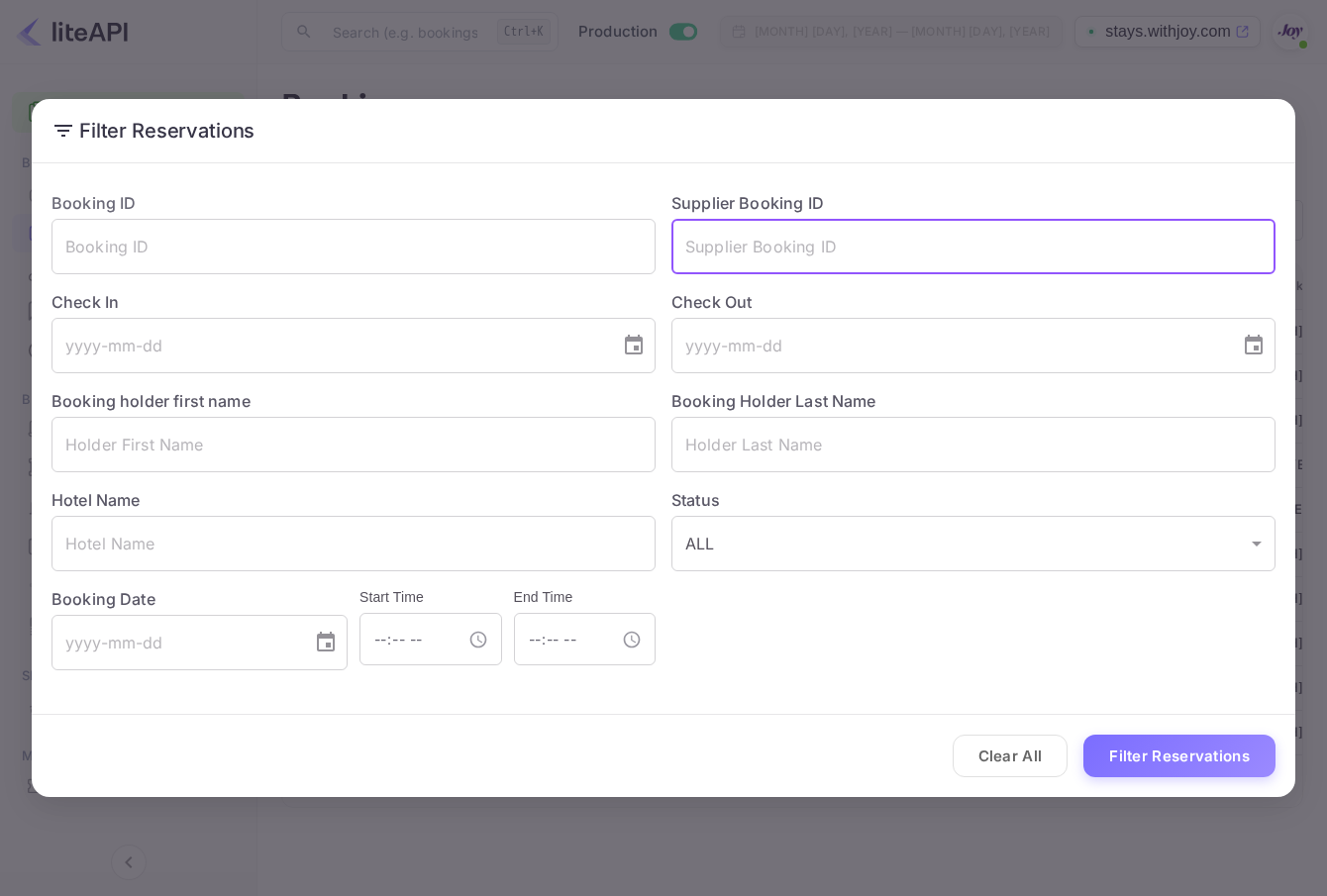 drag, startPoint x: 869, startPoint y: 243, endPoint x: 878, endPoint y: 296, distance: 53.75872 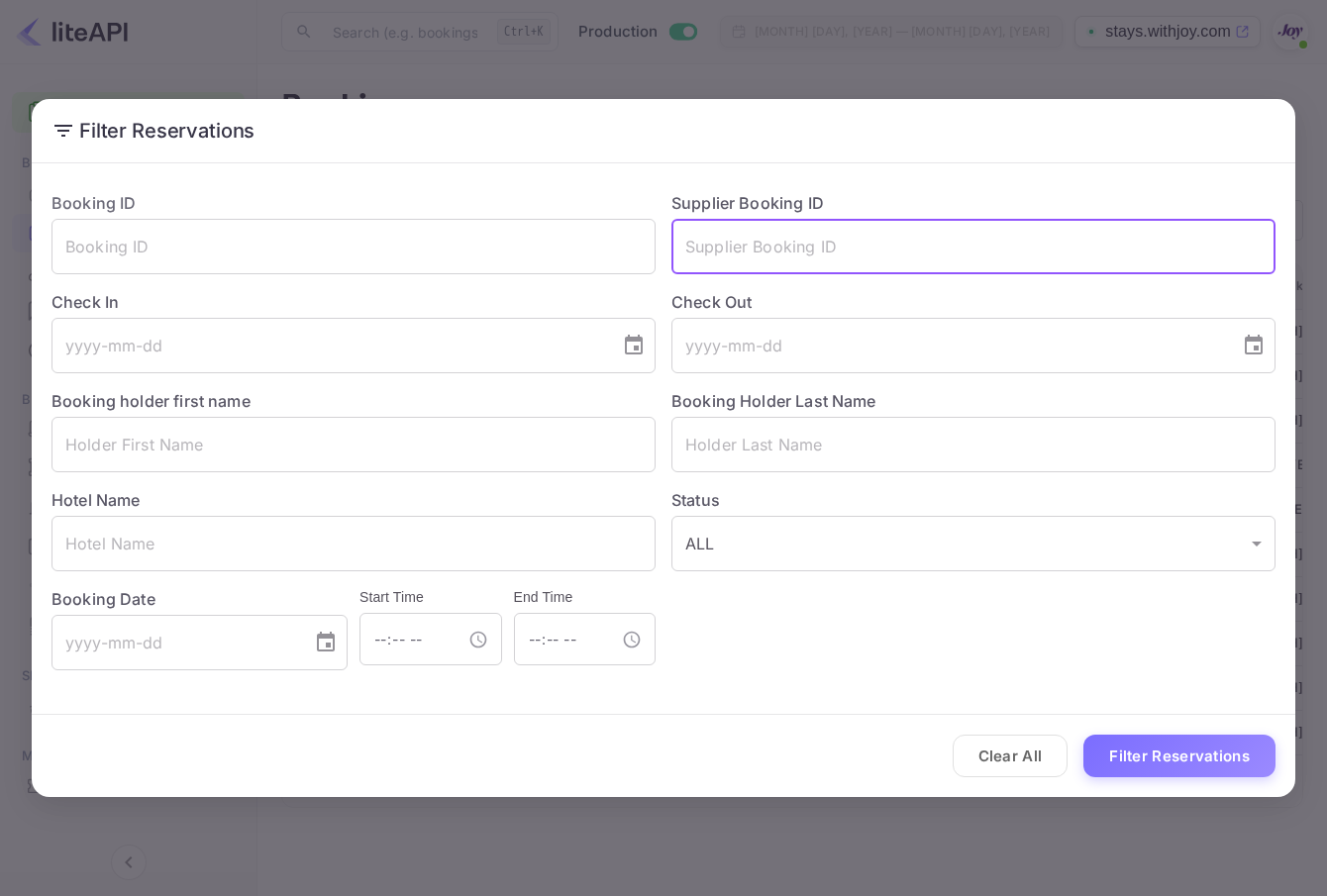 click at bounding box center [973, 247] 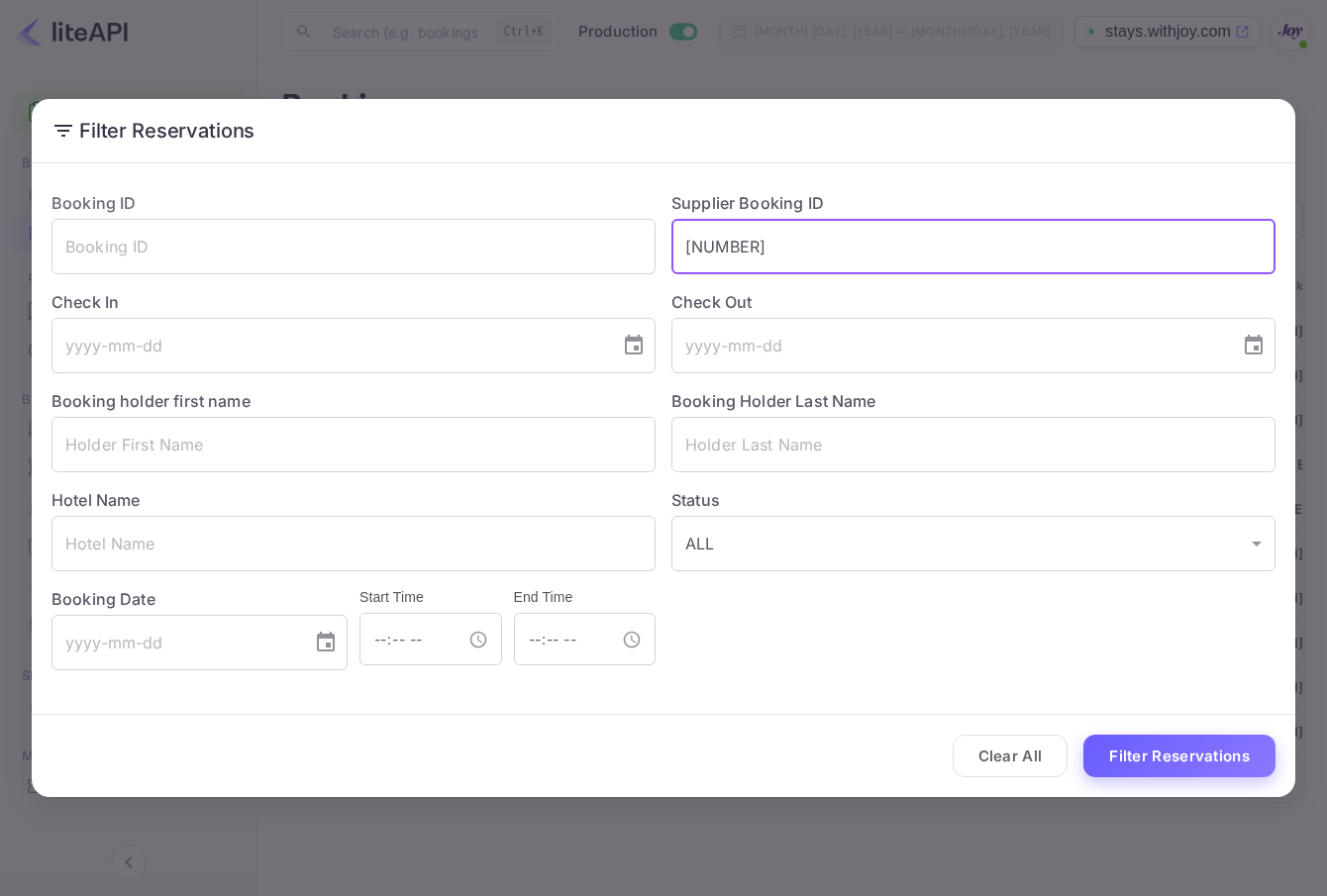 type on "[BOOKING_ID]" 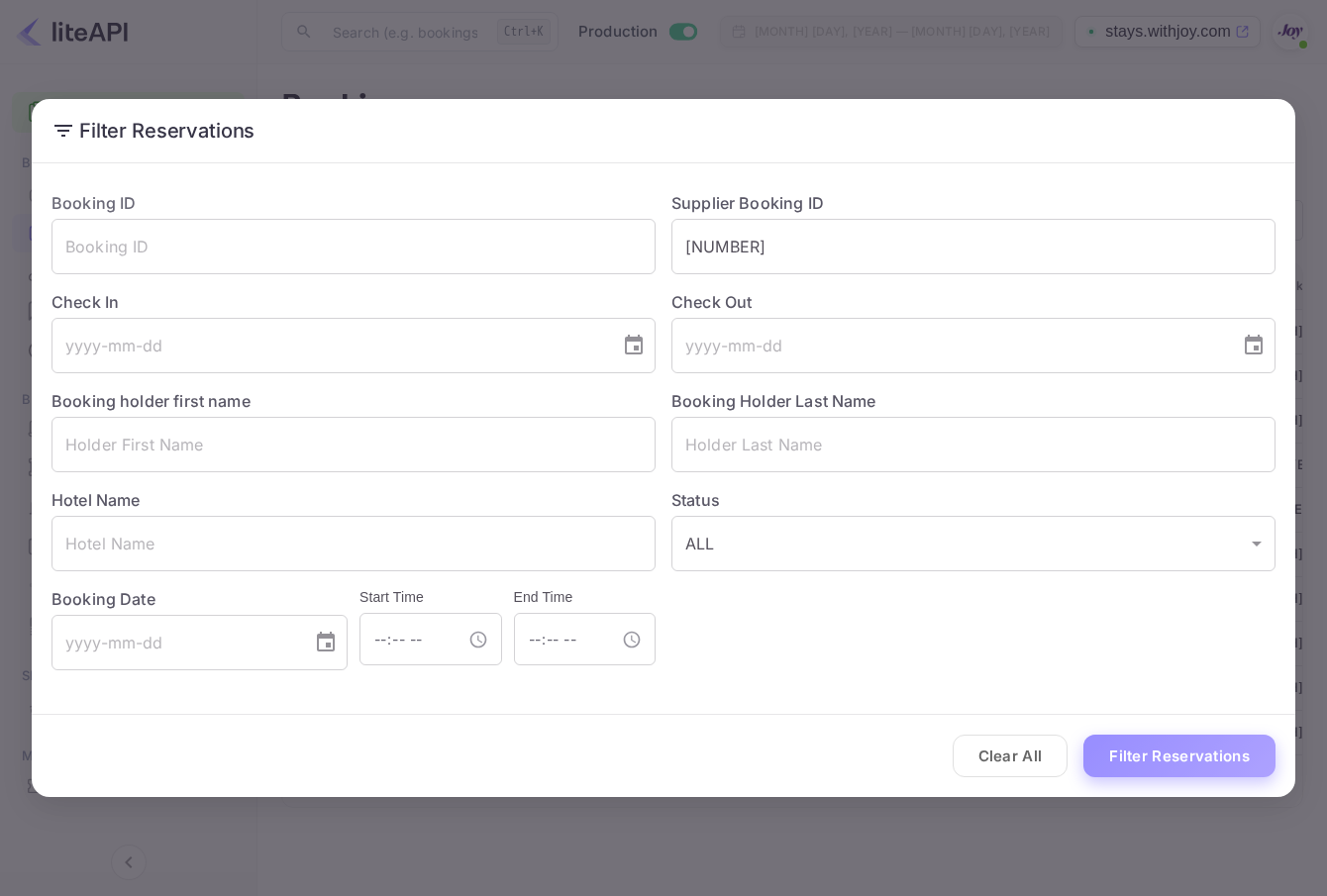 click on "Filter Reservations" at bounding box center (1179, 755) 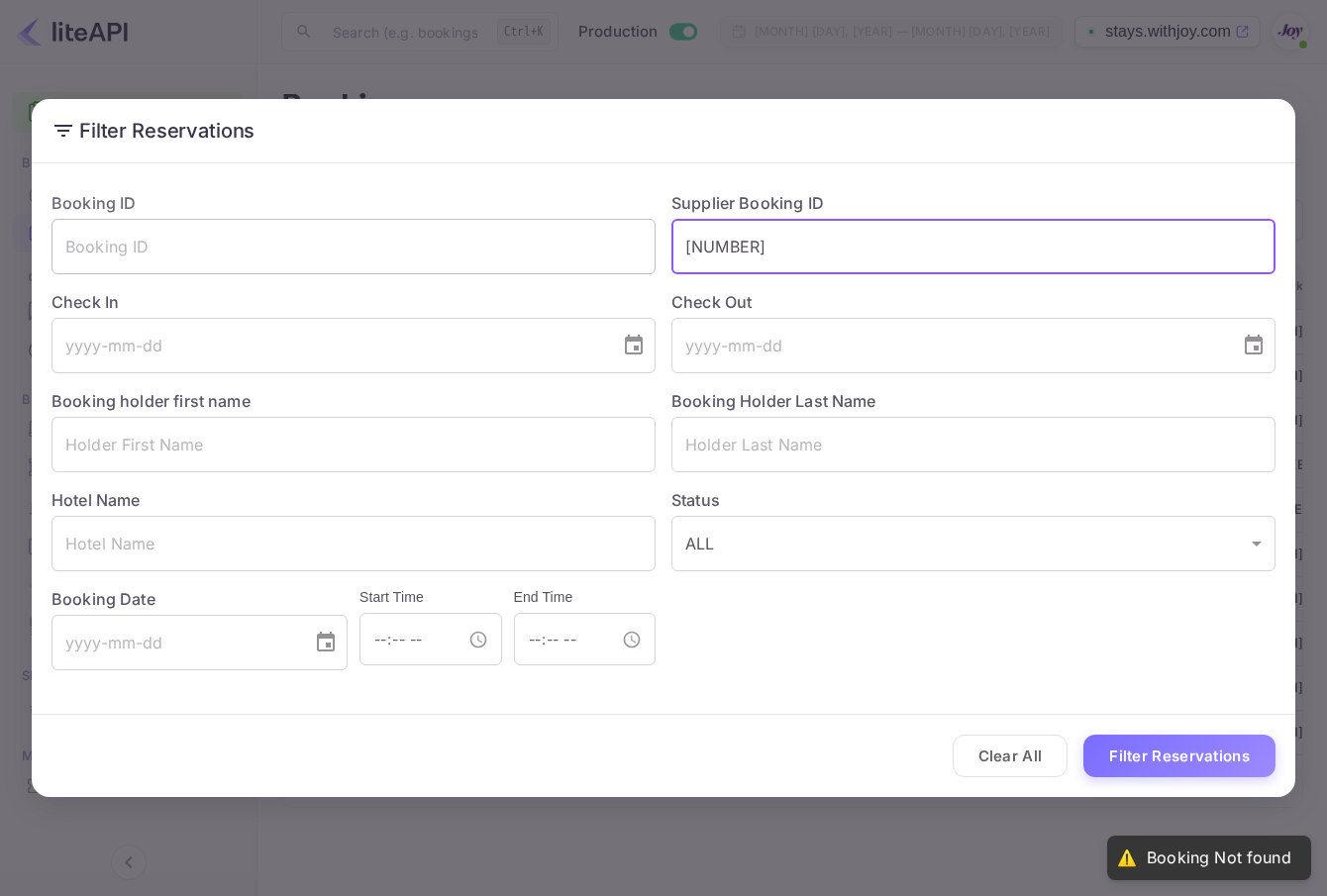 drag, startPoint x: 539, startPoint y: 234, endPoint x: 470, endPoint y: 232, distance: 69.02898 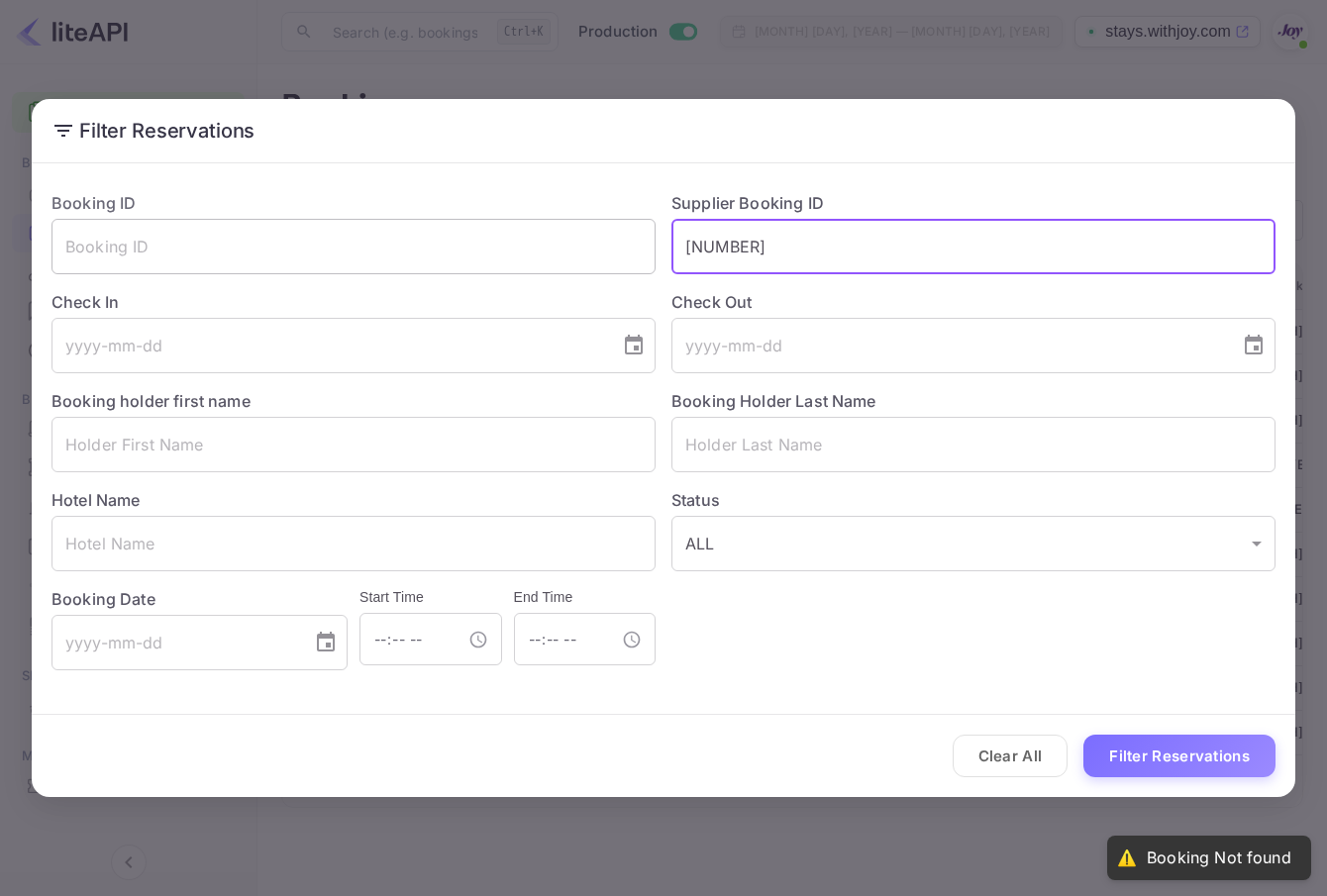 click on "Booking ID ​ Supplier Booking ID [BOOKING_ID] ​ Check In ​ Check Out ​ Booking holder first name ​ Booking Holder Last Name ​ Hotel Name ​ Status ALL ALL ​ Booking Date ​ Start Time ​ End Time ​" at bounding box center [656, 423] 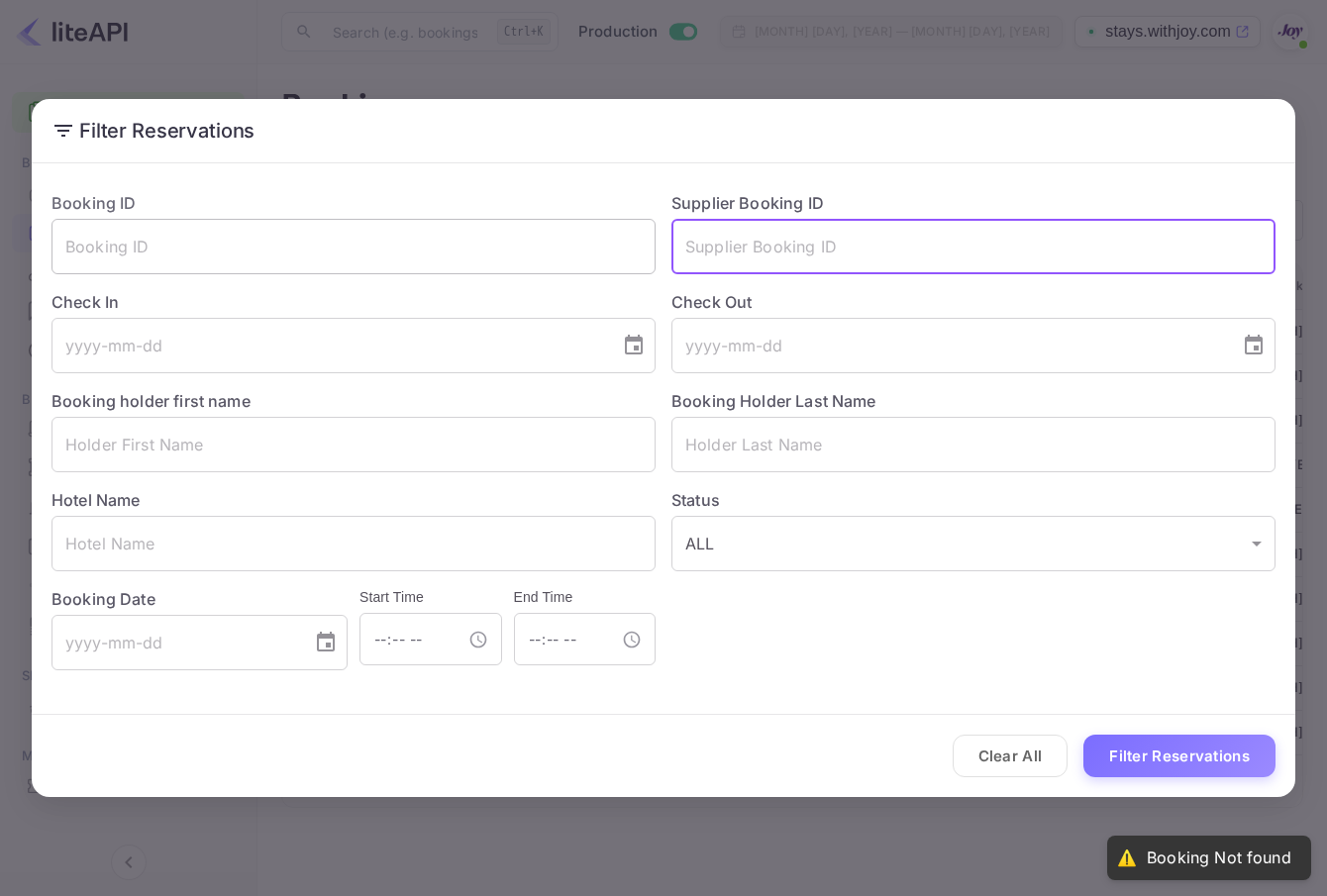 type 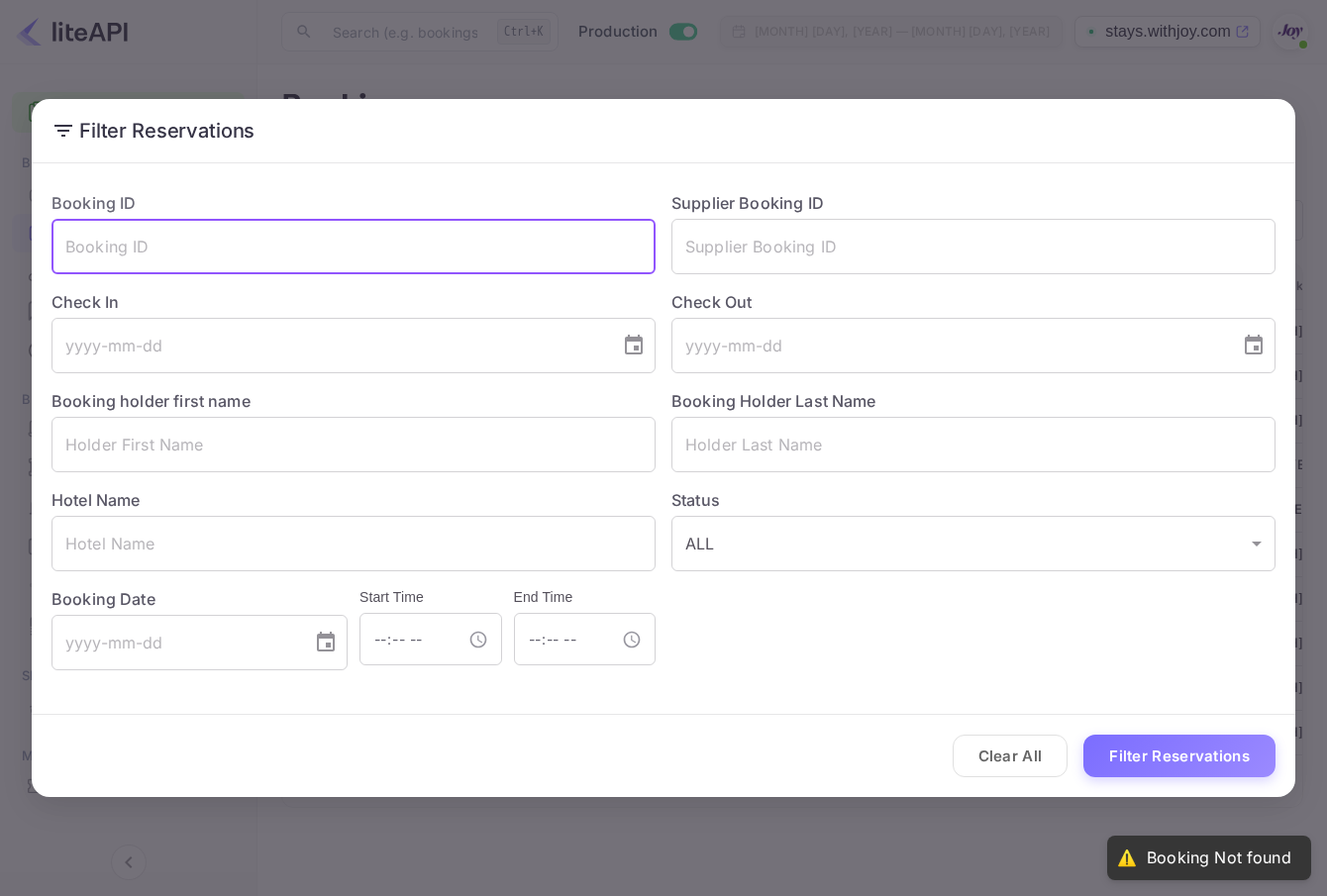 paste on "[BOOKING_ID]" 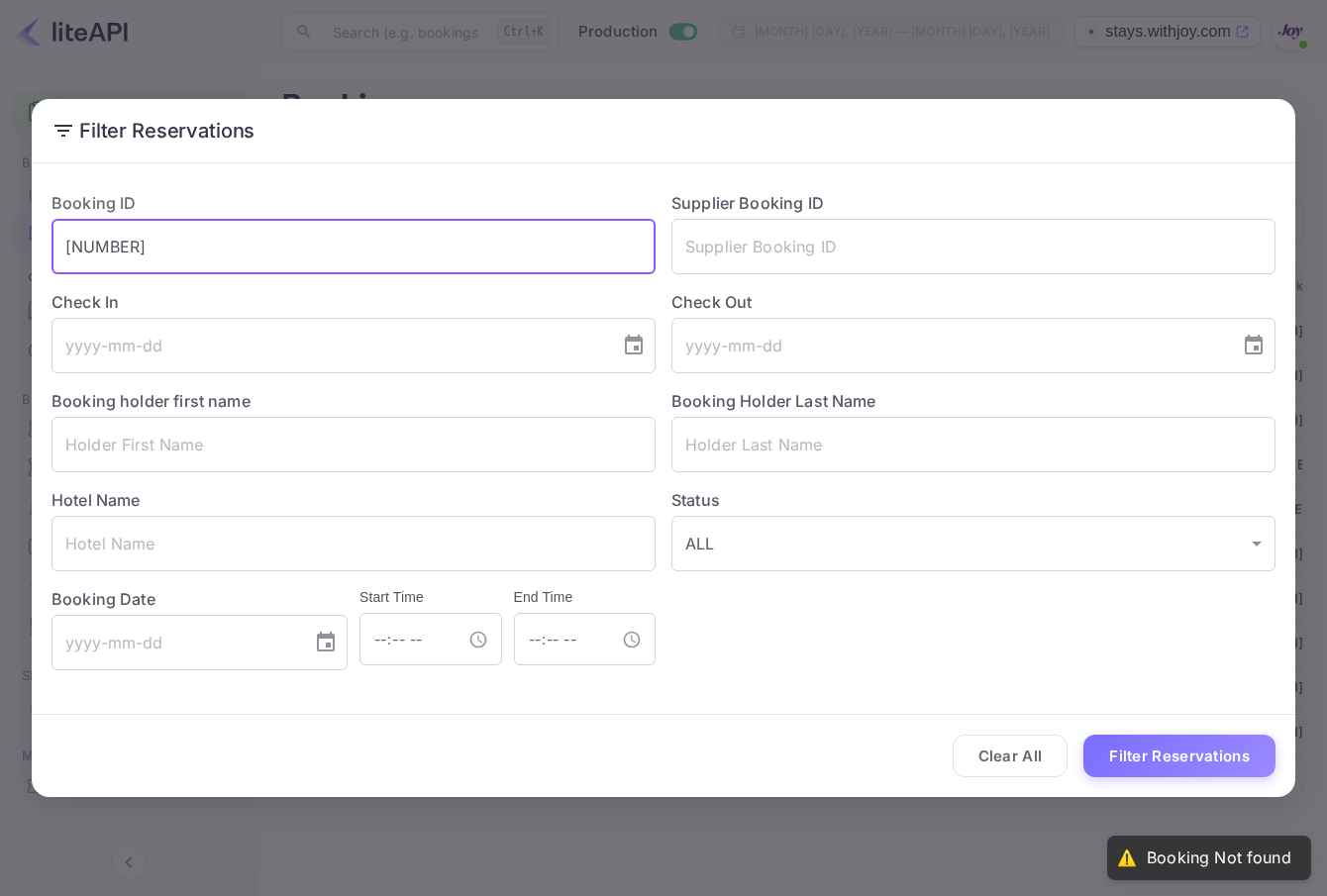 type on "[BOOKING_ID]" 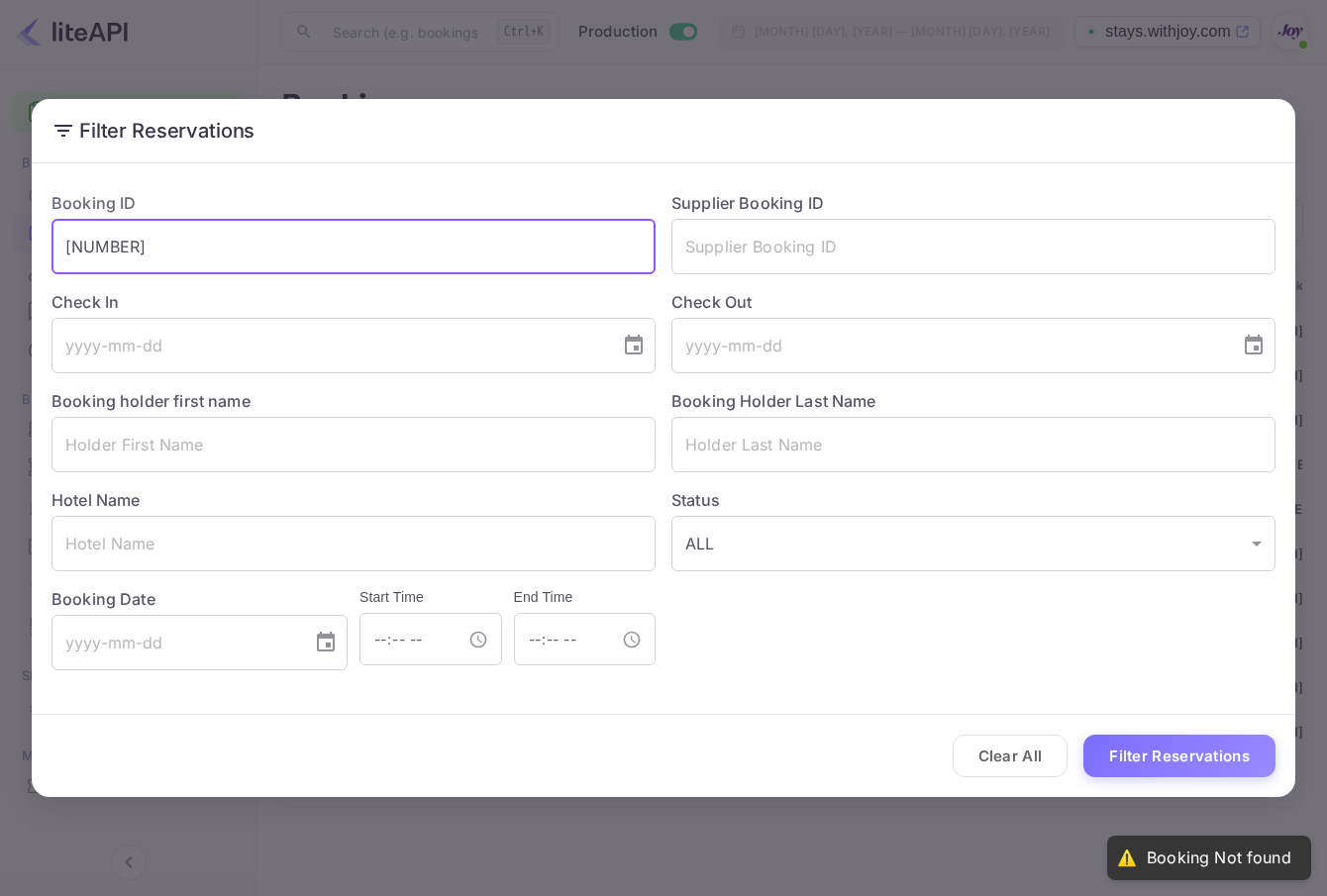 click on "Filter Reservations" at bounding box center (1179, 755) 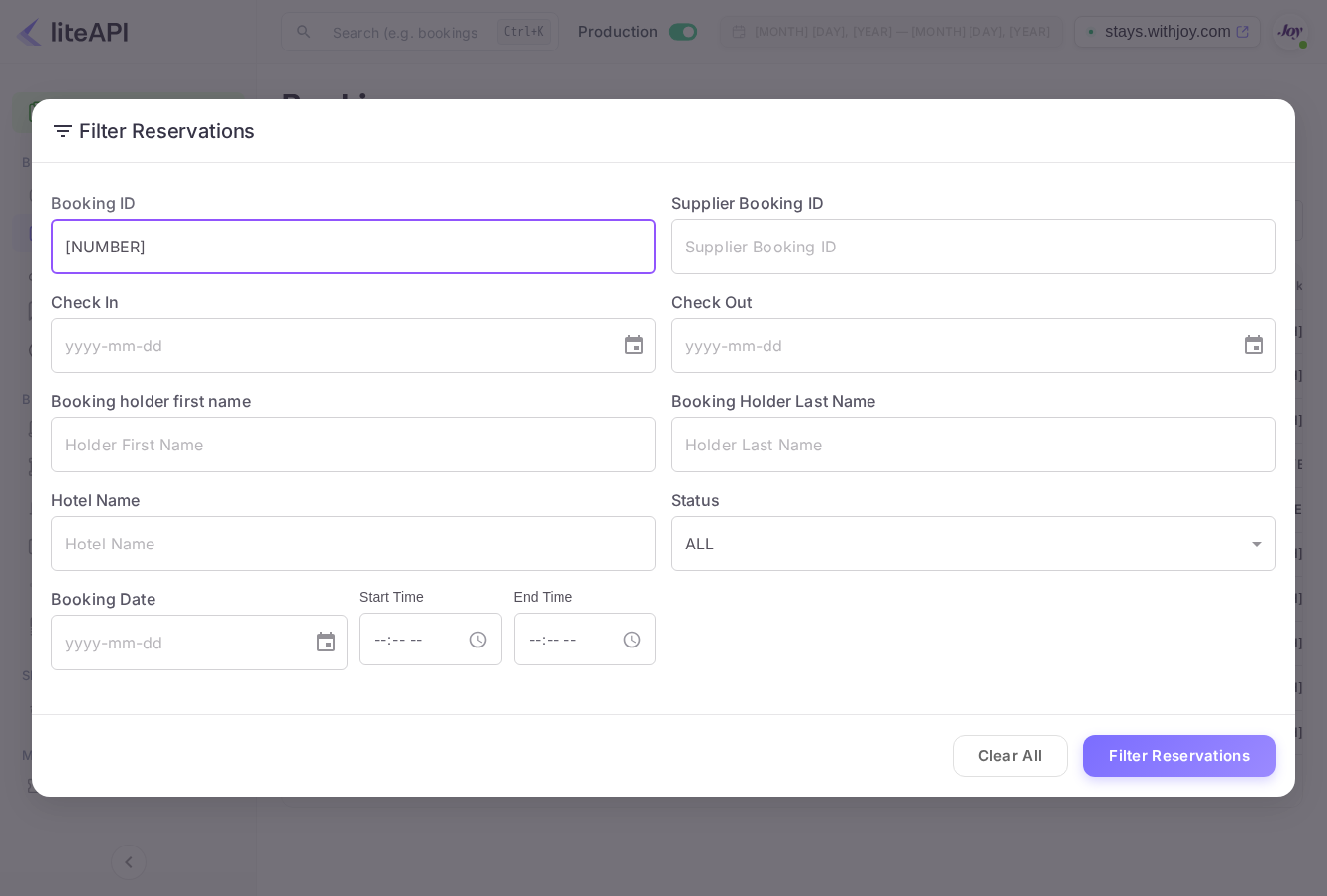 click on "Clear All Filter Reservations" at bounding box center [664, 755] 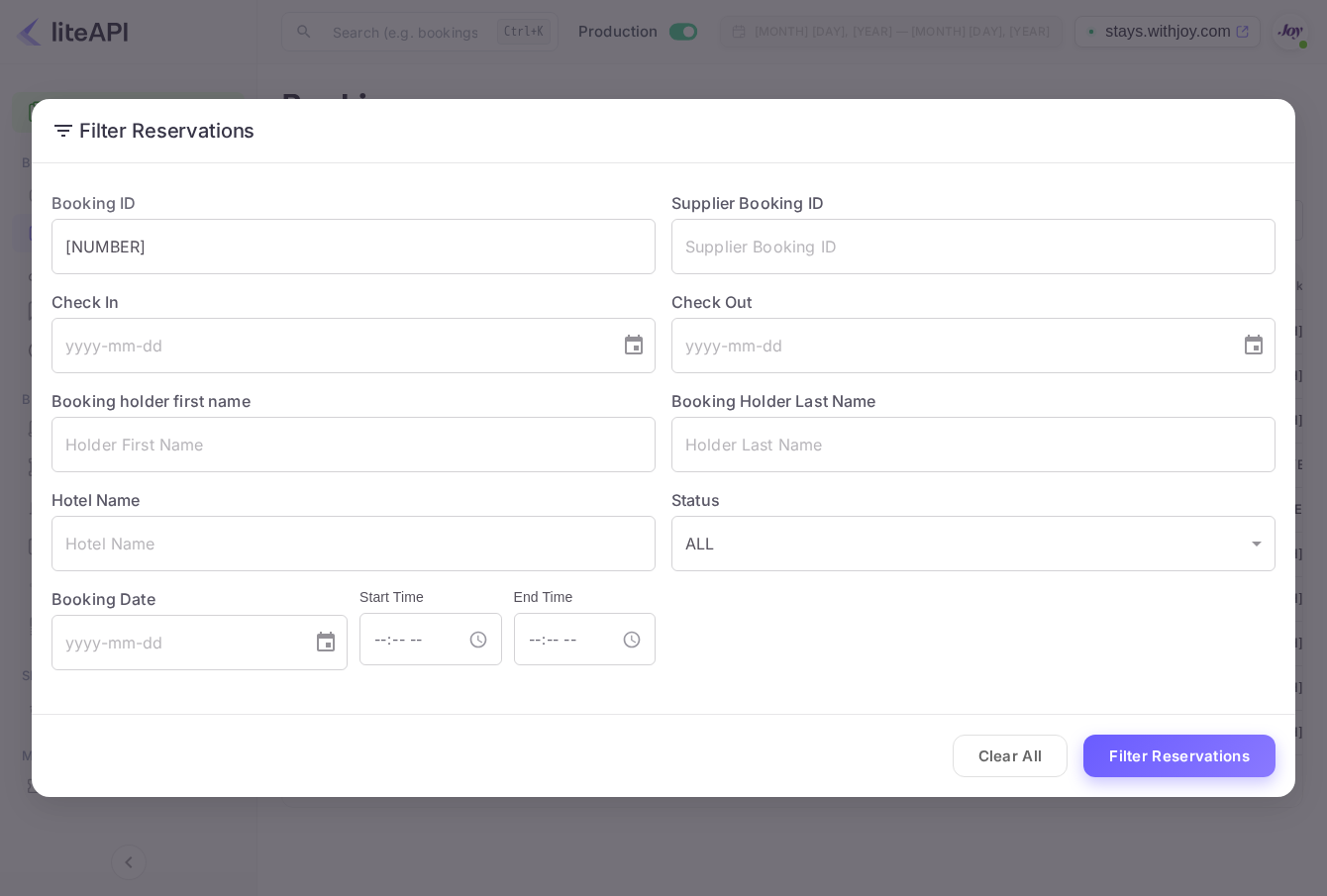 click on "Filter Reservations" at bounding box center [1179, 755] 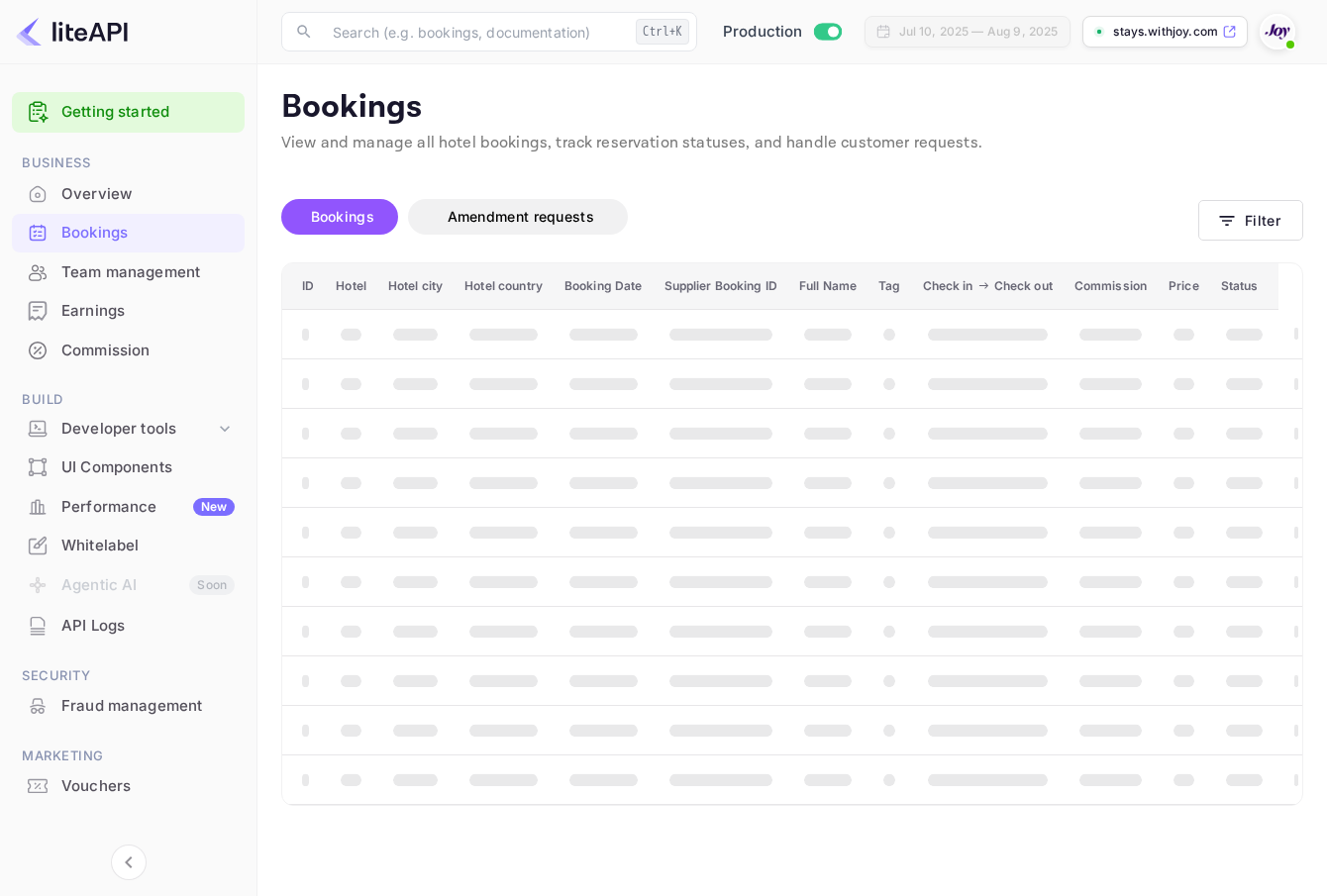 scroll, scrollTop: 0, scrollLeft: 0, axis: both 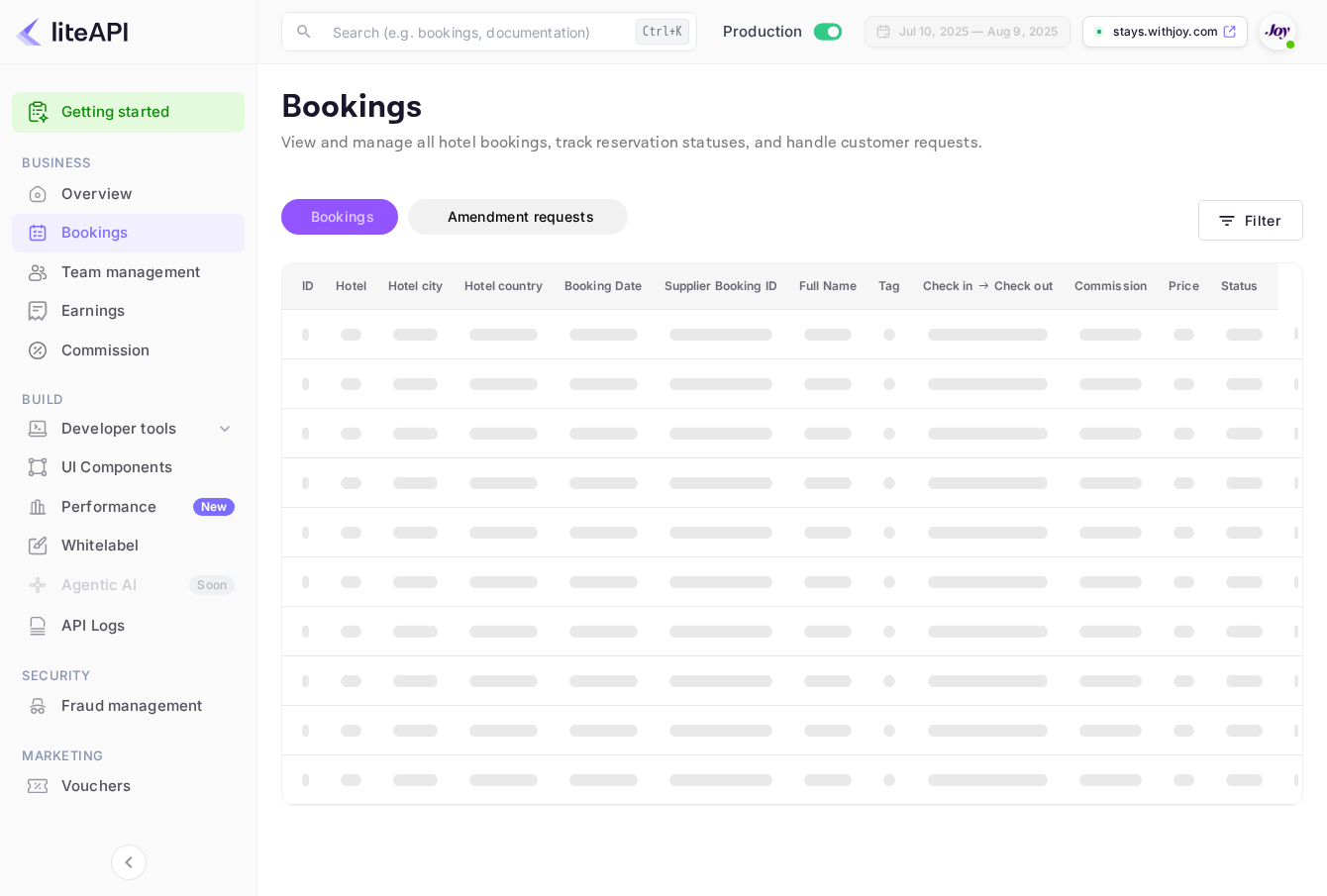 click on "Bookings" at bounding box center (343, 216) 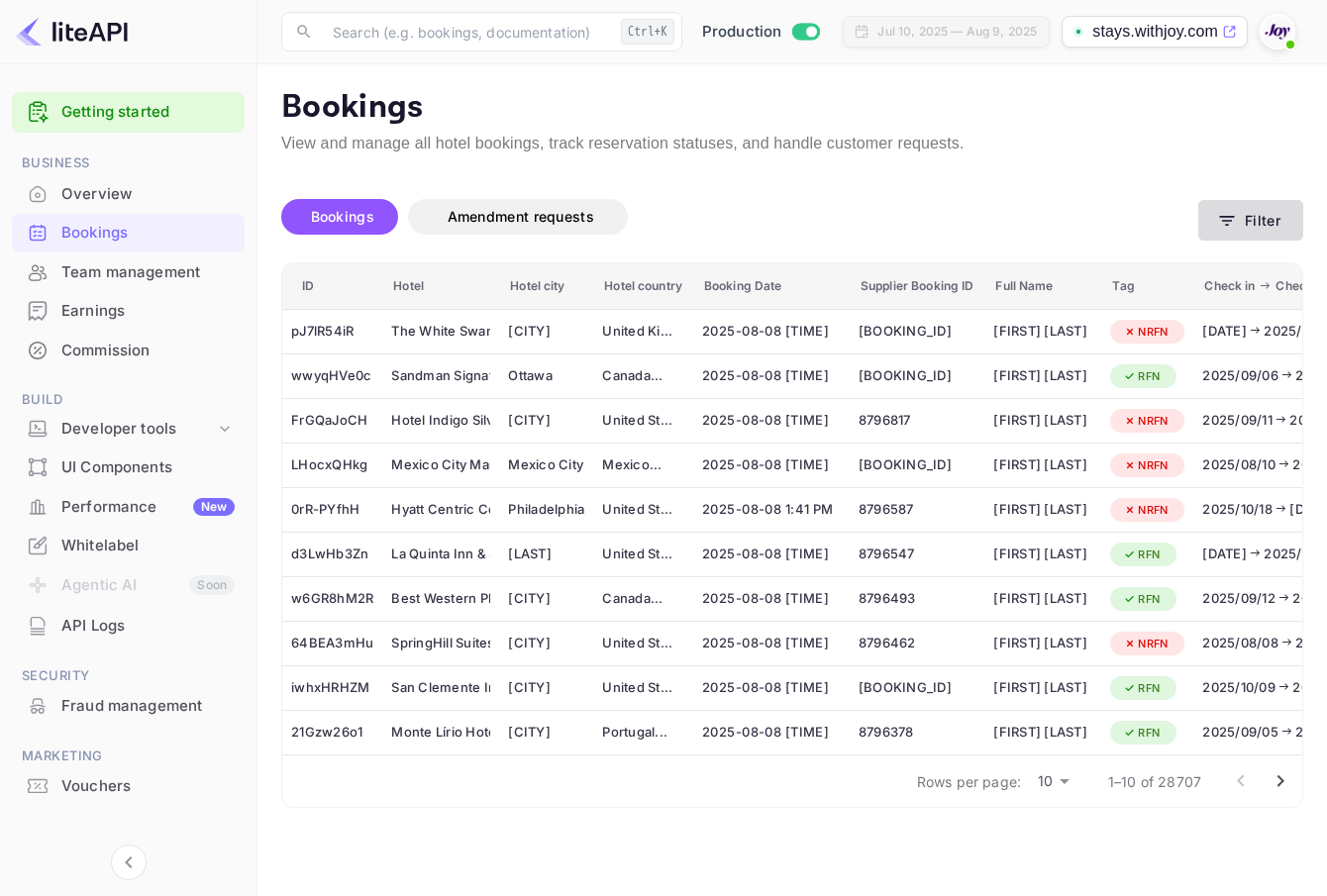 click 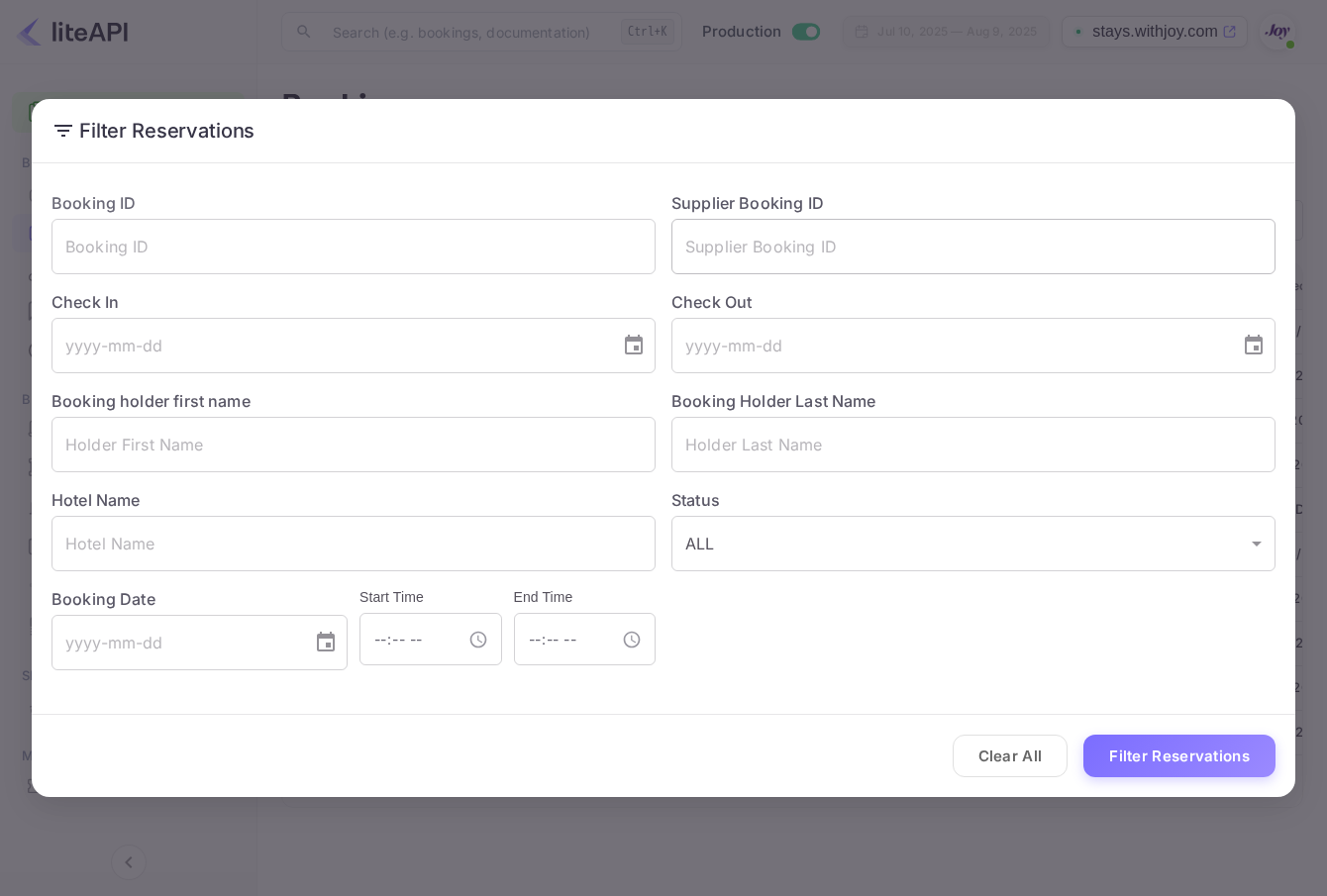 click at bounding box center (973, 247) 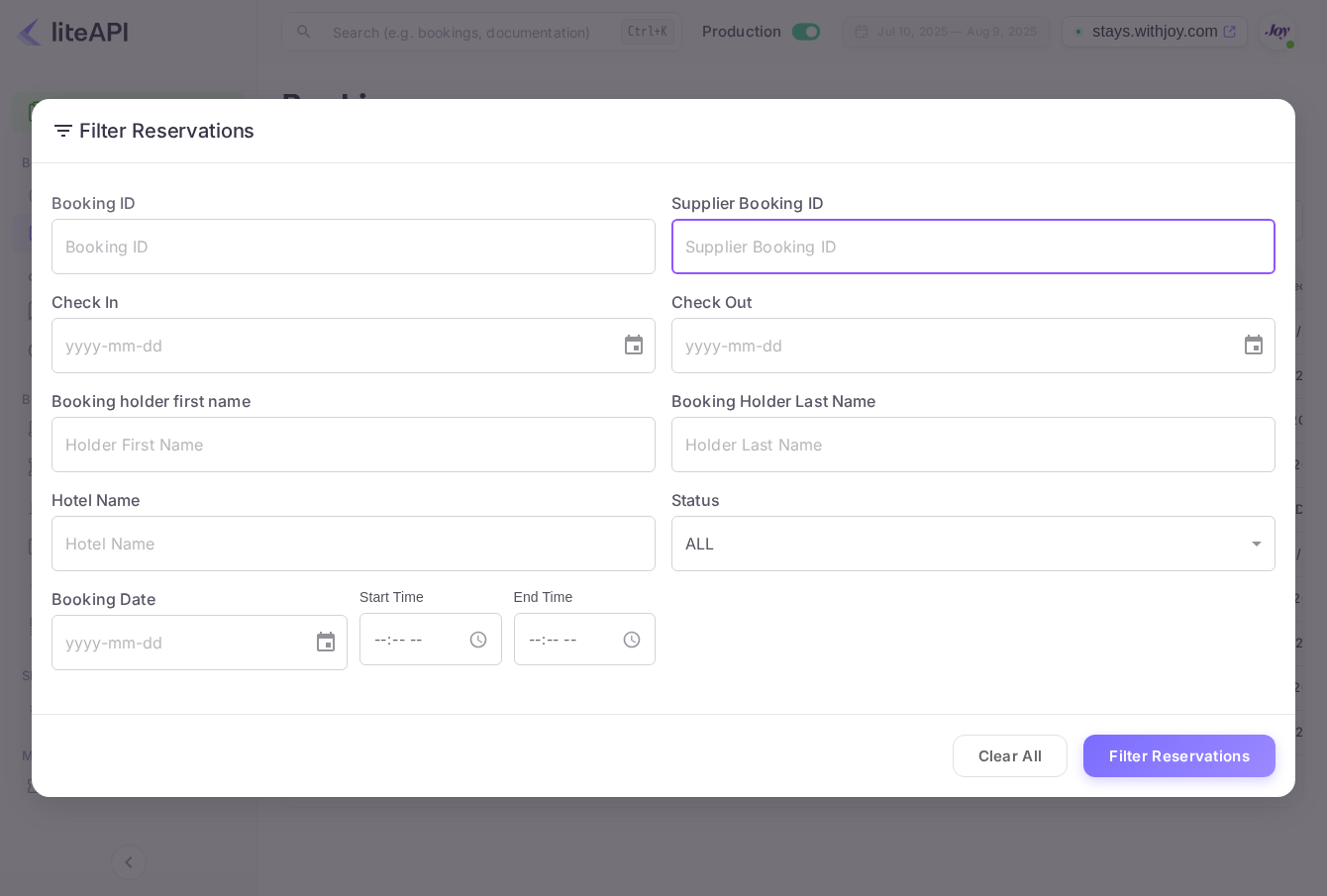 paste on "[BOOKING_ID]" 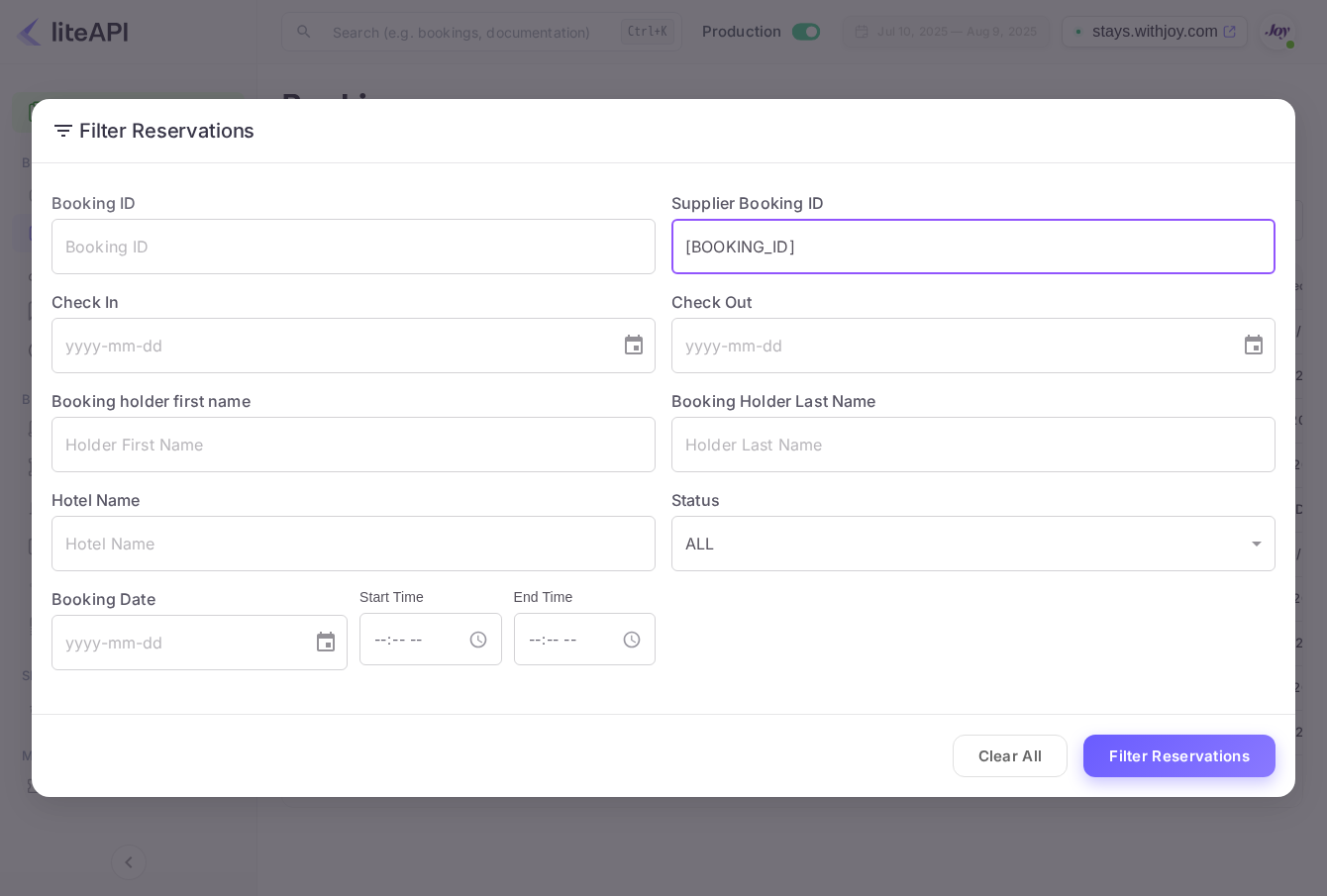type on "[BOOKING_ID]" 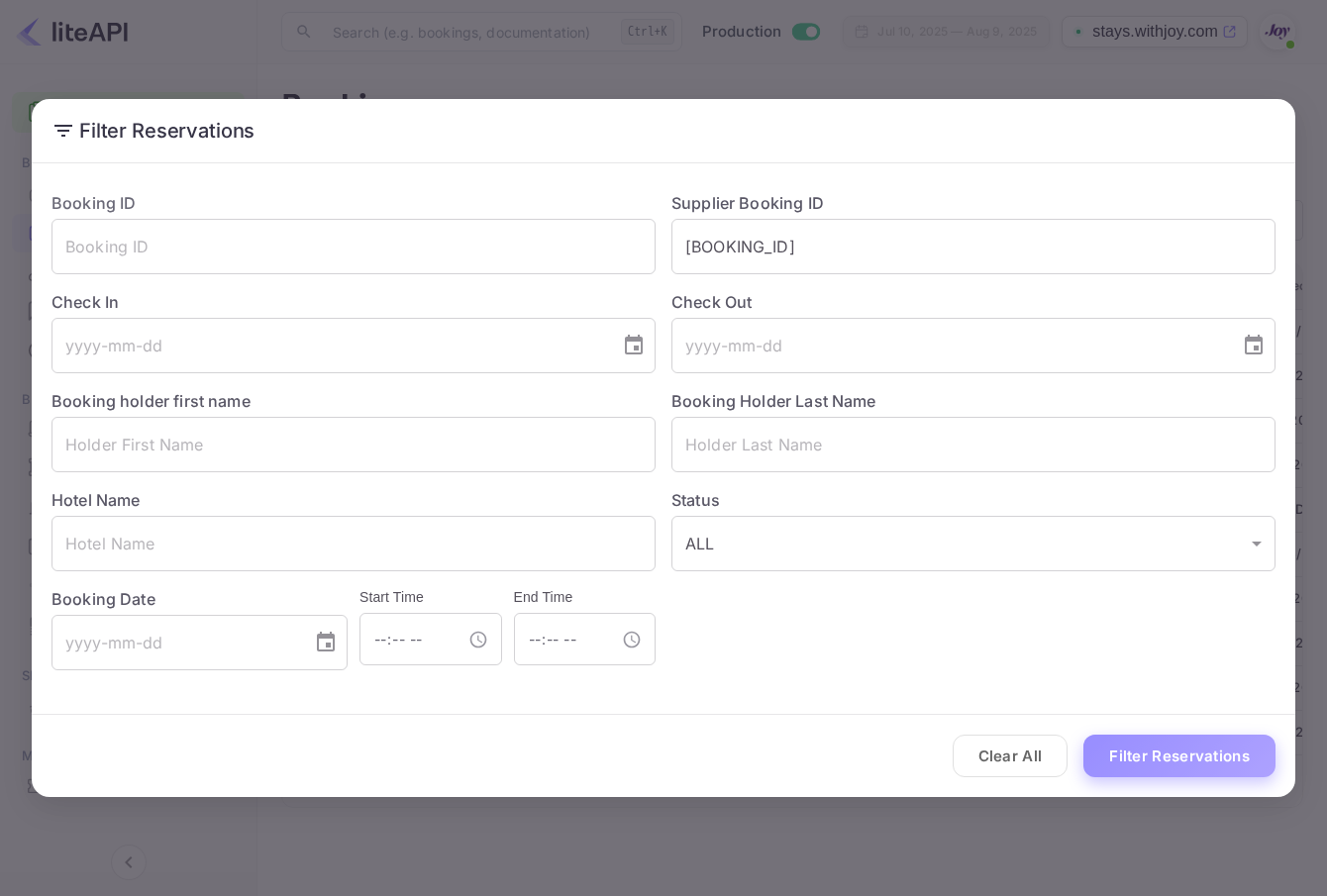 click on "Filter Reservations" at bounding box center [1179, 755] 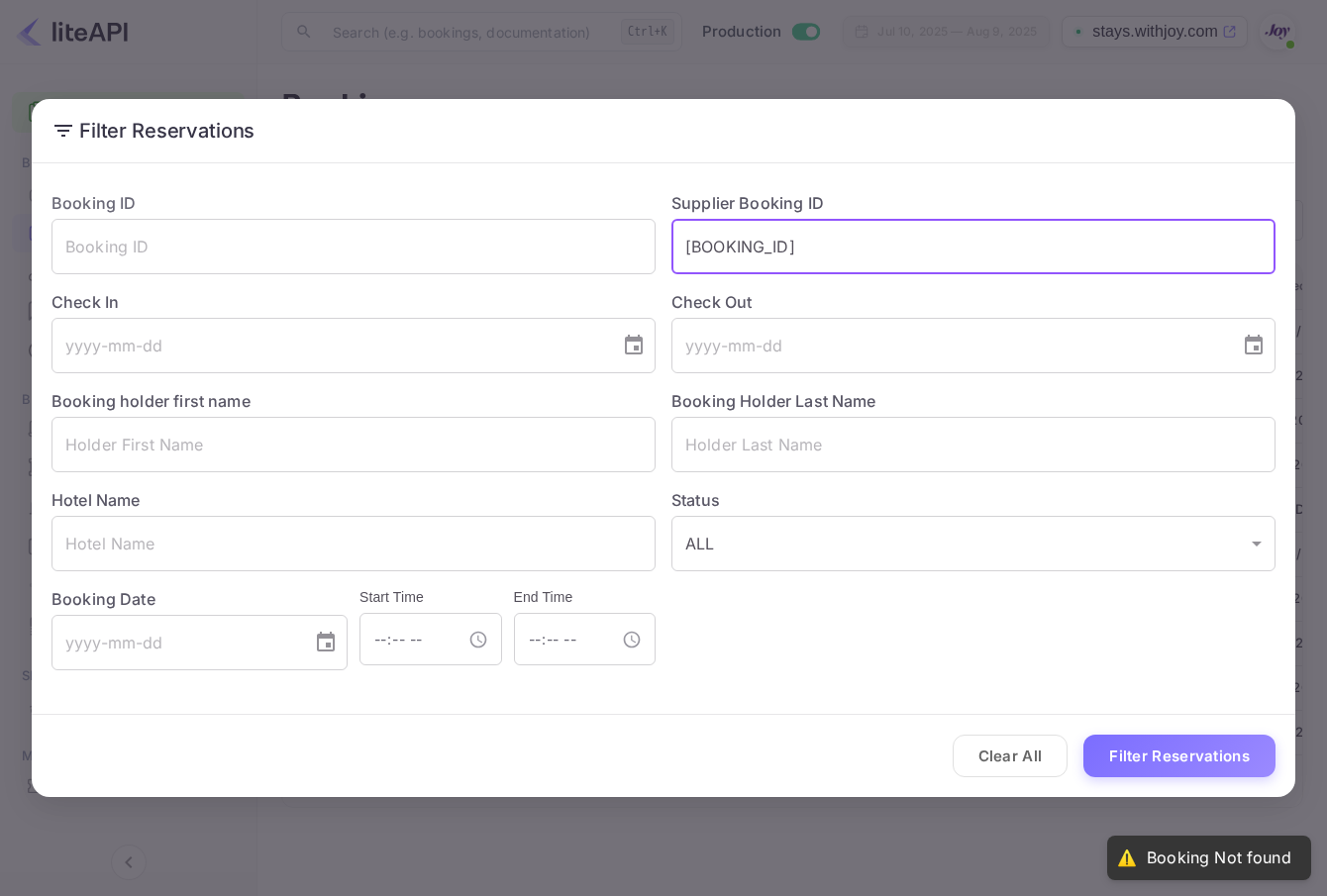 drag, startPoint x: 909, startPoint y: 242, endPoint x: 476, endPoint y: 217, distance: 433.7211 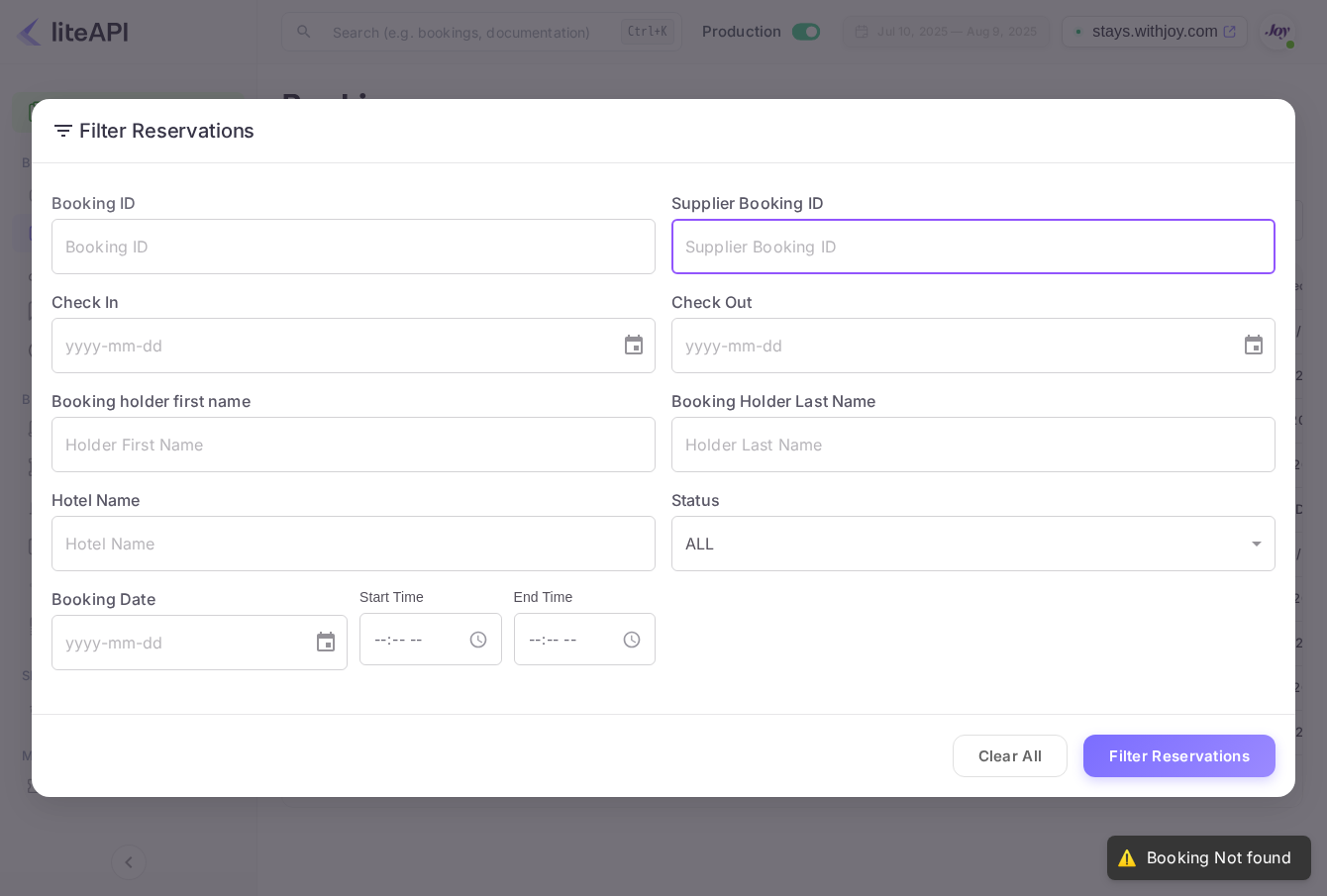 type 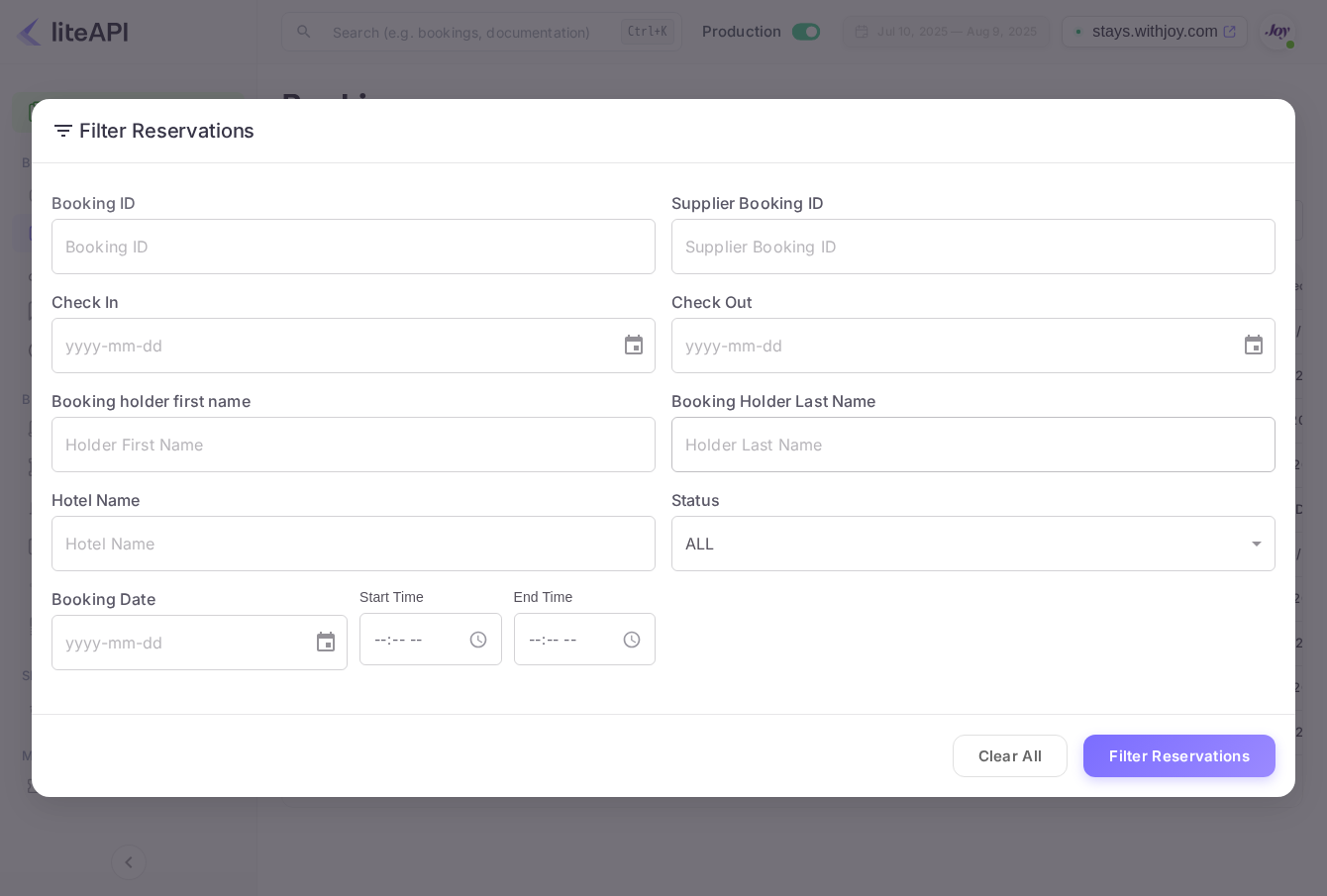 click at bounding box center (973, 445) 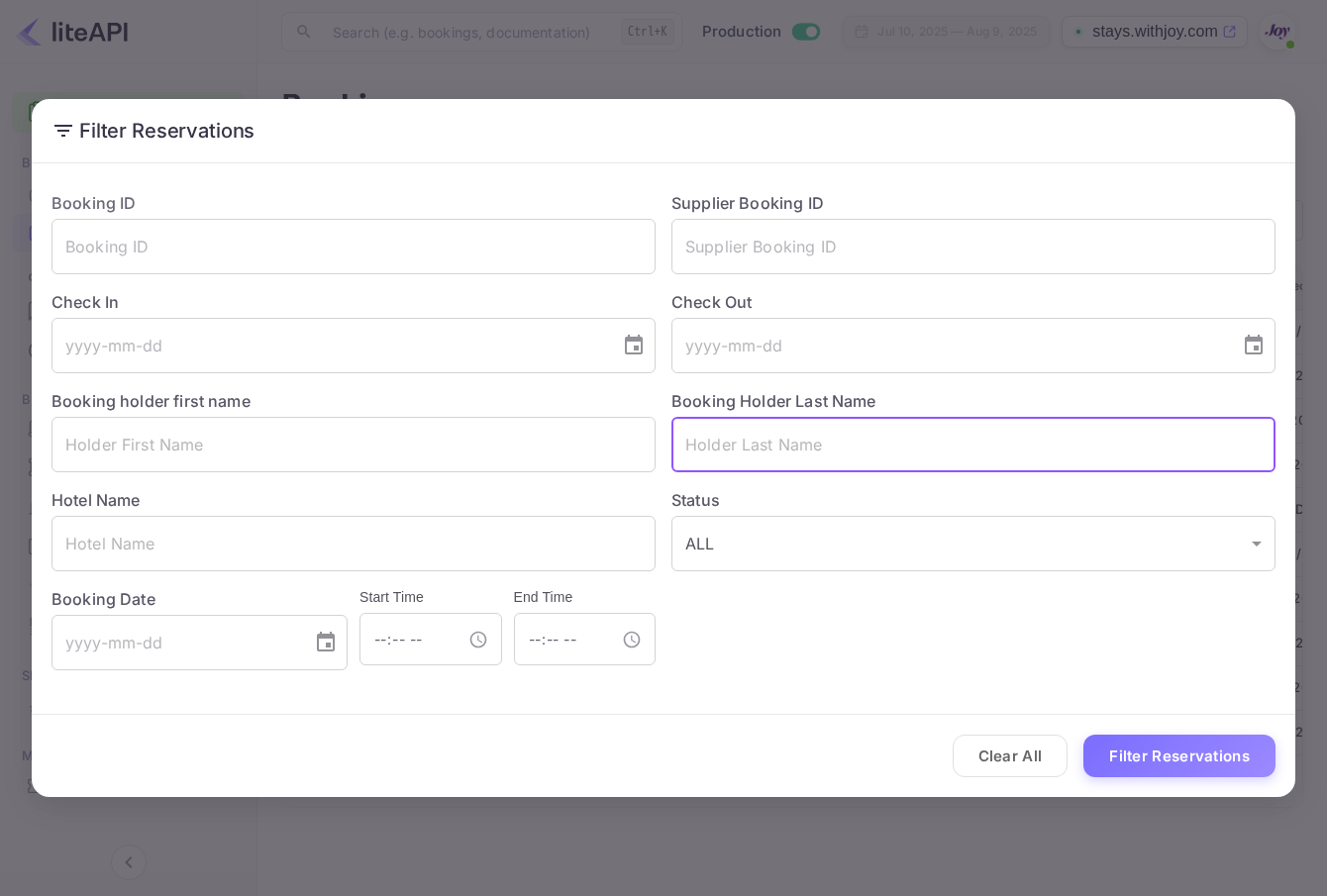 paste on "[LAST]" 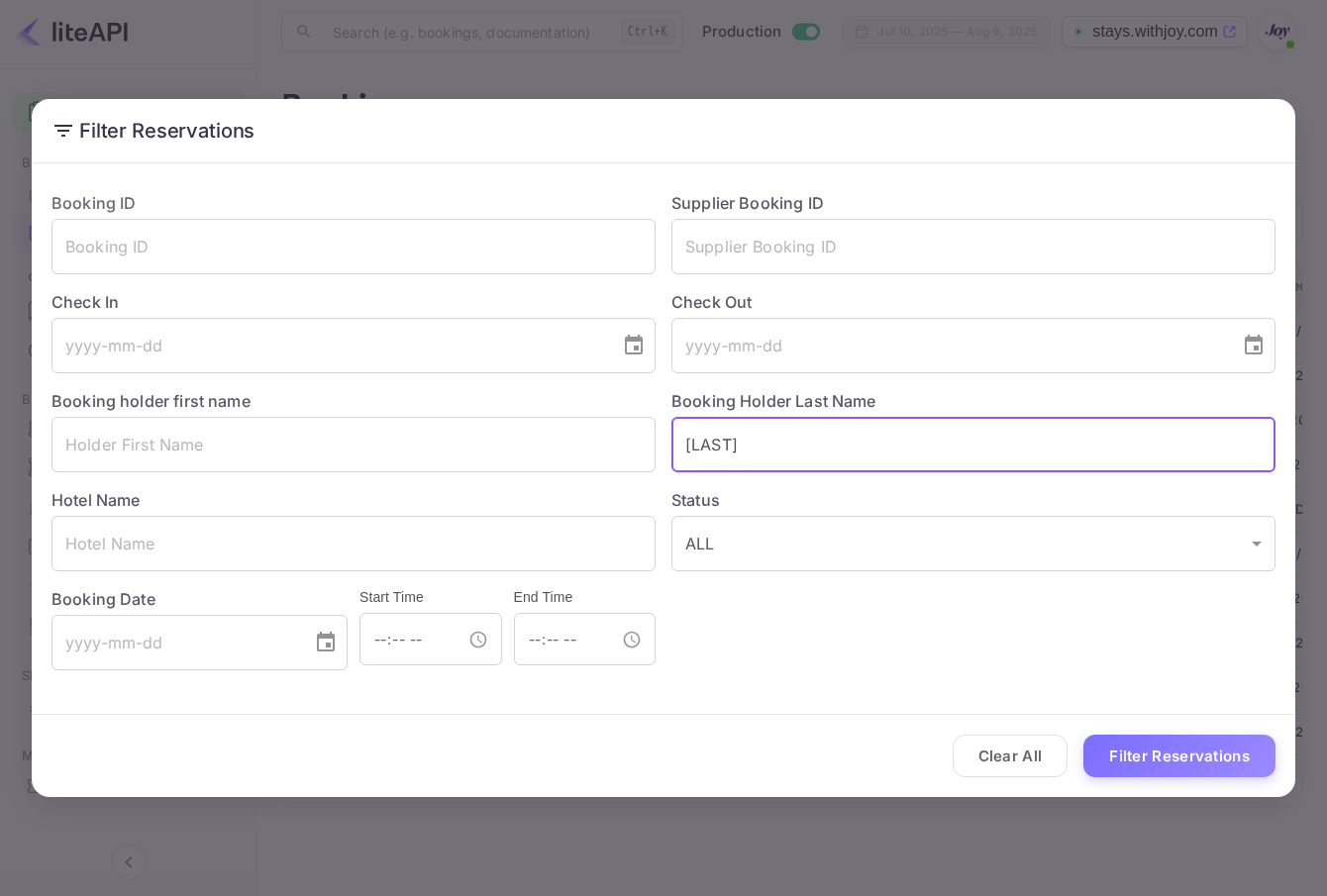 type on "[LAST]" 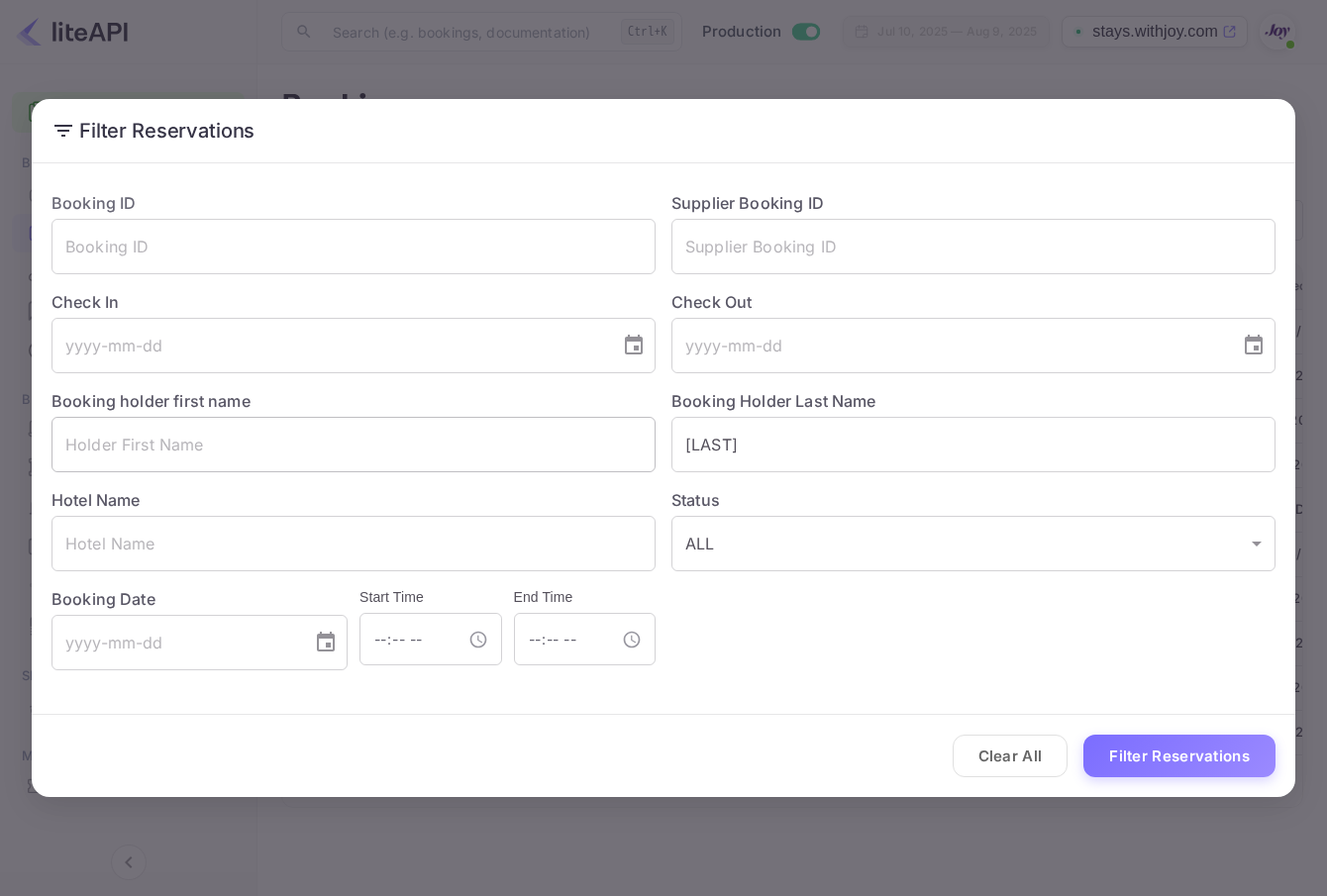 click at bounding box center [354, 445] 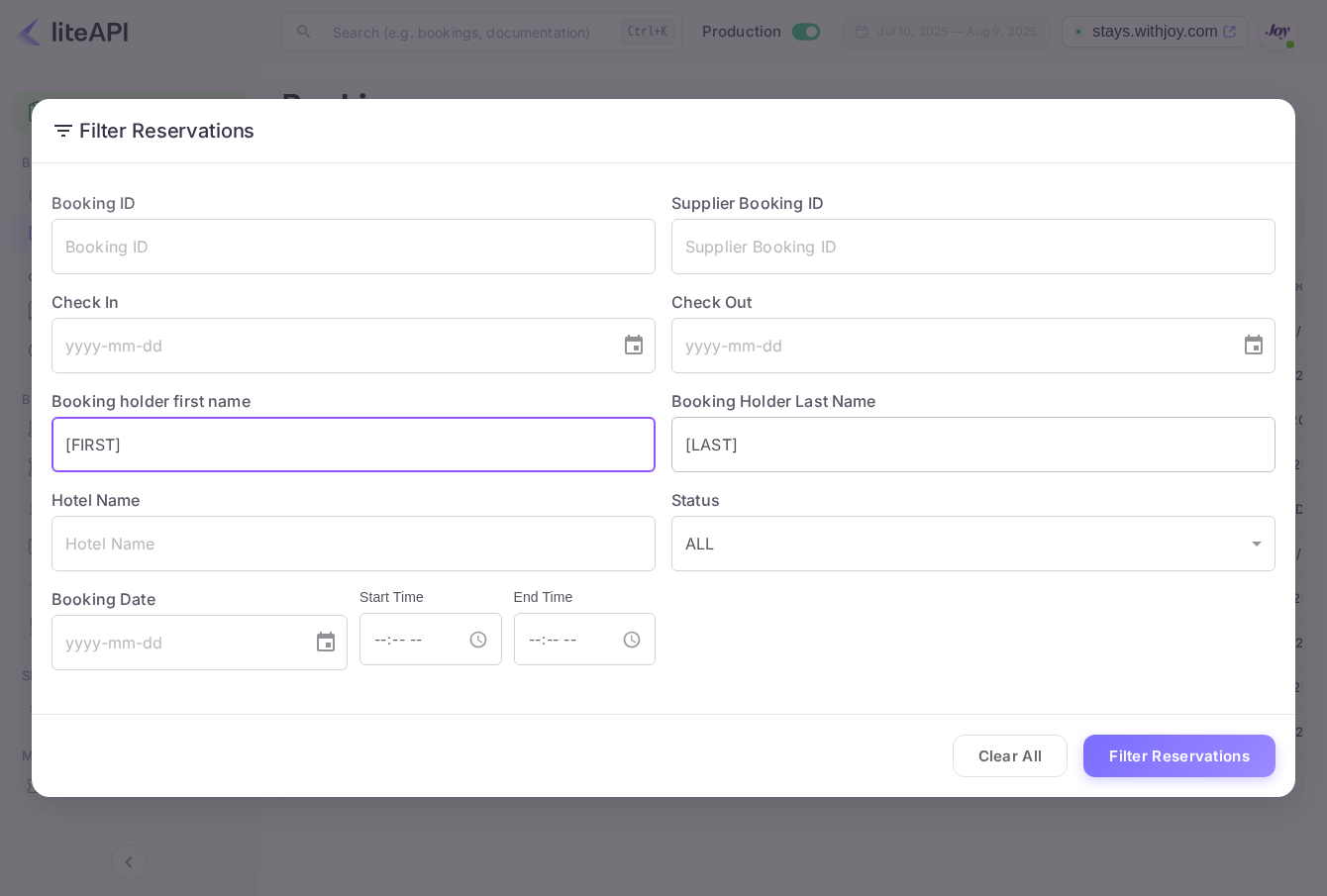 type on "[FIRST]" 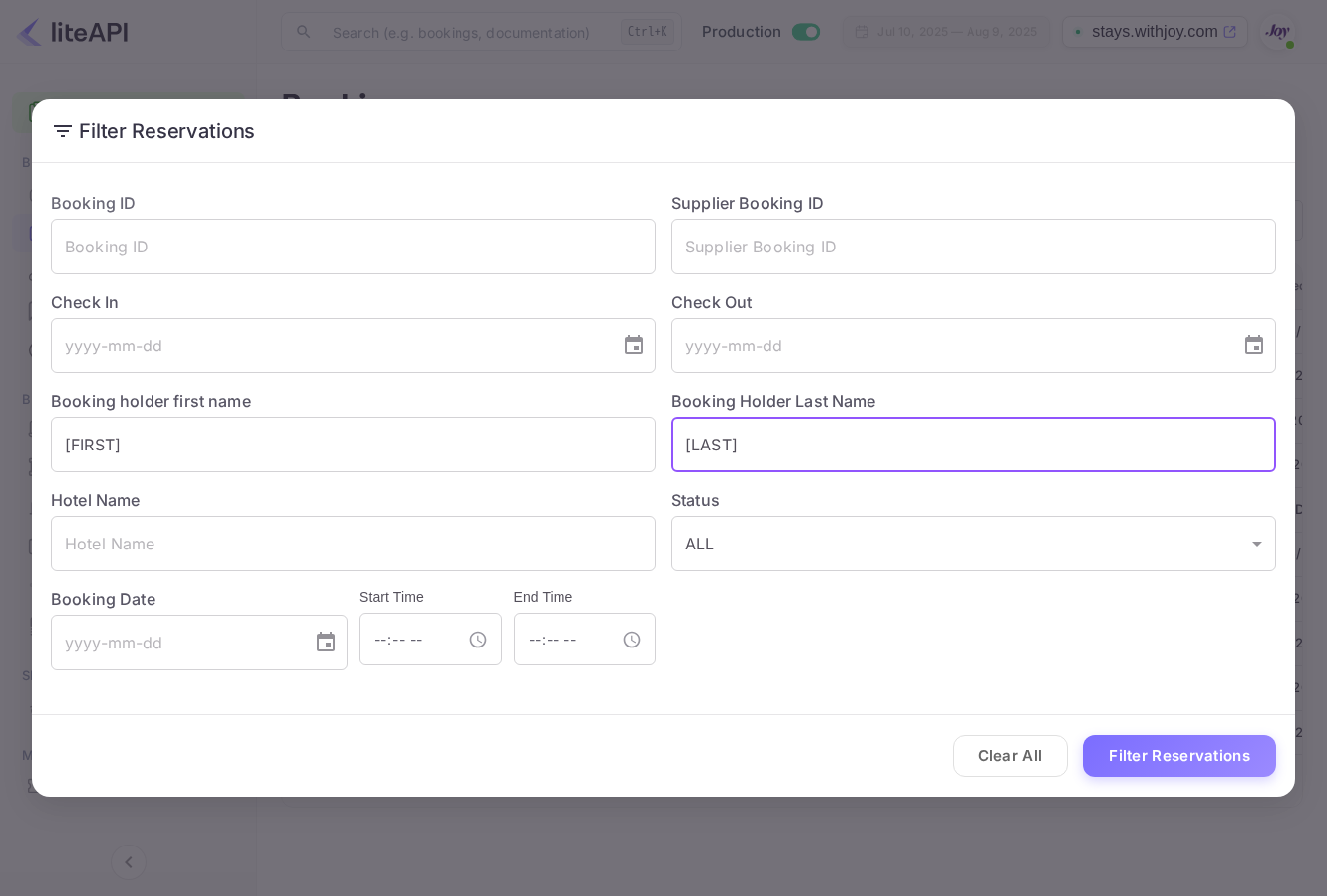 drag, startPoint x: 689, startPoint y: 441, endPoint x: 678, endPoint y: 445, distance: 11.7046999 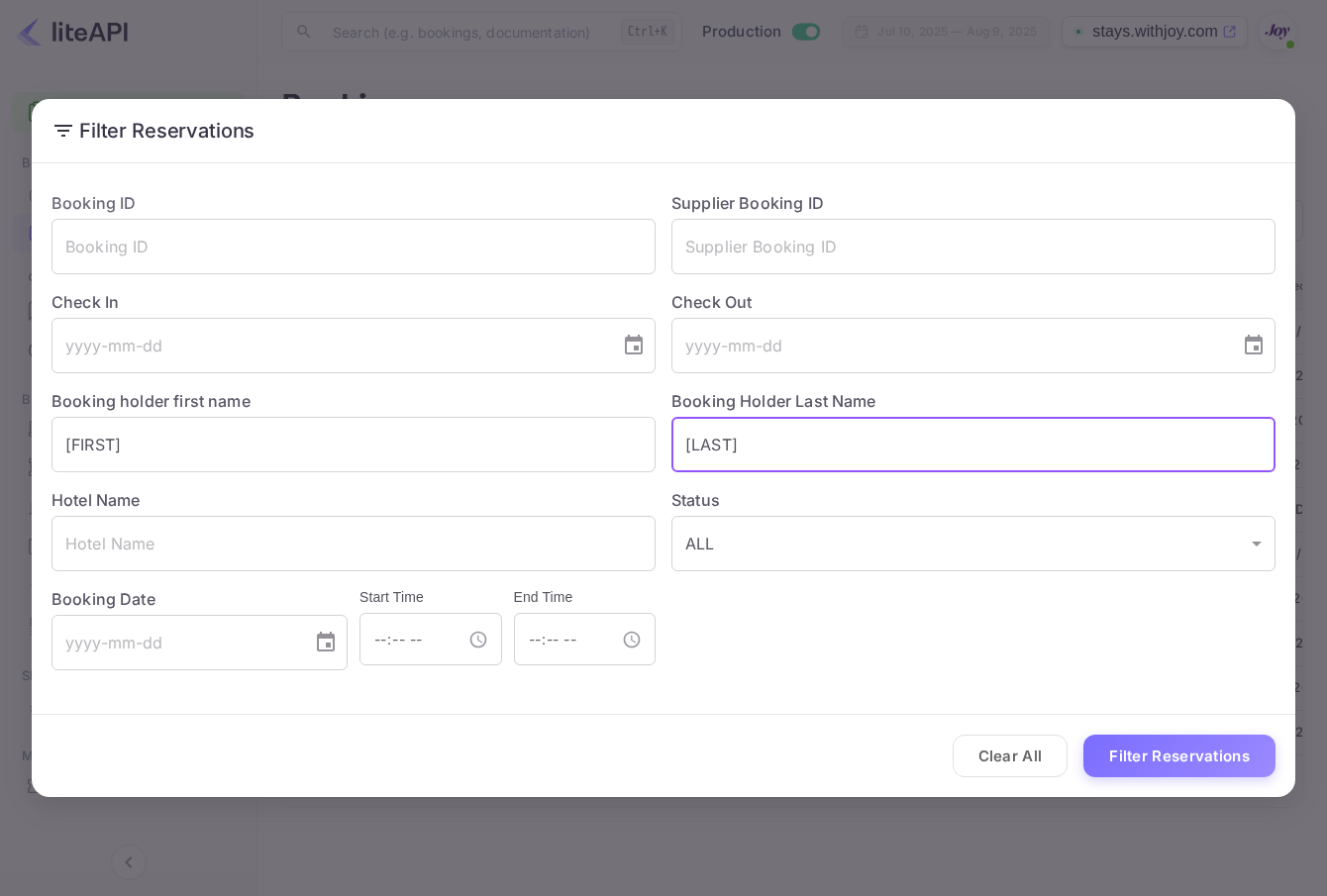 click on "[LAST]" at bounding box center (973, 445) 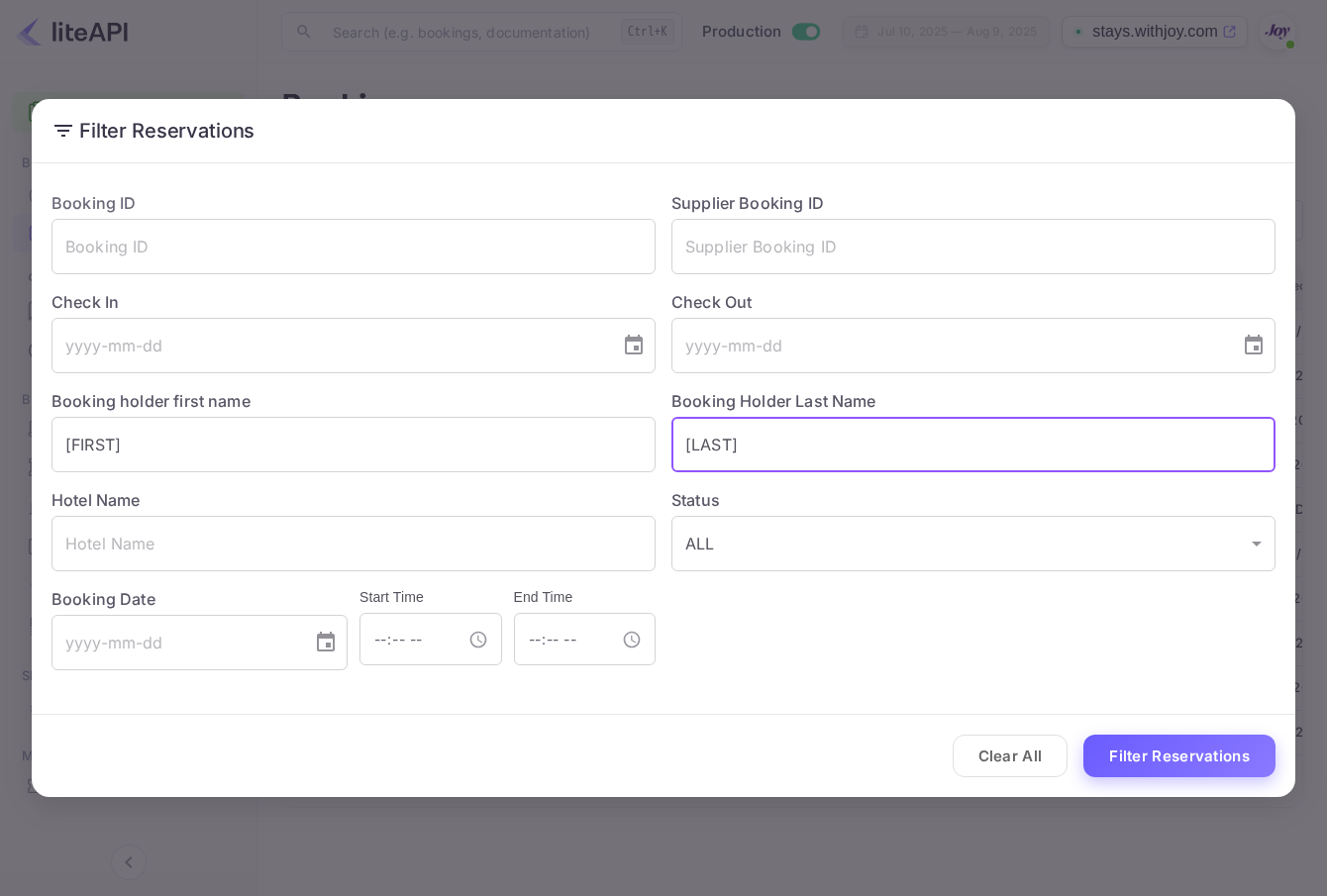 click on "Filter Reservations" at bounding box center (1179, 755) 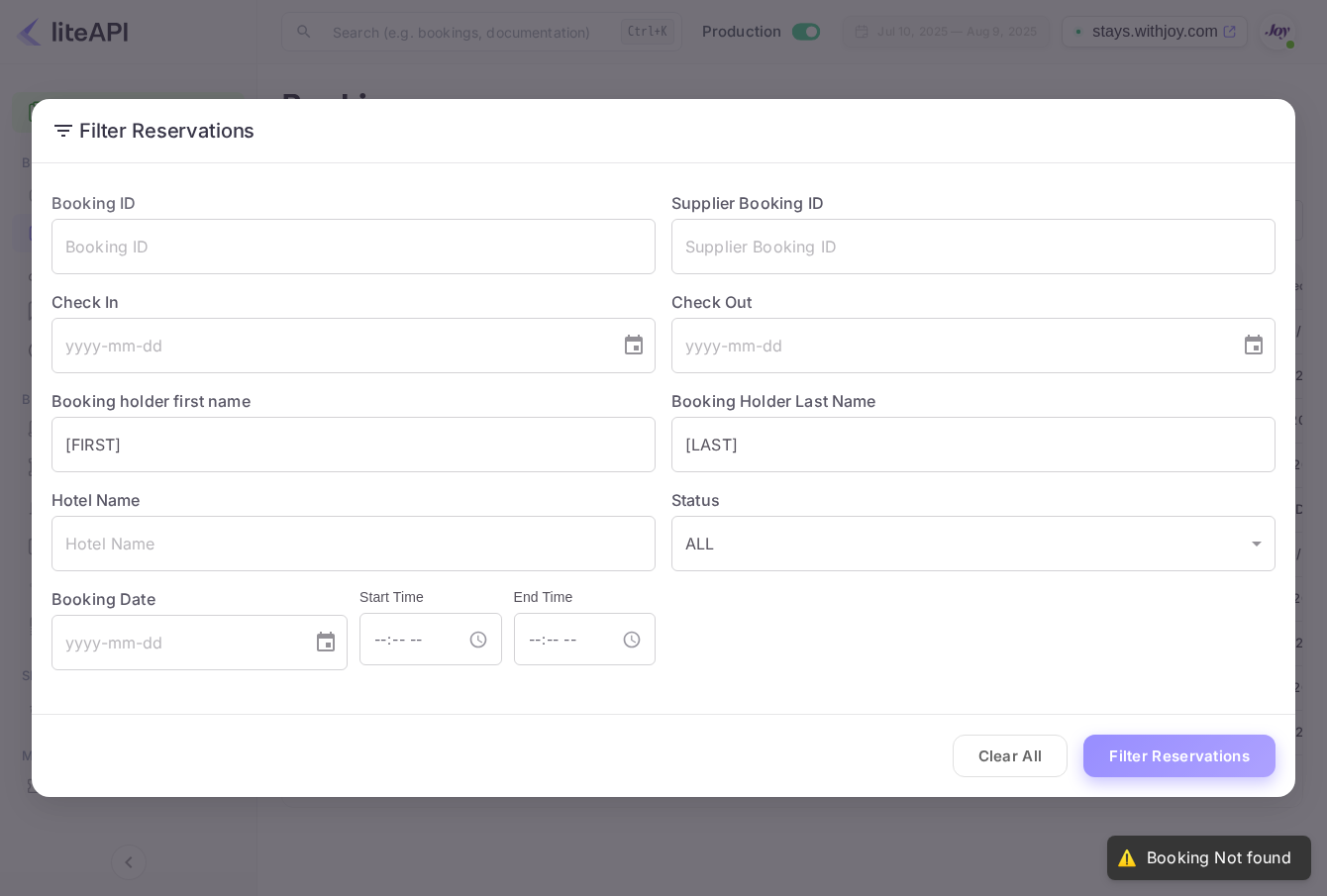 click on "Filter Reservations" at bounding box center (1179, 755) 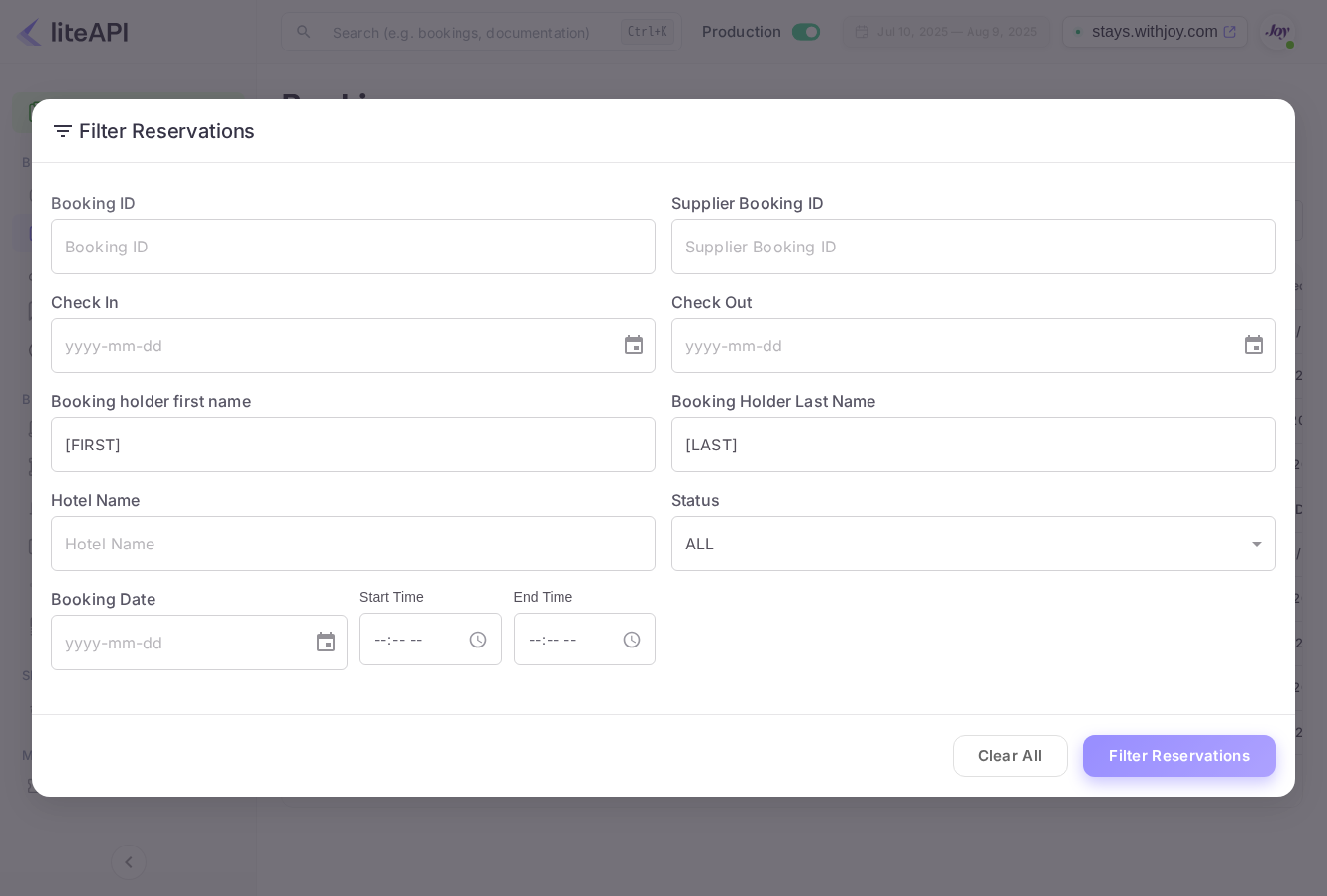 click on "Filter Reservations" at bounding box center (1179, 755) 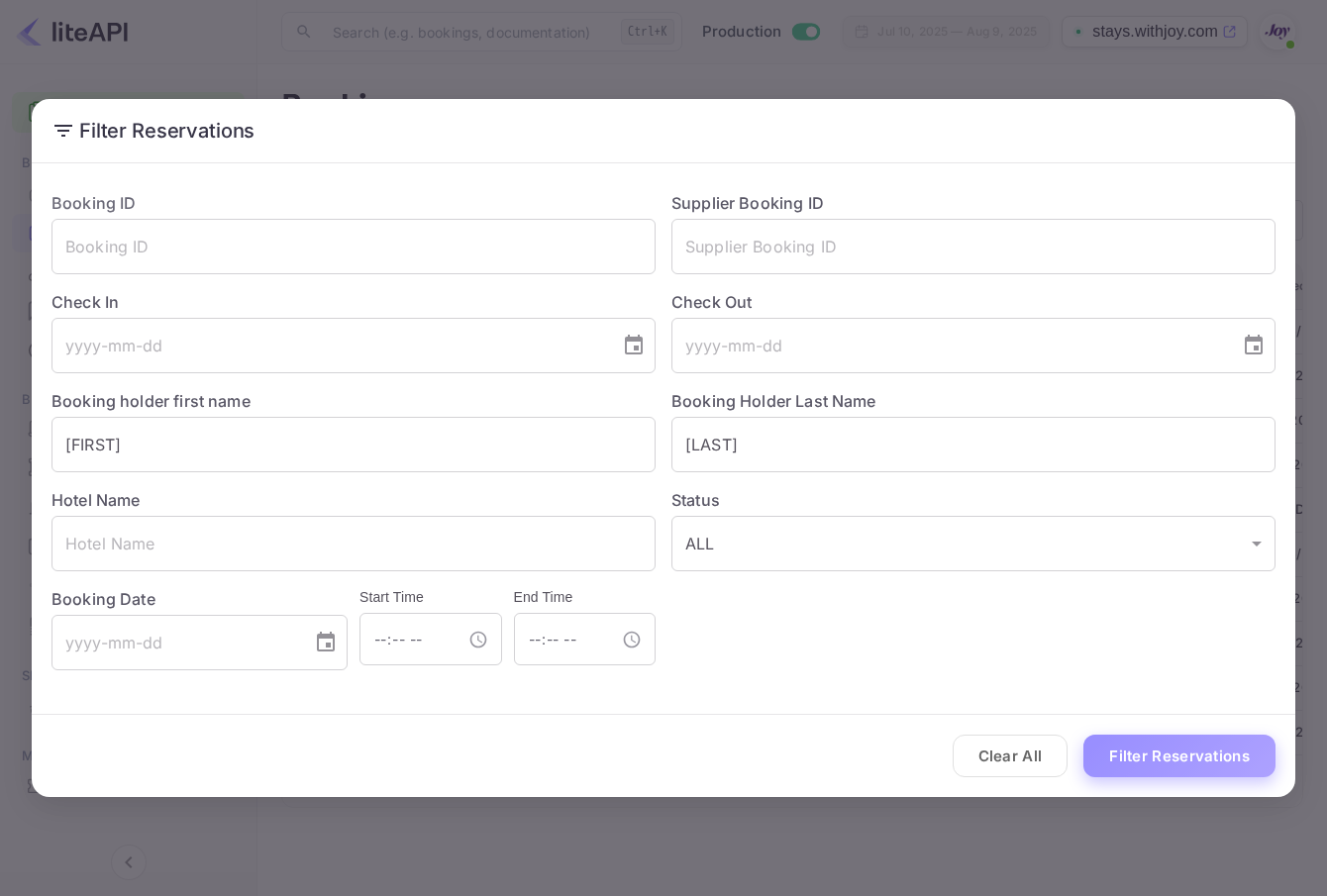 click on "Filter Reservations" at bounding box center (1179, 755) 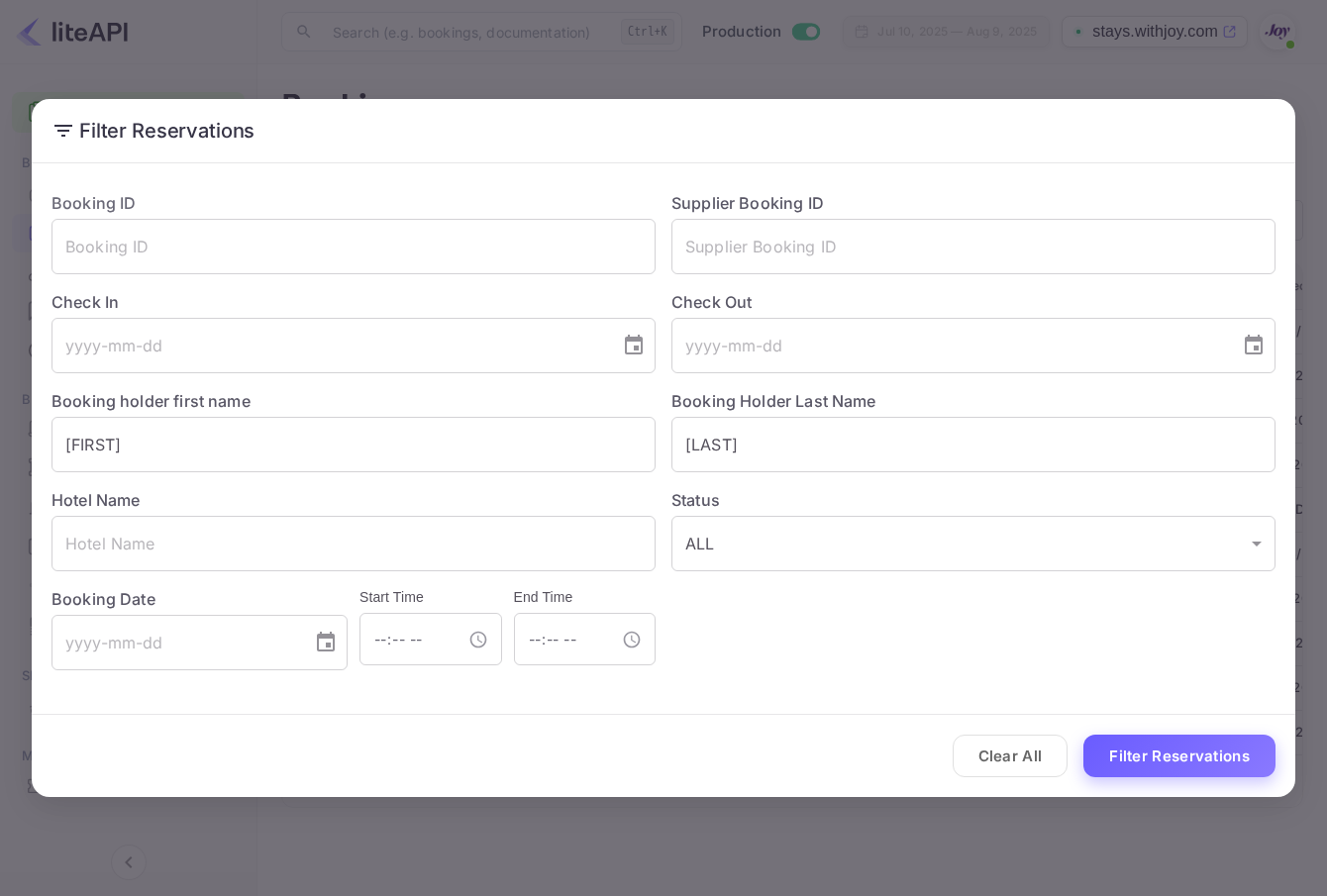click on "Filter Reservations" at bounding box center [1179, 755] 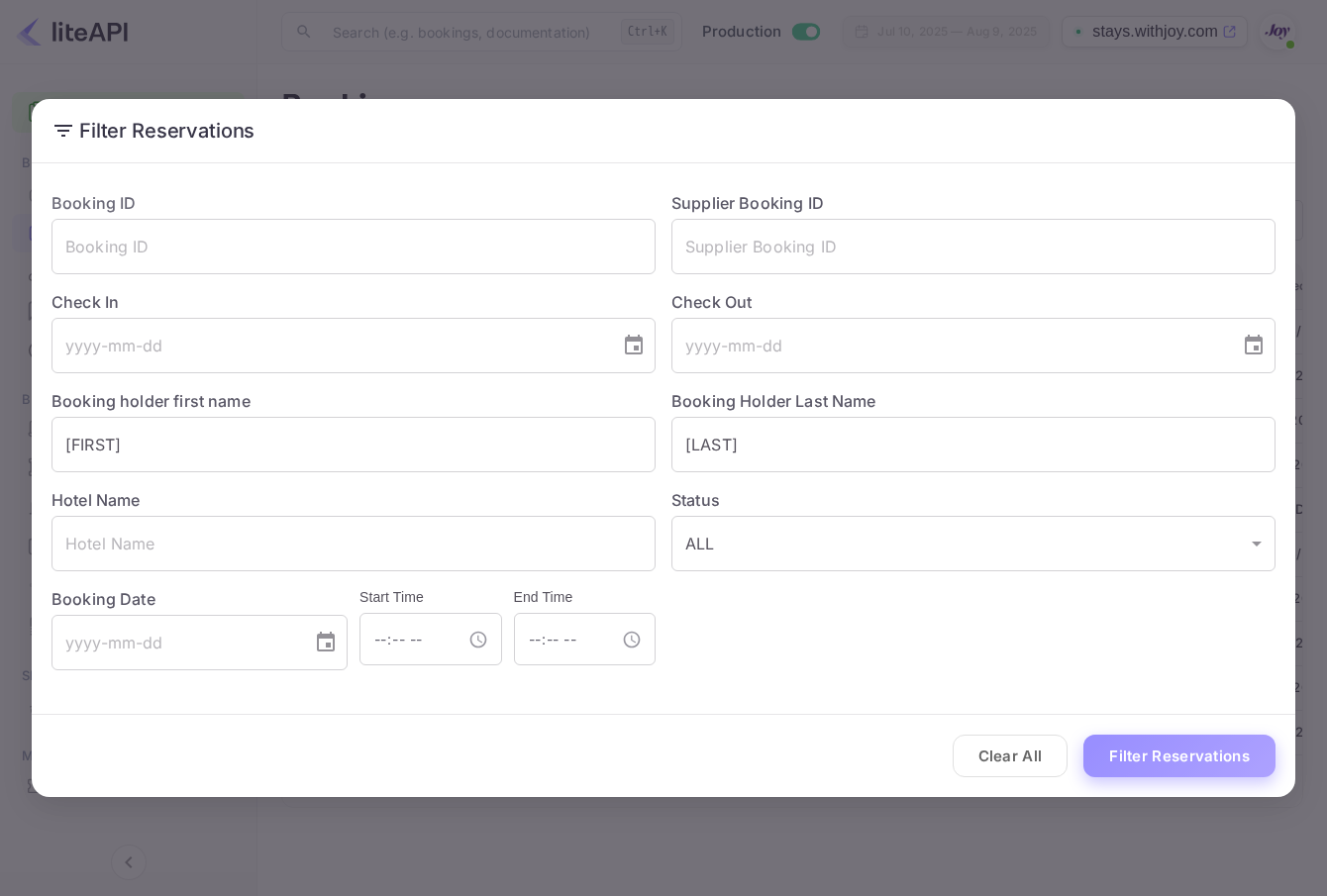 click on "Filter Reservations" at bounding box center (1179, 755) 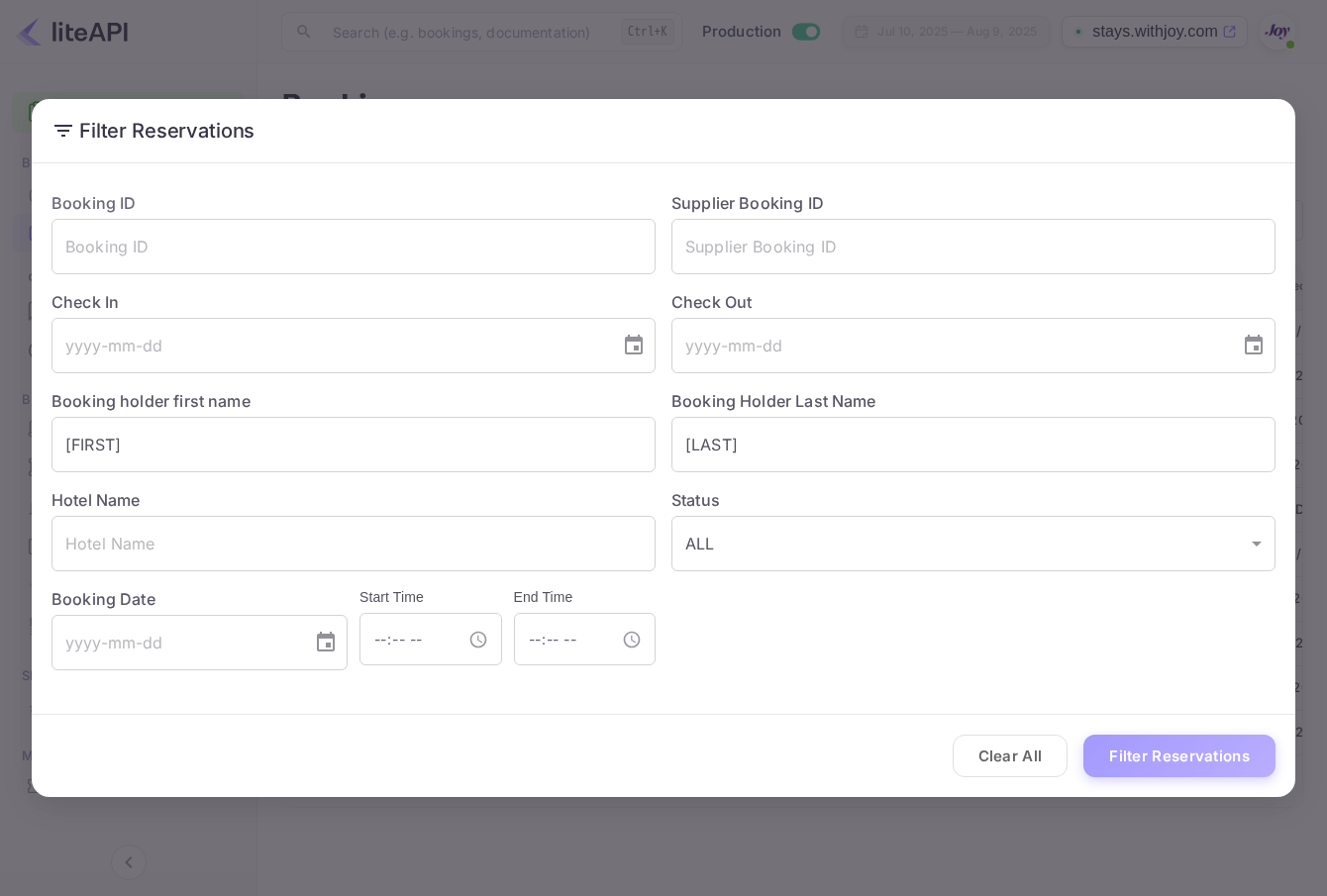 drag, startPoint x: 1218, startPoint y: 750, endPoint x: 1301, endPoint y: 747, distance: 83.0542 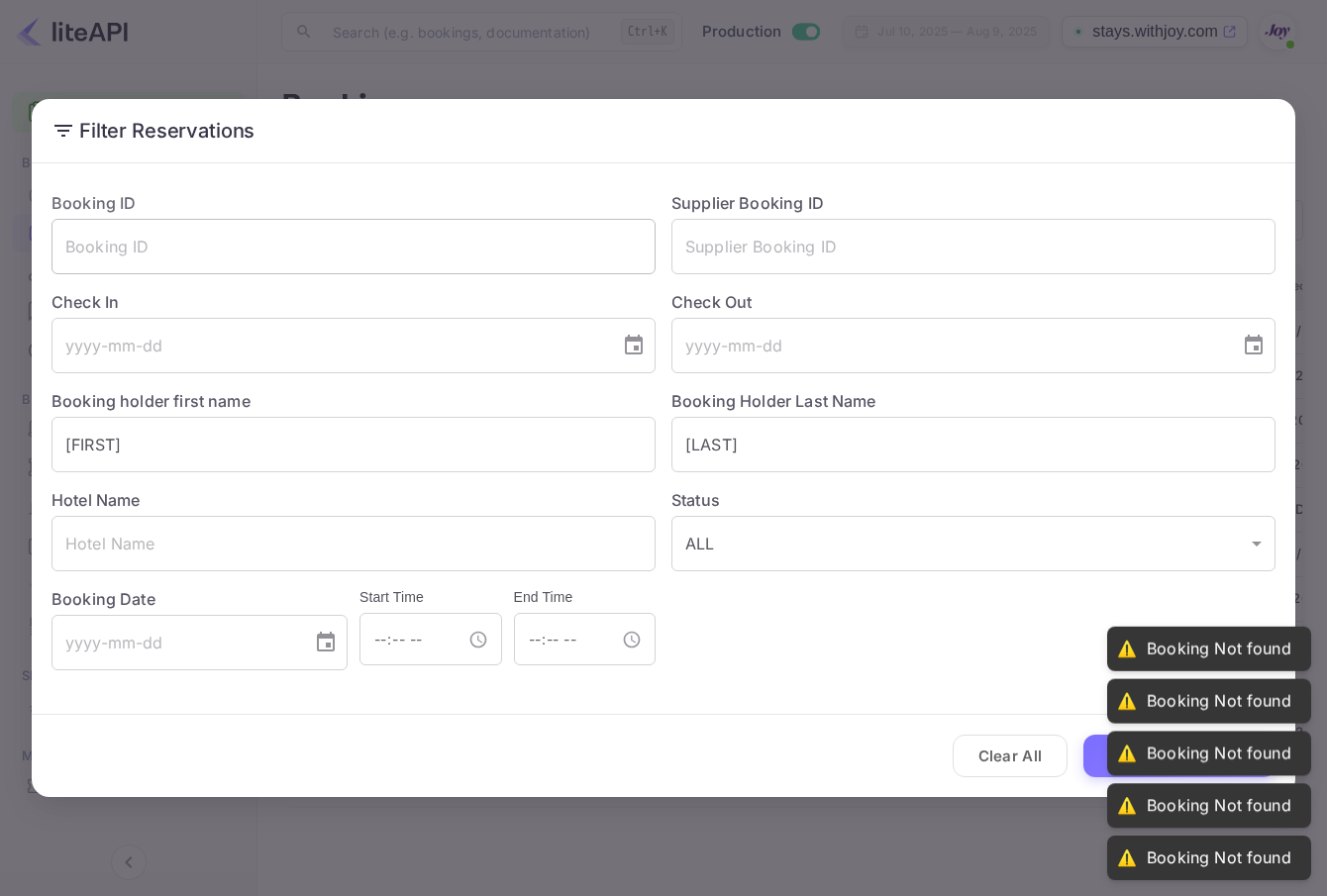 click at bounding box center (354, 247) 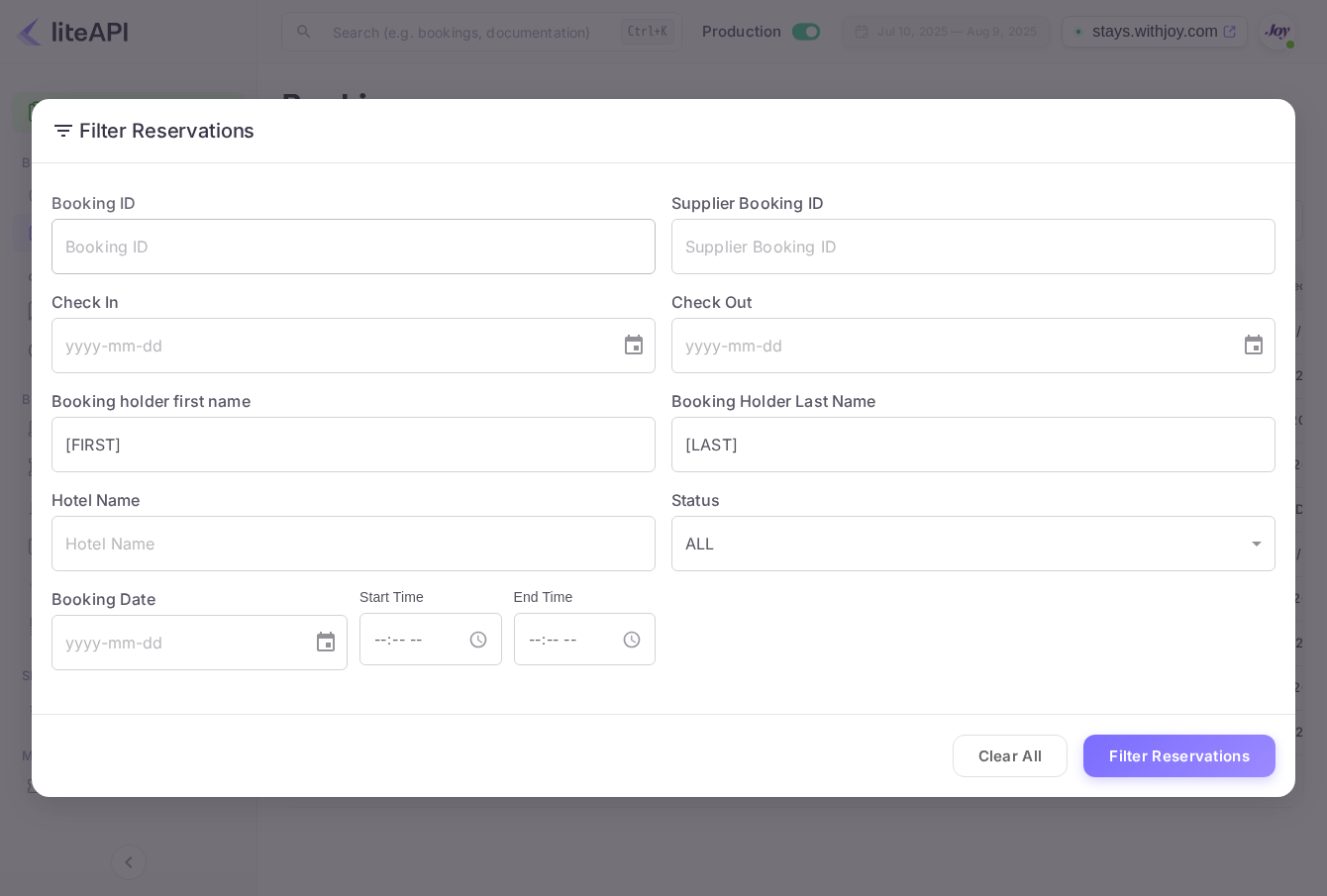 click at bounding box center [354, 247] 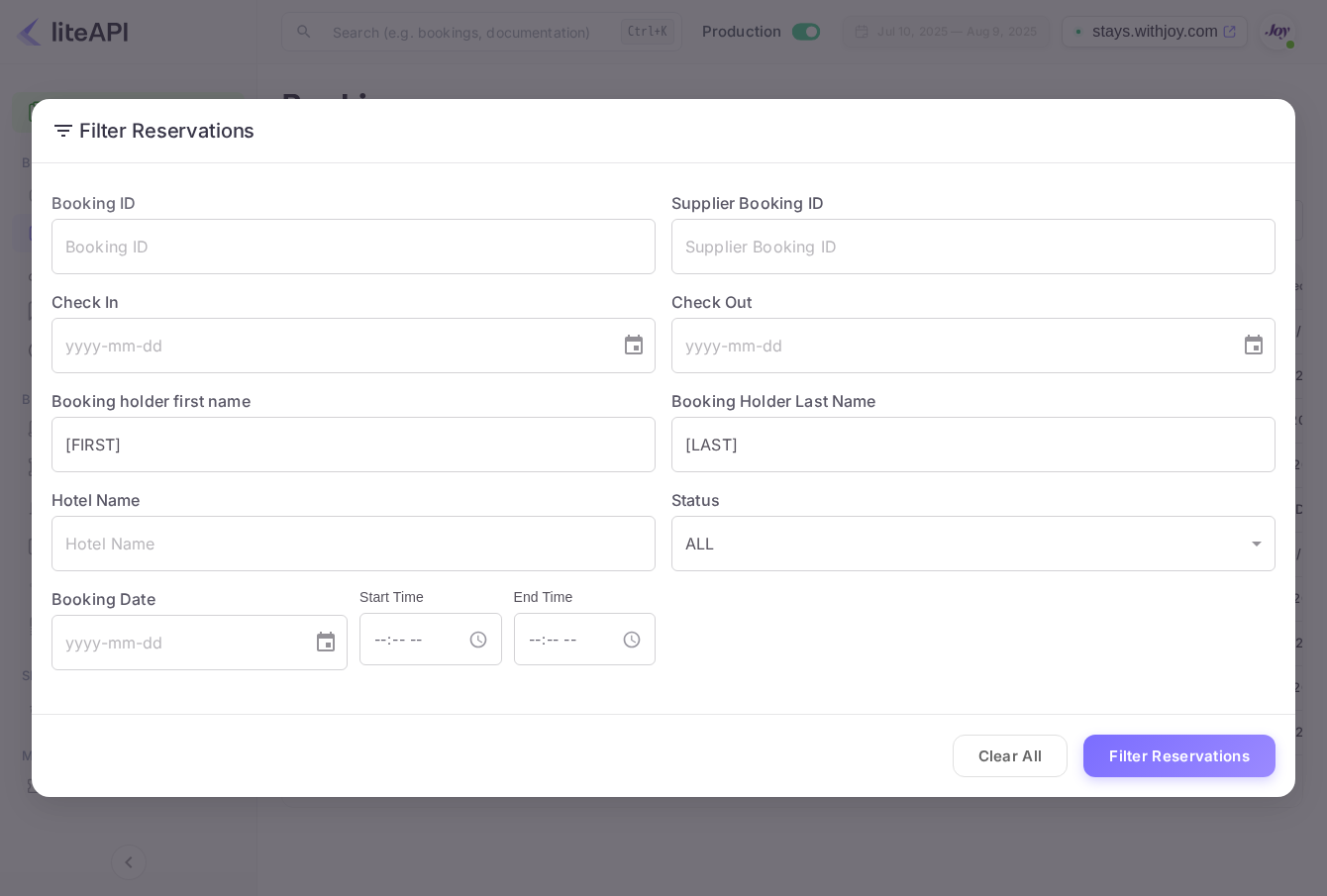 paste on "[BOOKING_ID]" 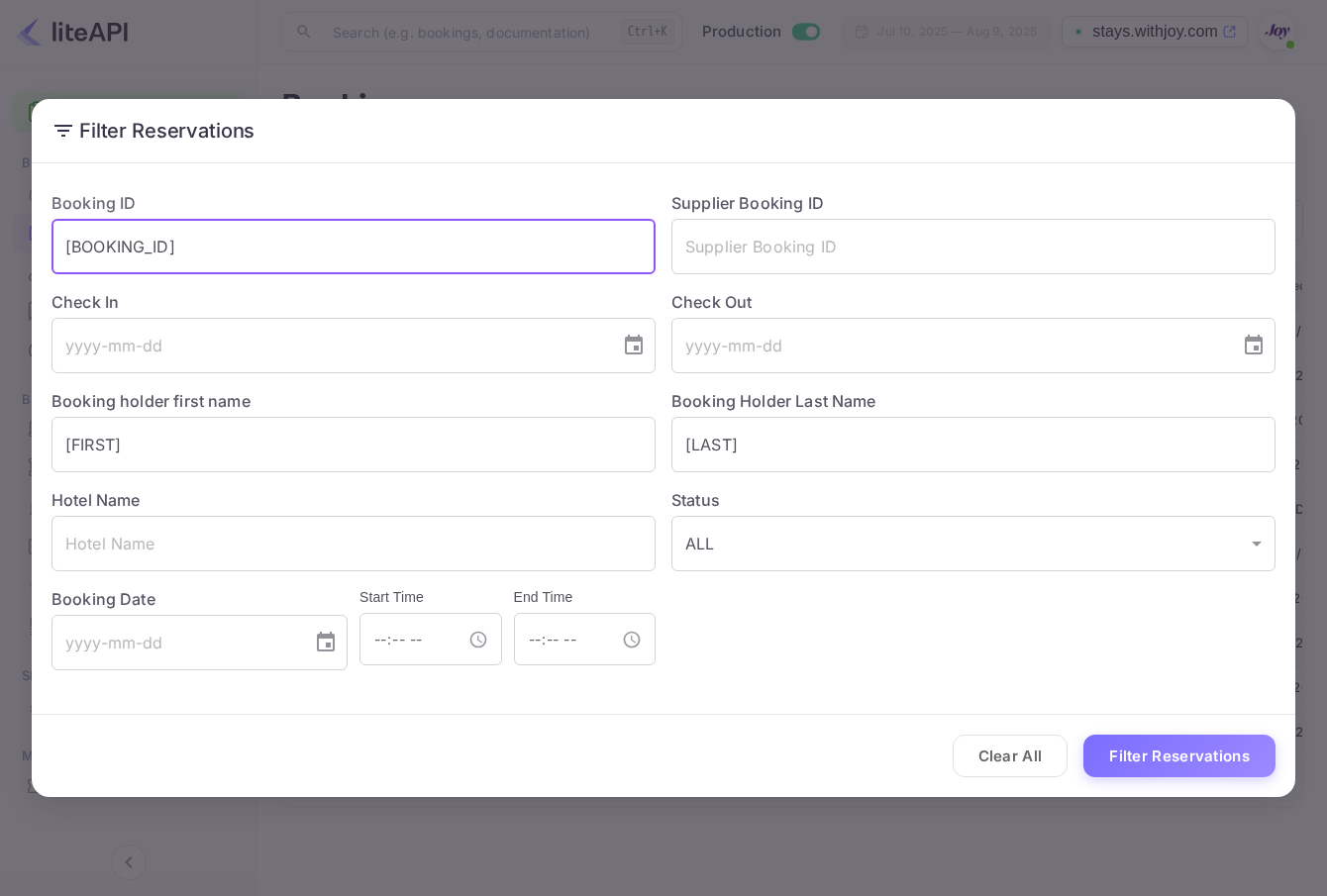 type on "[BOOKING_ID]" 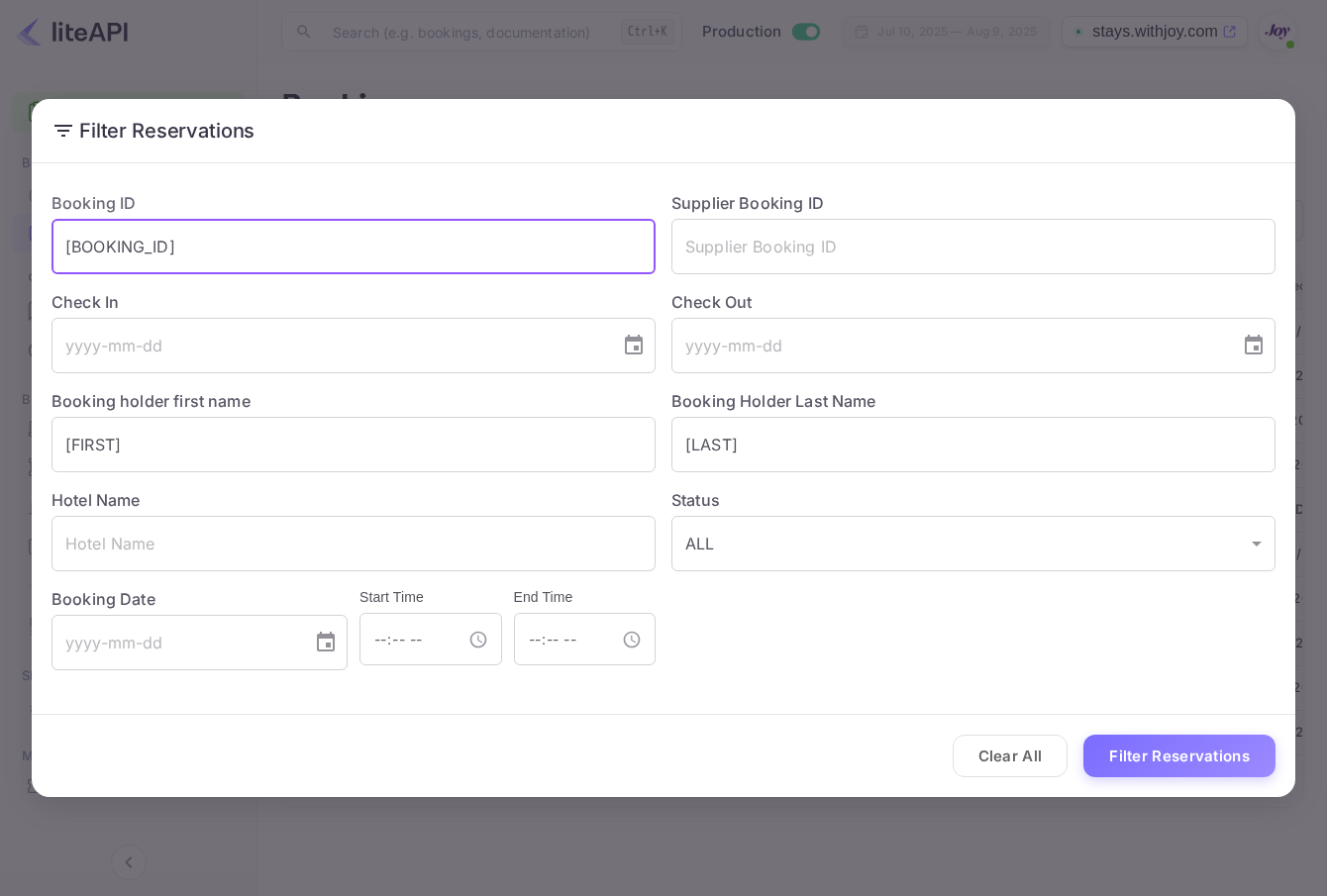 click on "Filter Reservations Booking ID [BOOKING_ID] ​ Supplier Booking ID ​ Check In ​ Check Out ​ Booking holder first name [FIRST] ​ Booking Holder Last Name [LAST] ​ Hotel Name ​ Status ALL ALL ​ Booking Date ​ Start Time ​ End Time ​ Clear All Filter Reservations" at bounding box center [664, 448] 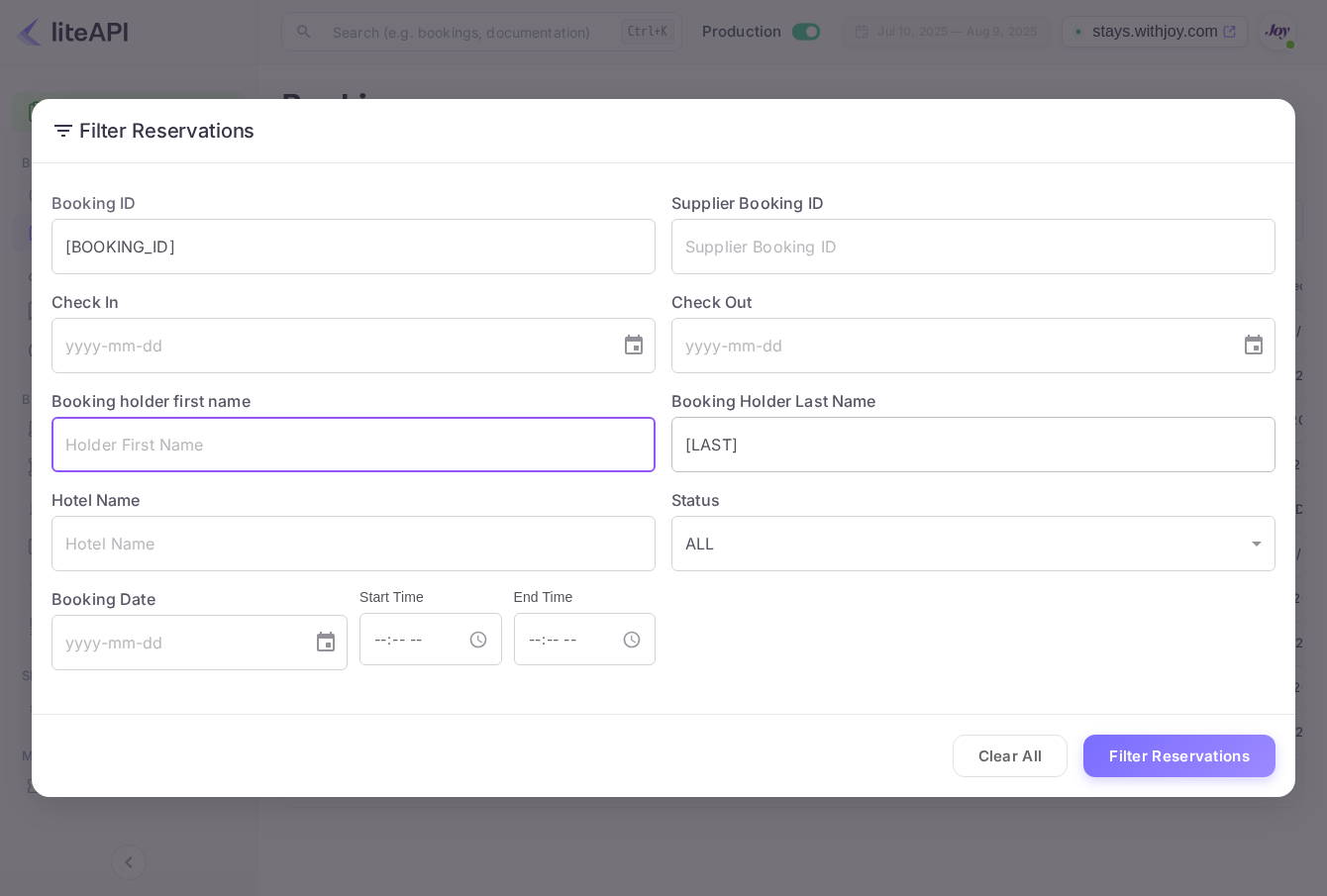type 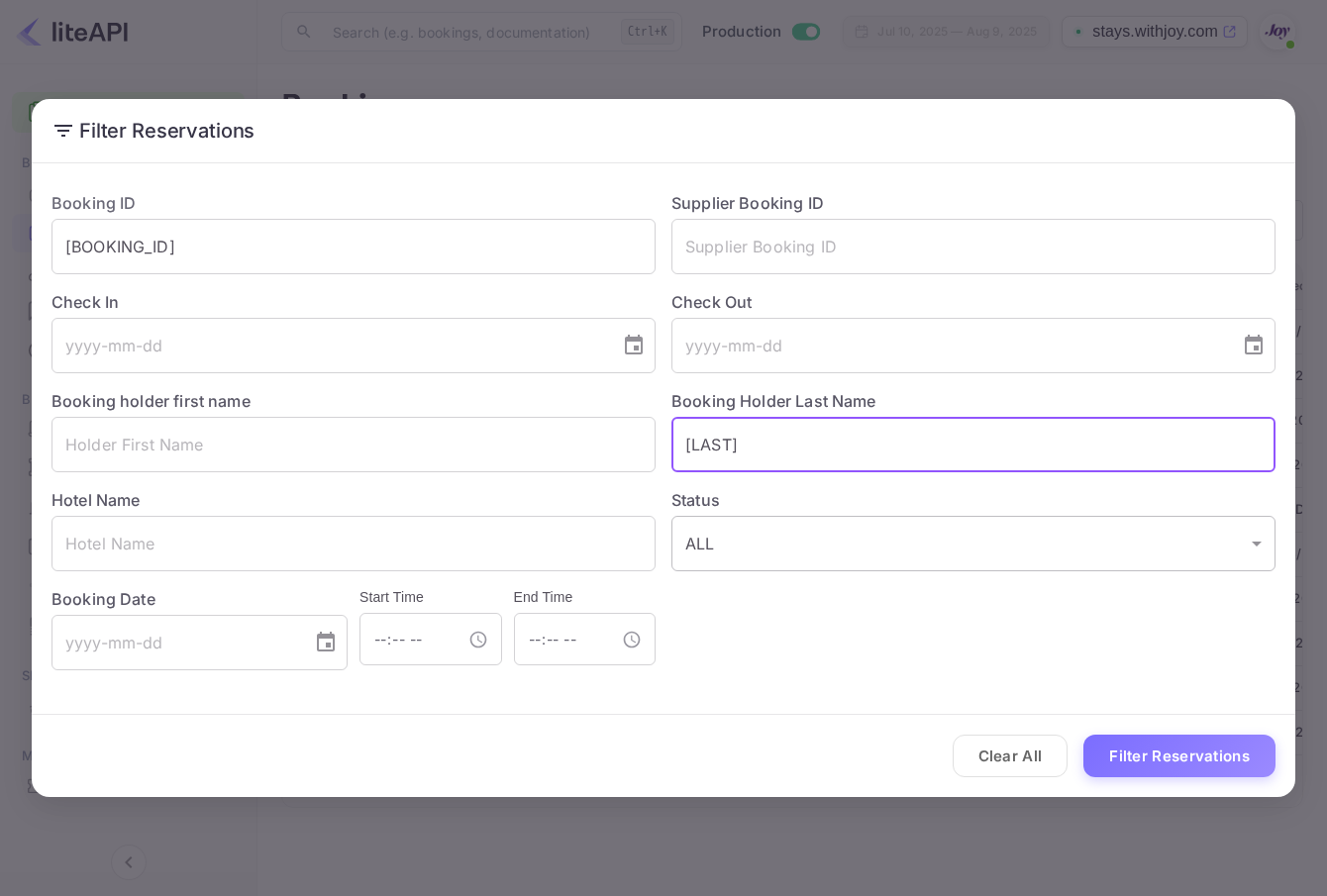 drag, startPoint x: 826, startPoint y: 454, endPoint x: 860, endPoint y: 545, distance: 97.144223 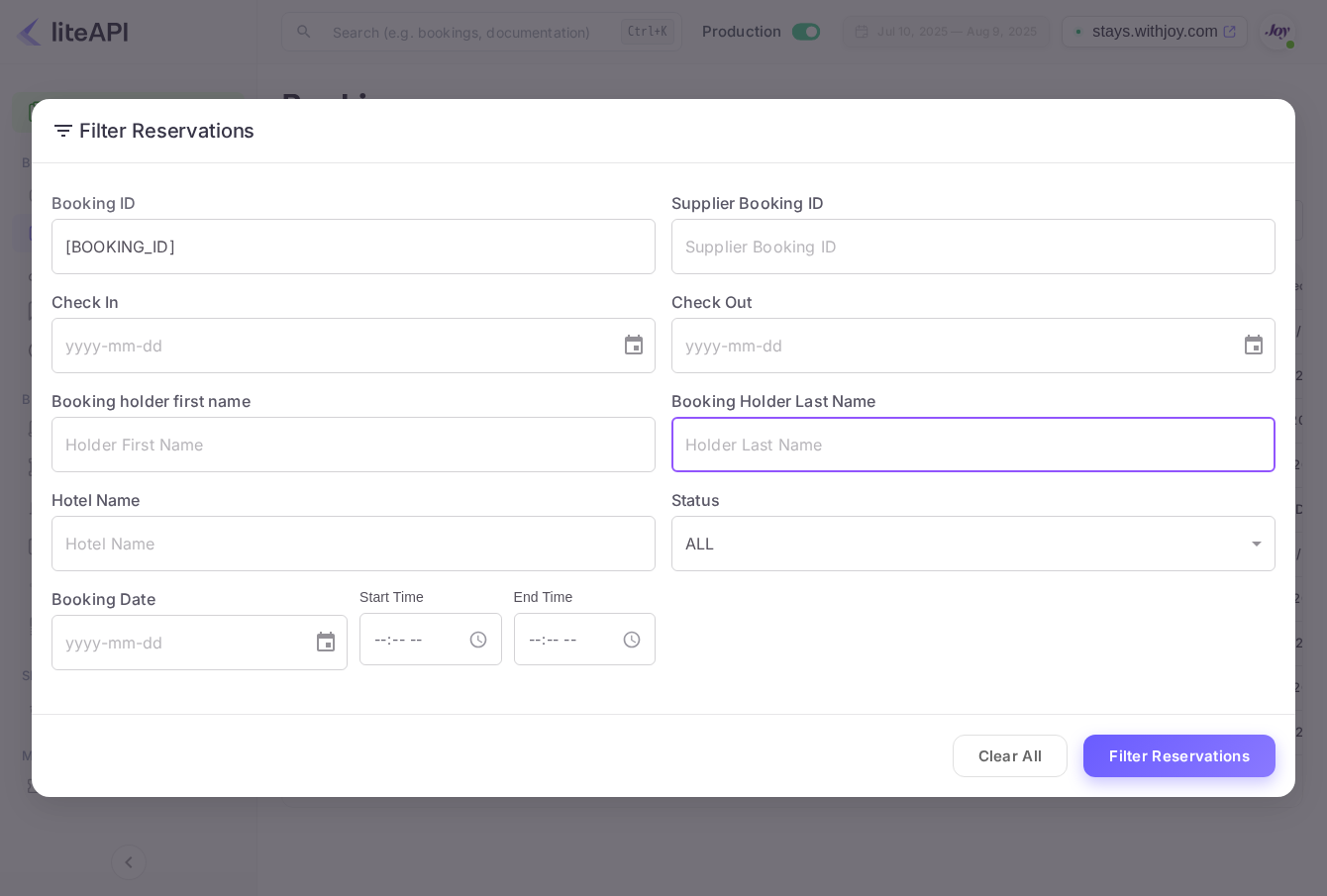 type 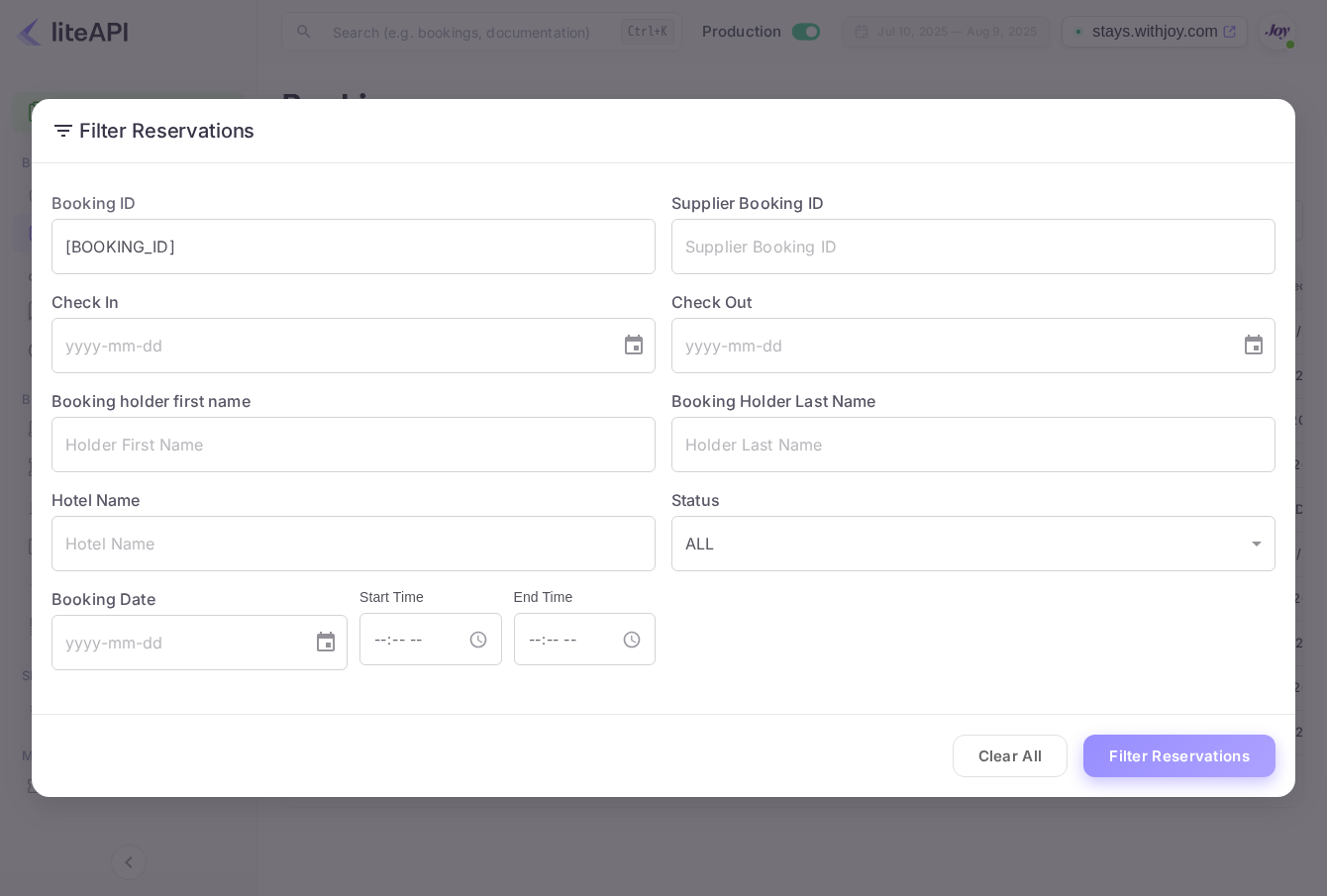 click on "Filter Reservations" at bounding box center [1179, 755] 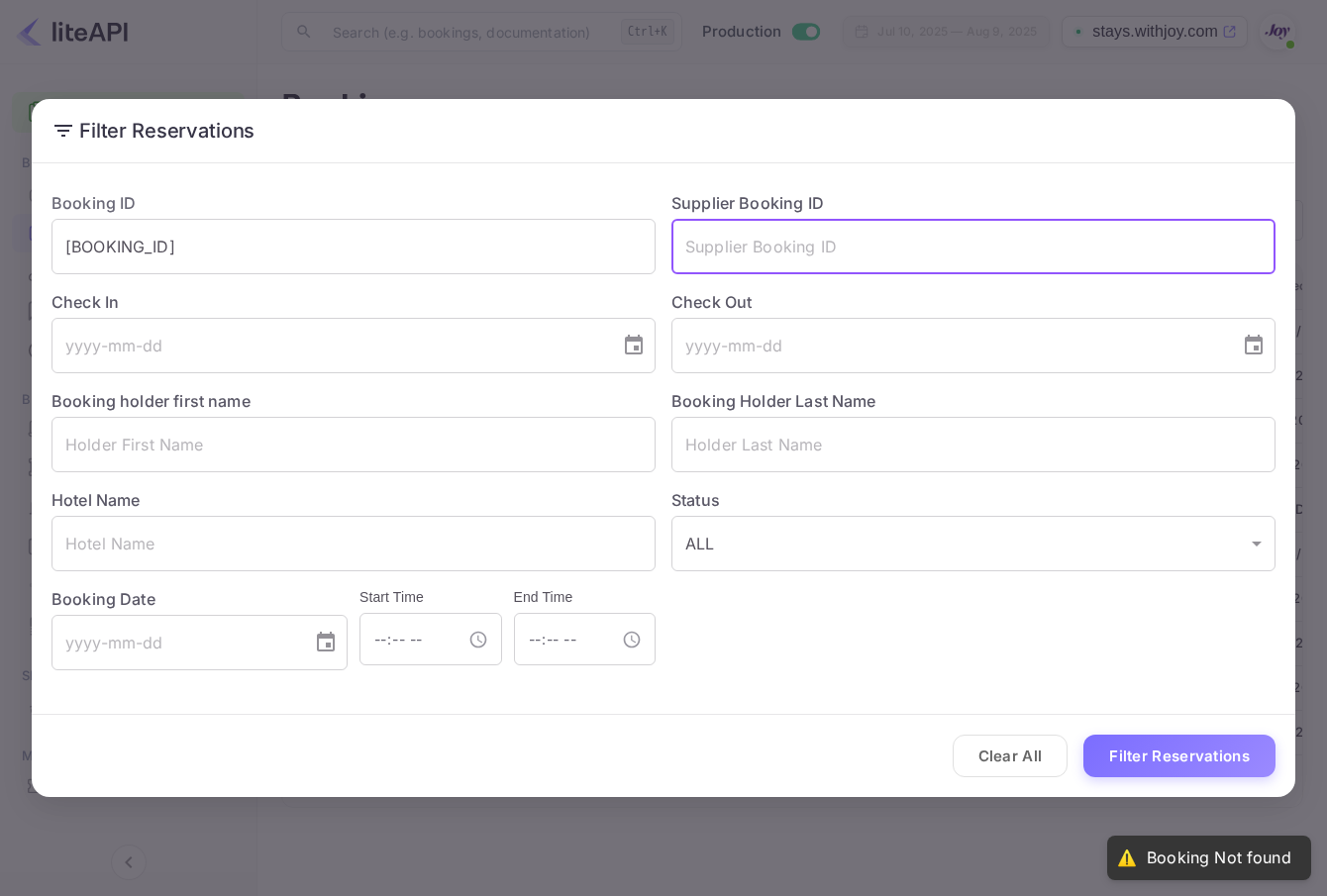 click at bounding box center [973, 247] 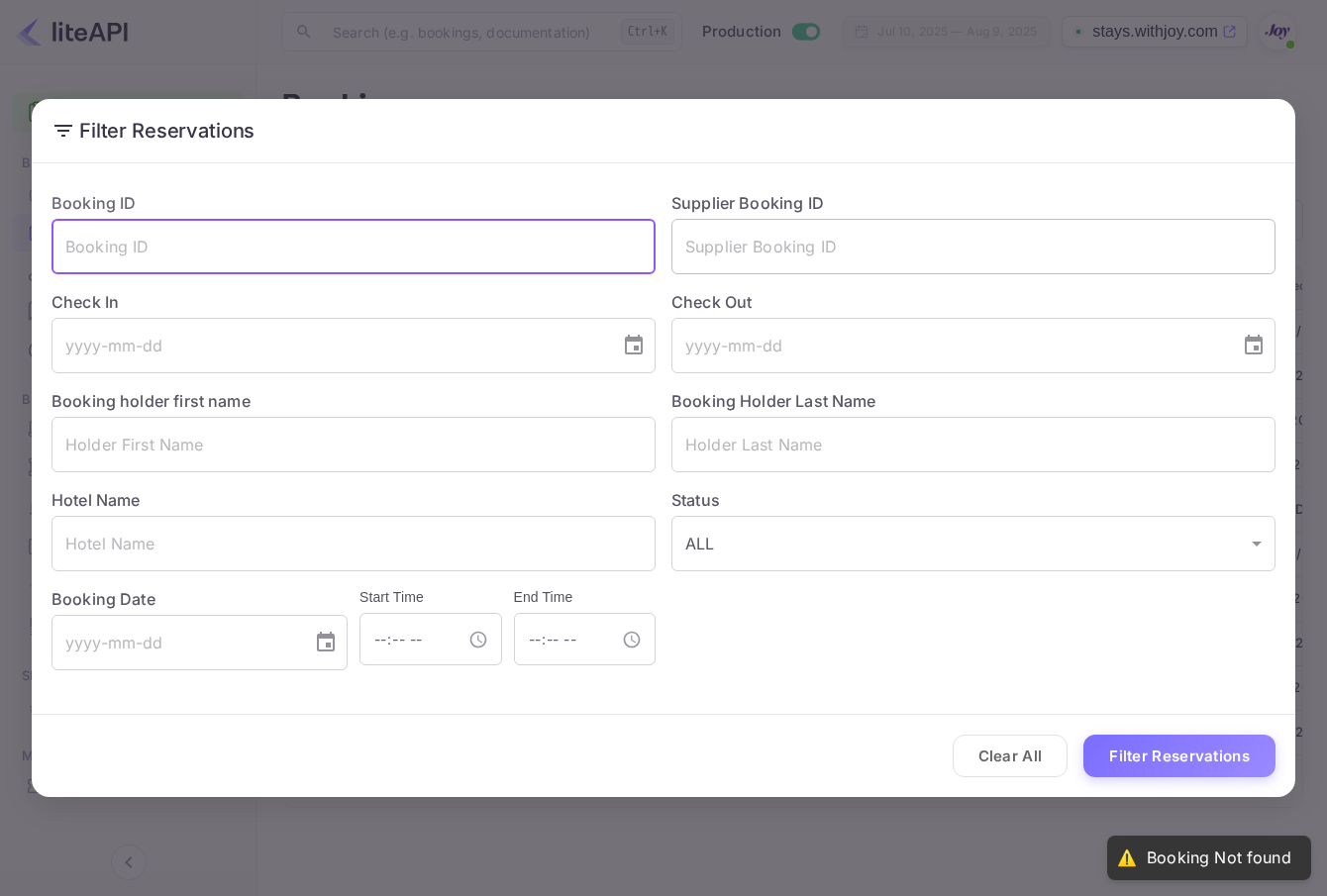 type 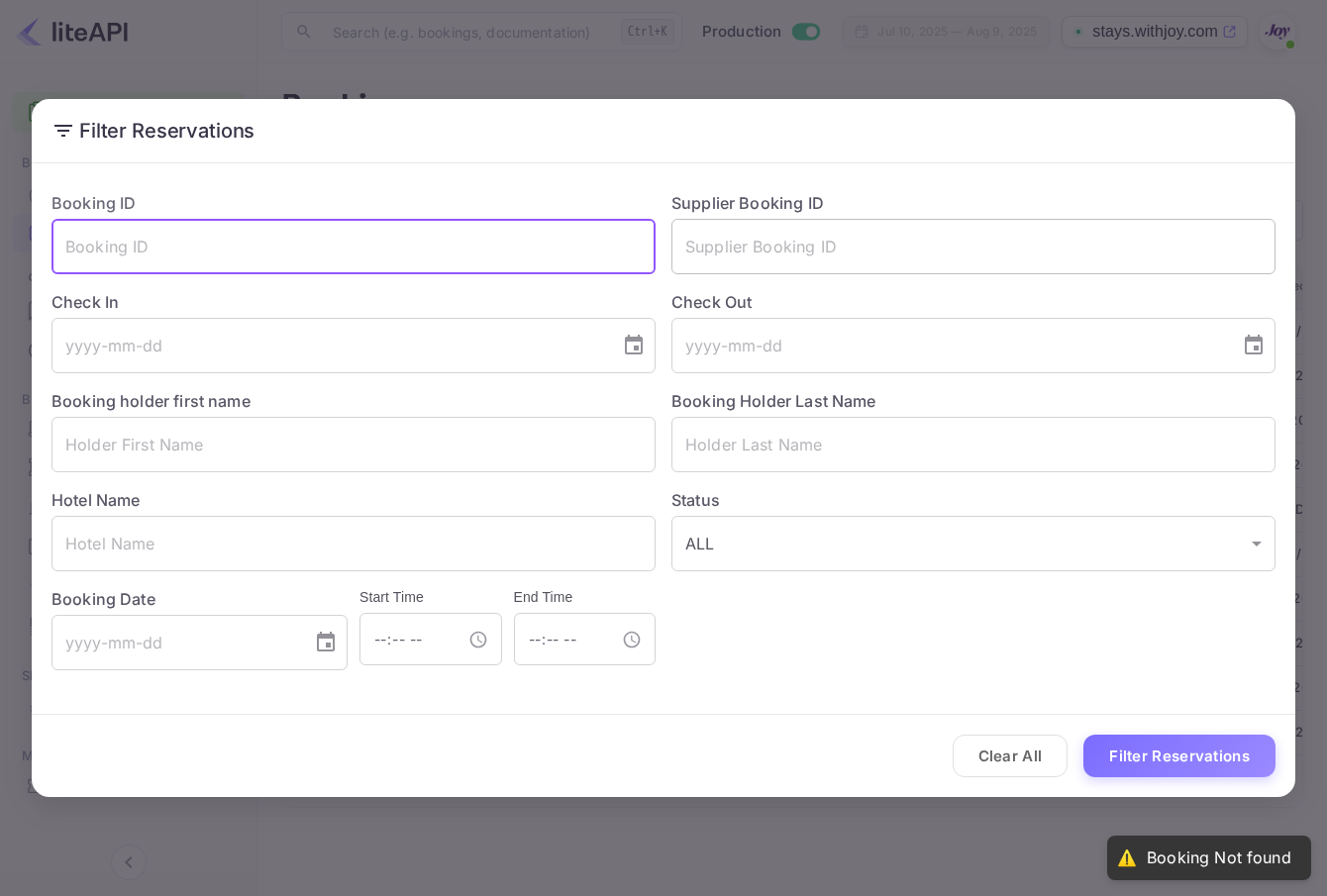 click at bounding box center (973, 247) 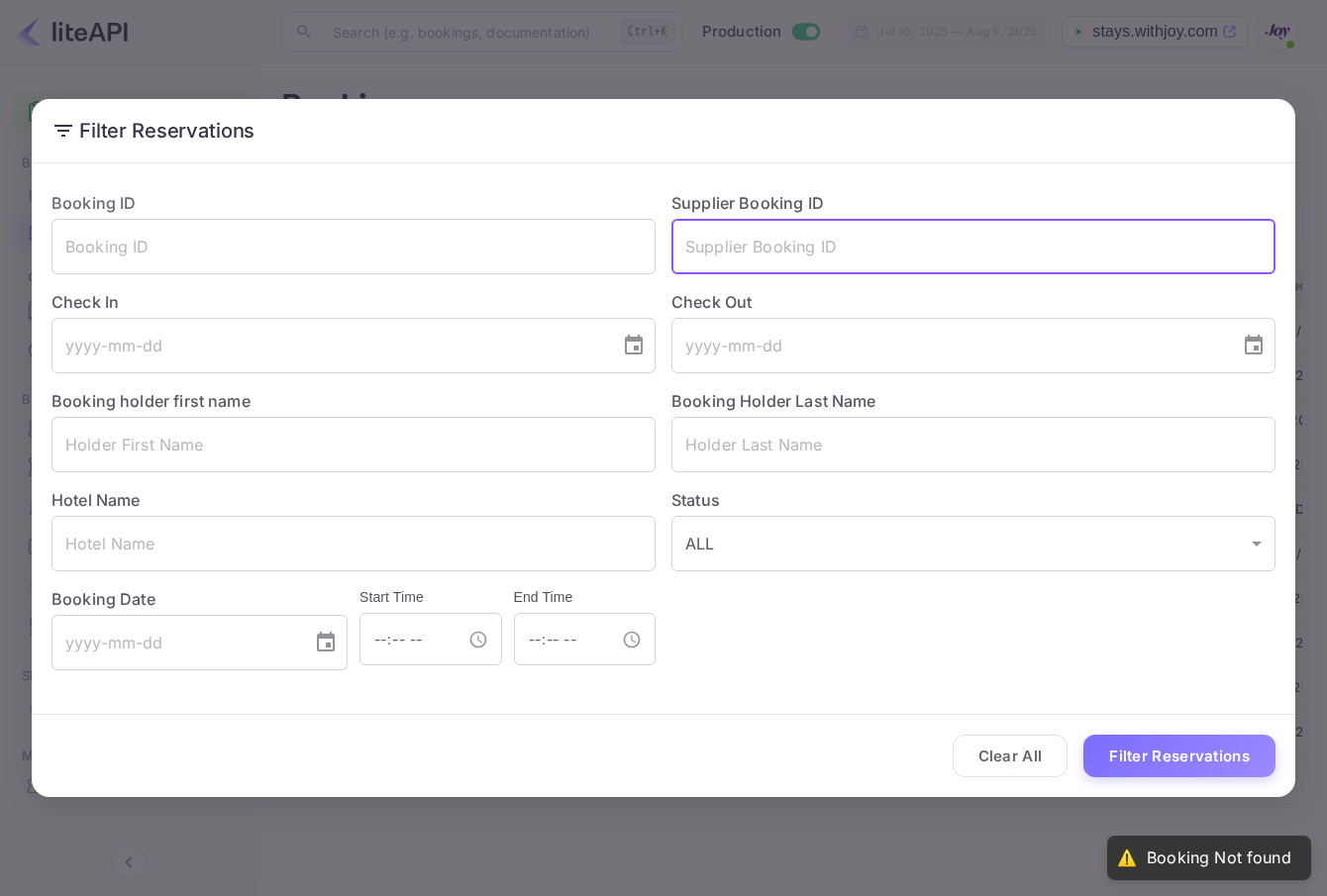 paste on "[BOOKING_ID]" 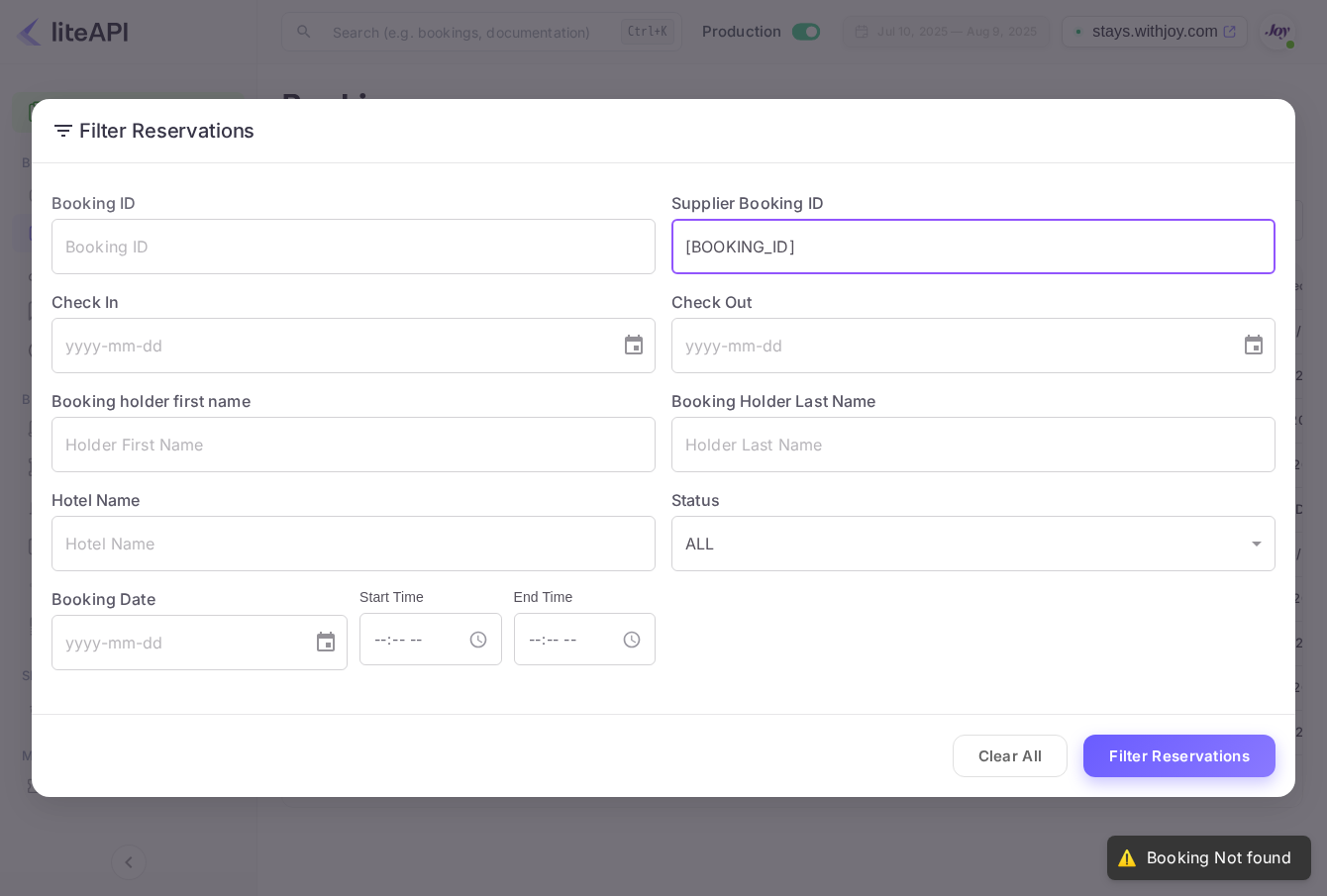 type on "[BOOKING_ID]" 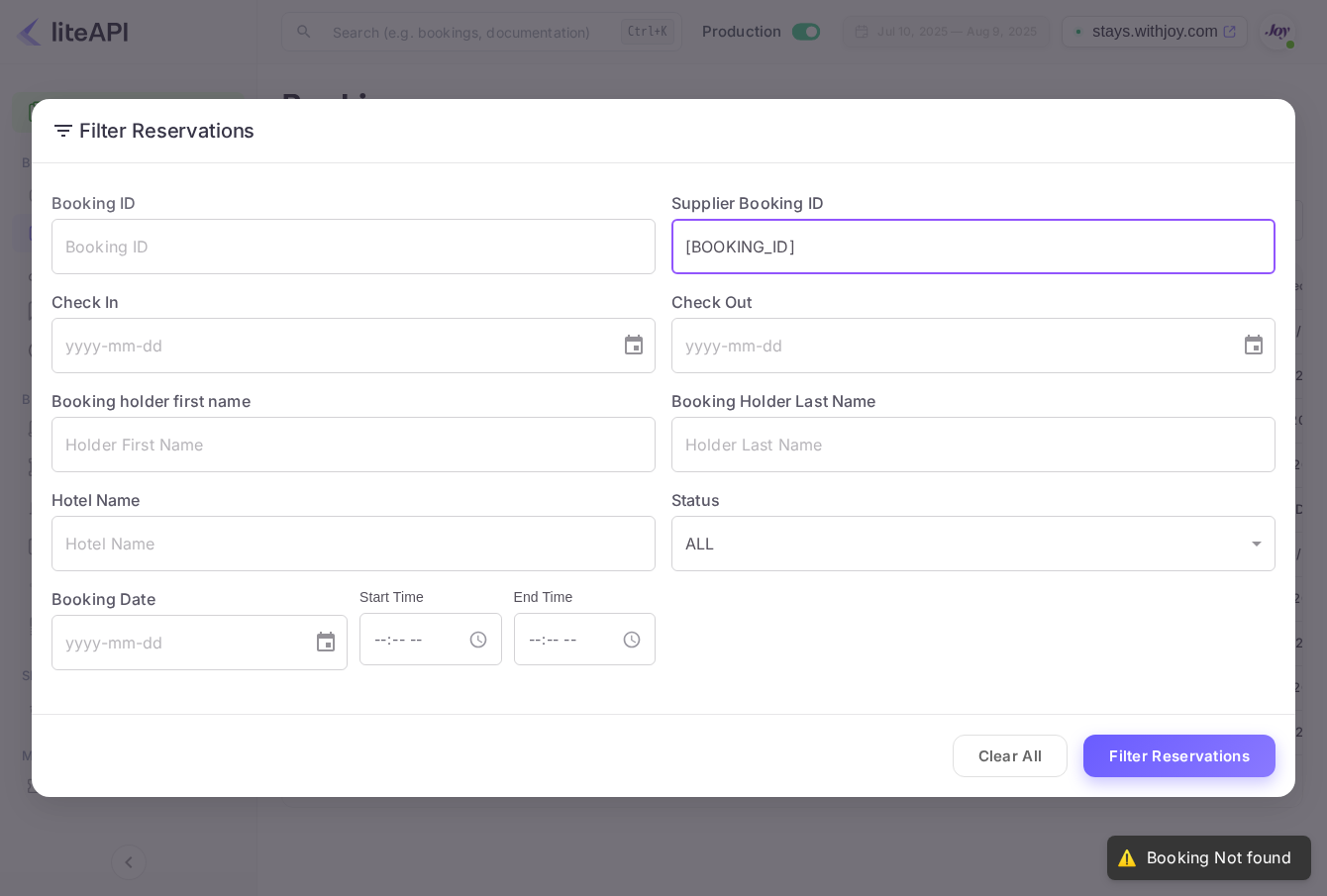 click on "Filter Reservations" at bounding box center (1179, 755) 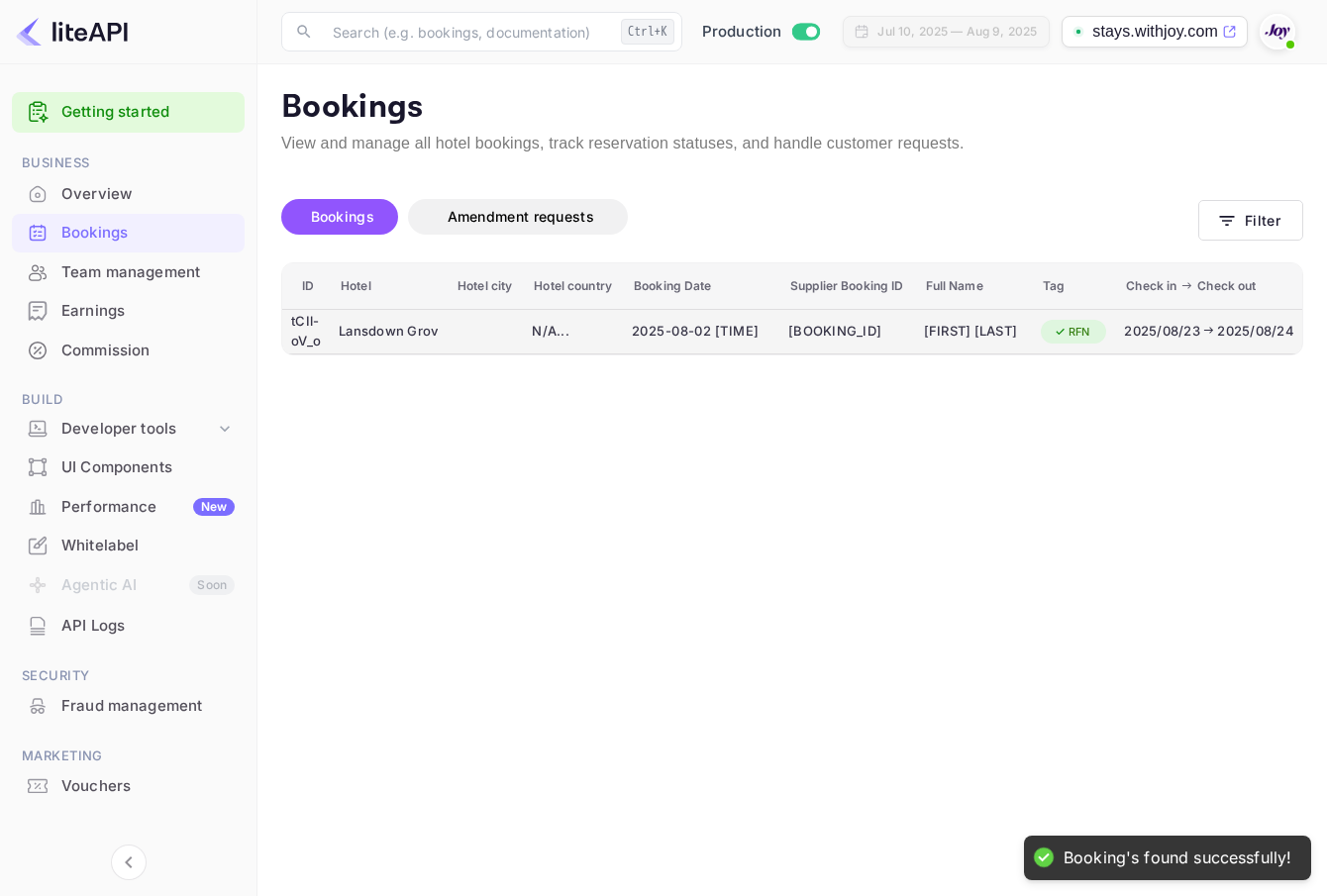 click on "[BOOKING_ID]" at bounding box center [847, 332] 